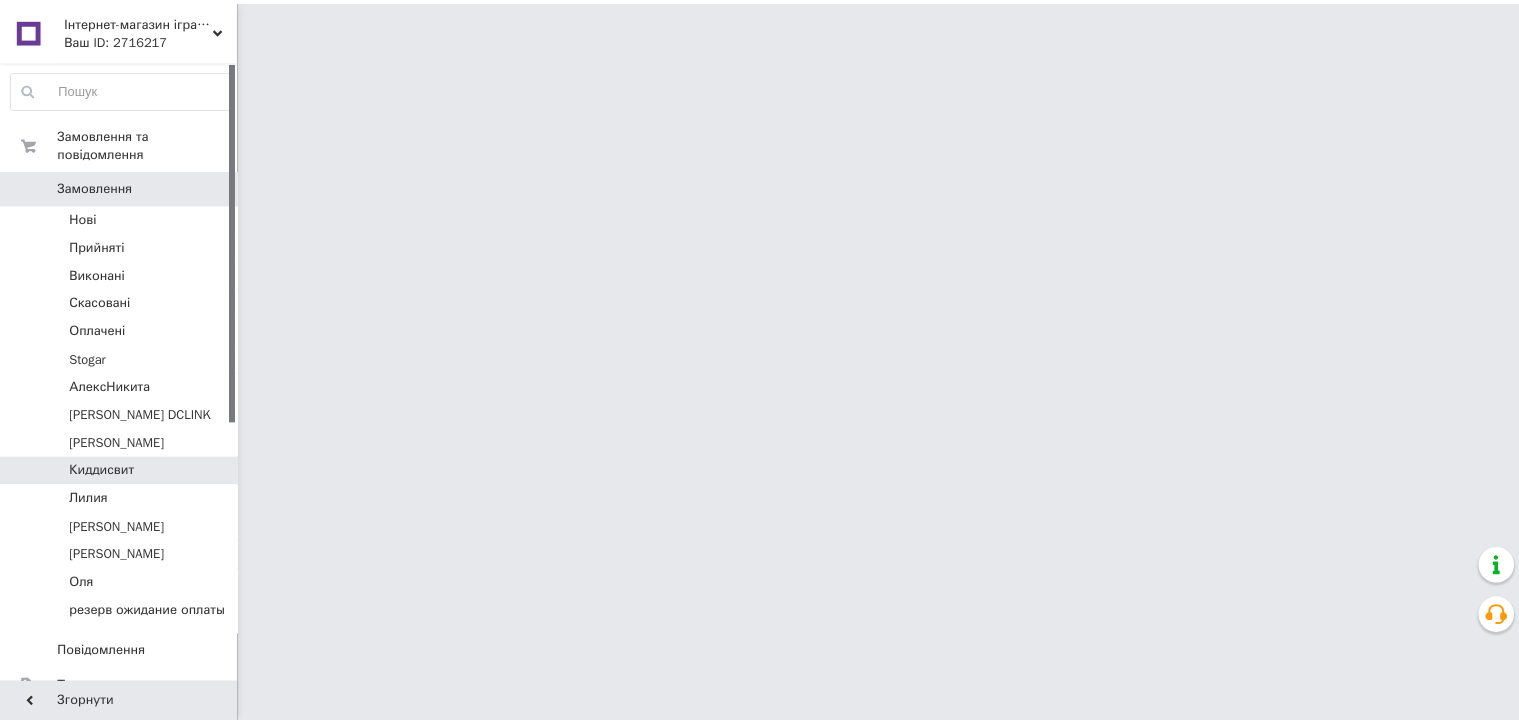 scroll, scrollTop: 0, scrollLeft: 0, axis: both 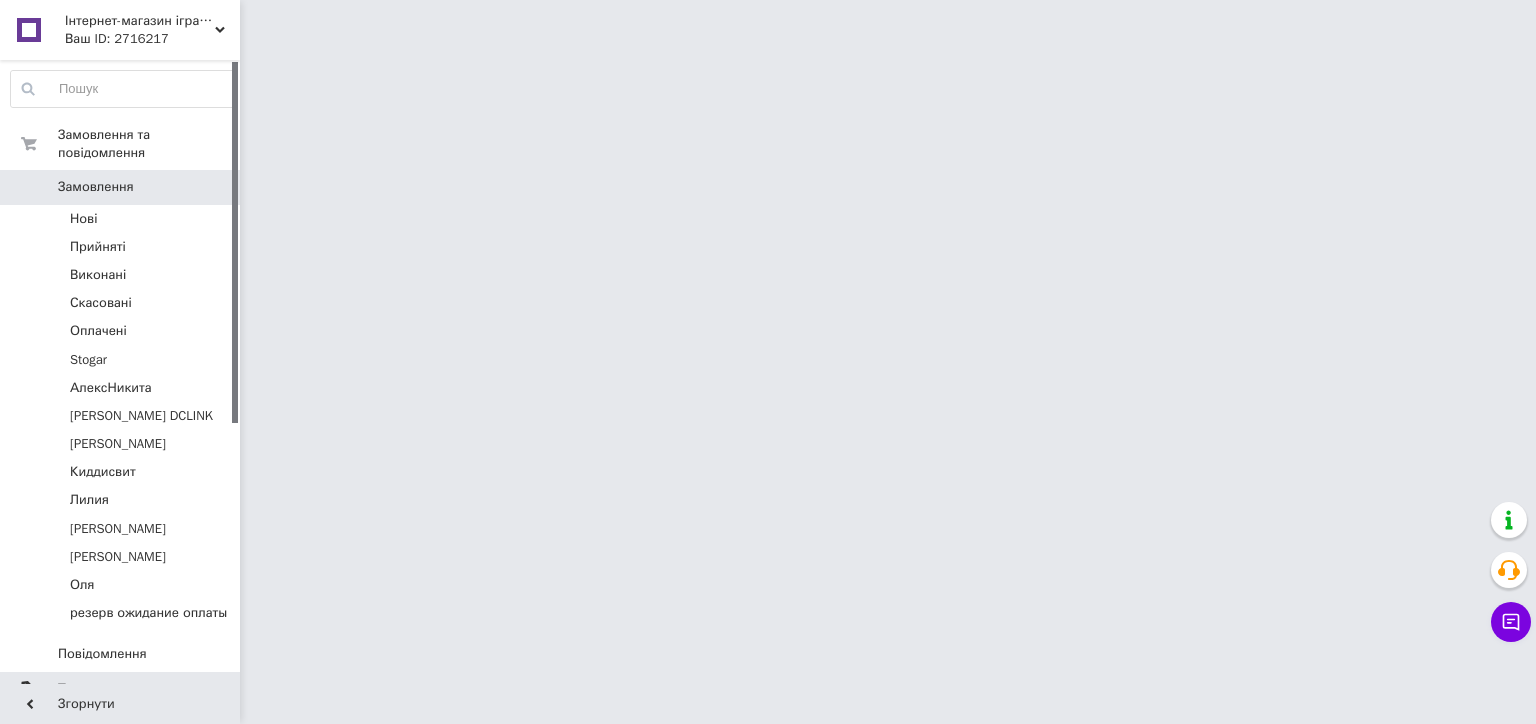 click on "Товари та послуги" at bounding box center (115, 689) 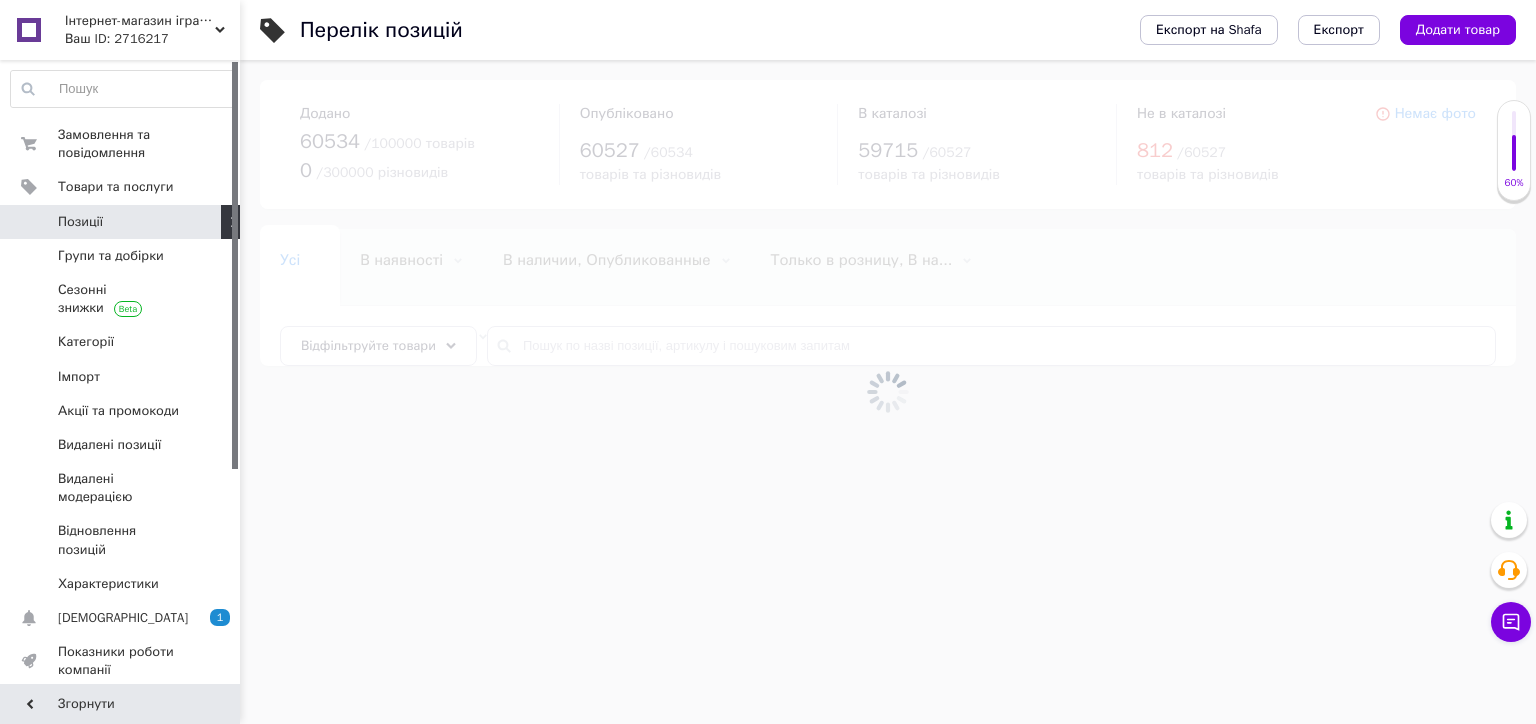 click at bounding box center (888, 392) 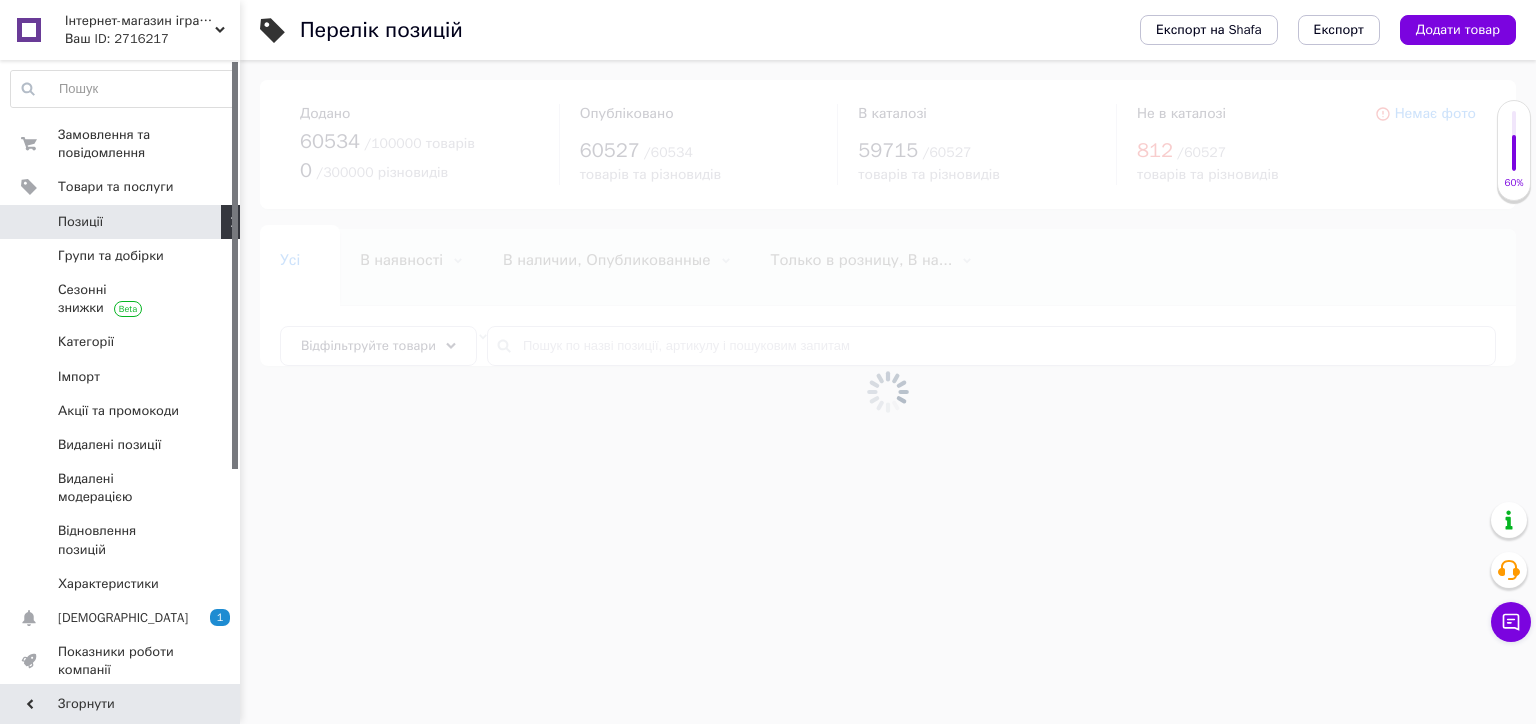 click at bounding box center [888, 392] 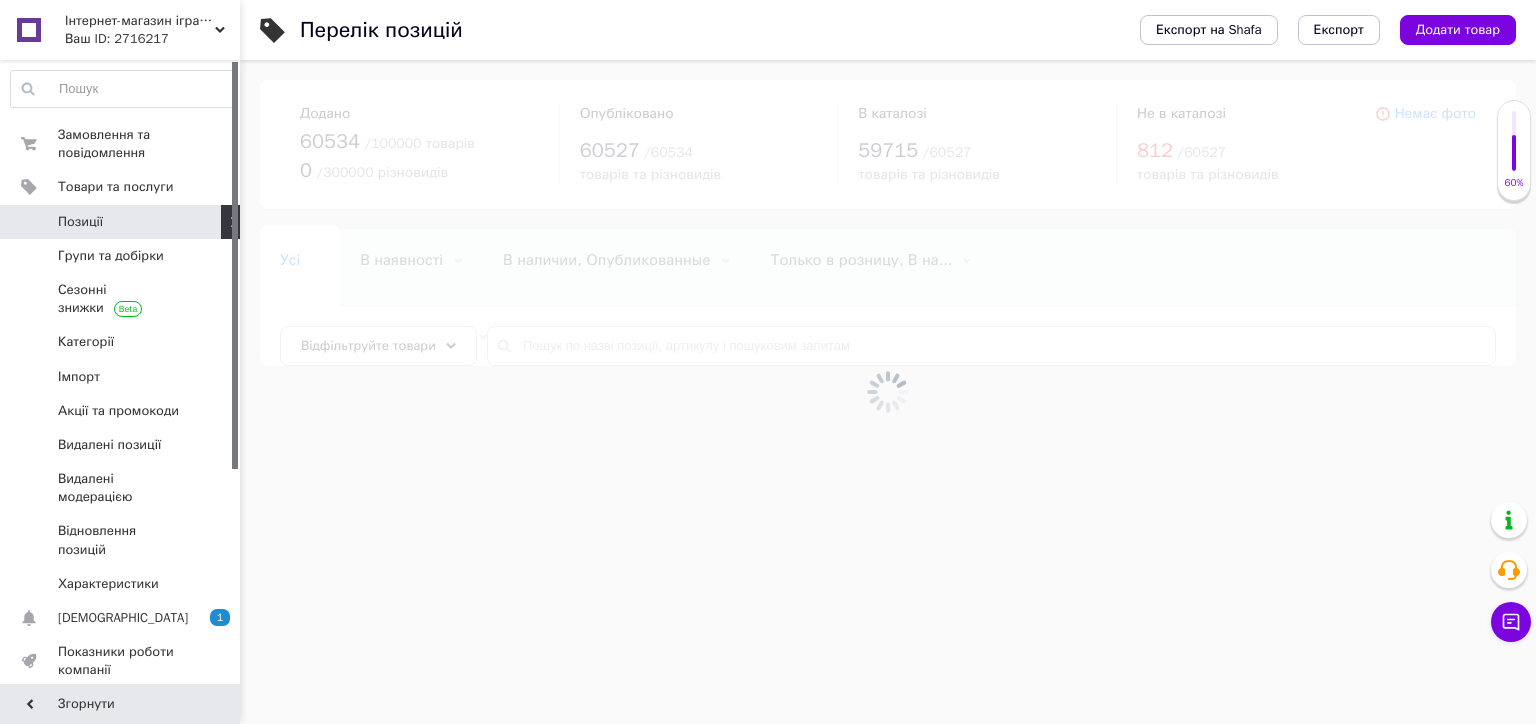 click at bounding box center [888, 392] 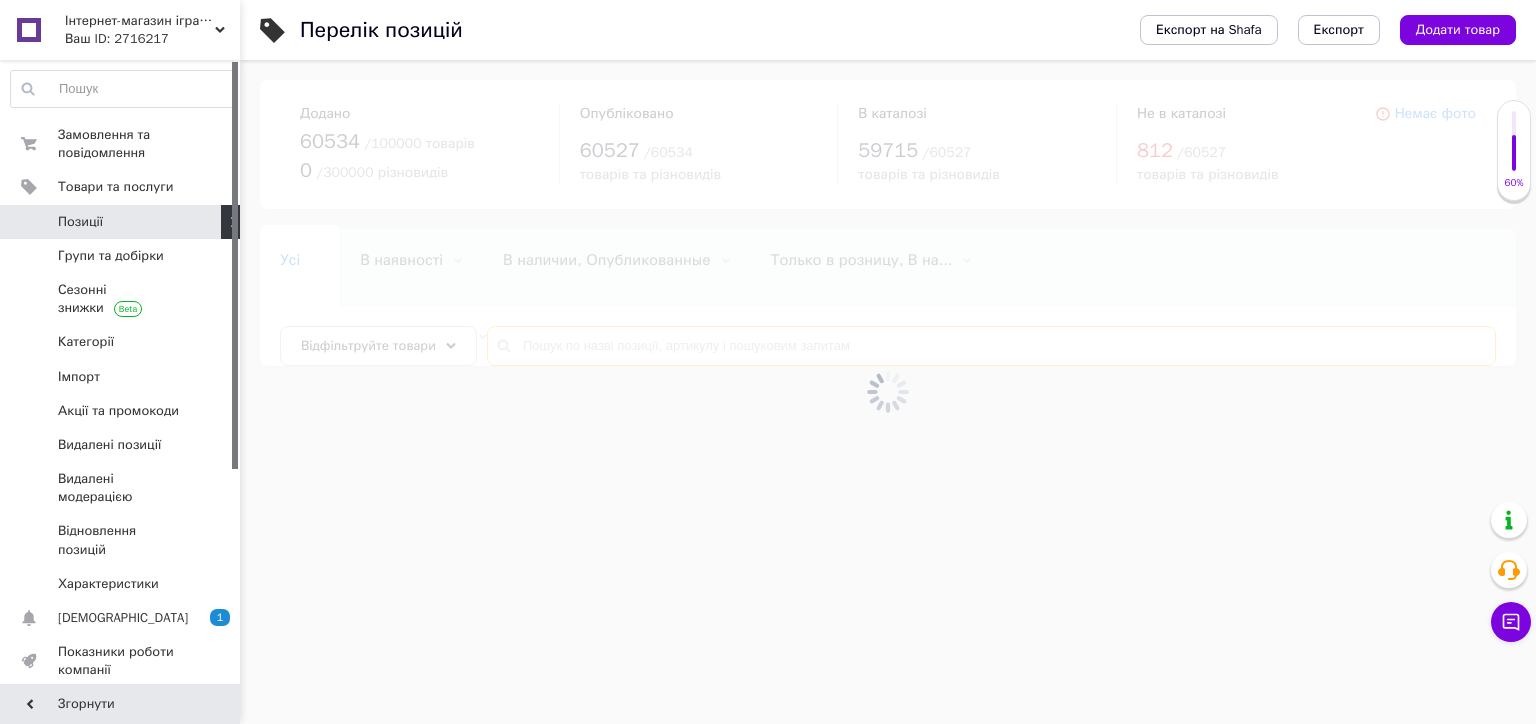 click at bounding box center (991, 346) 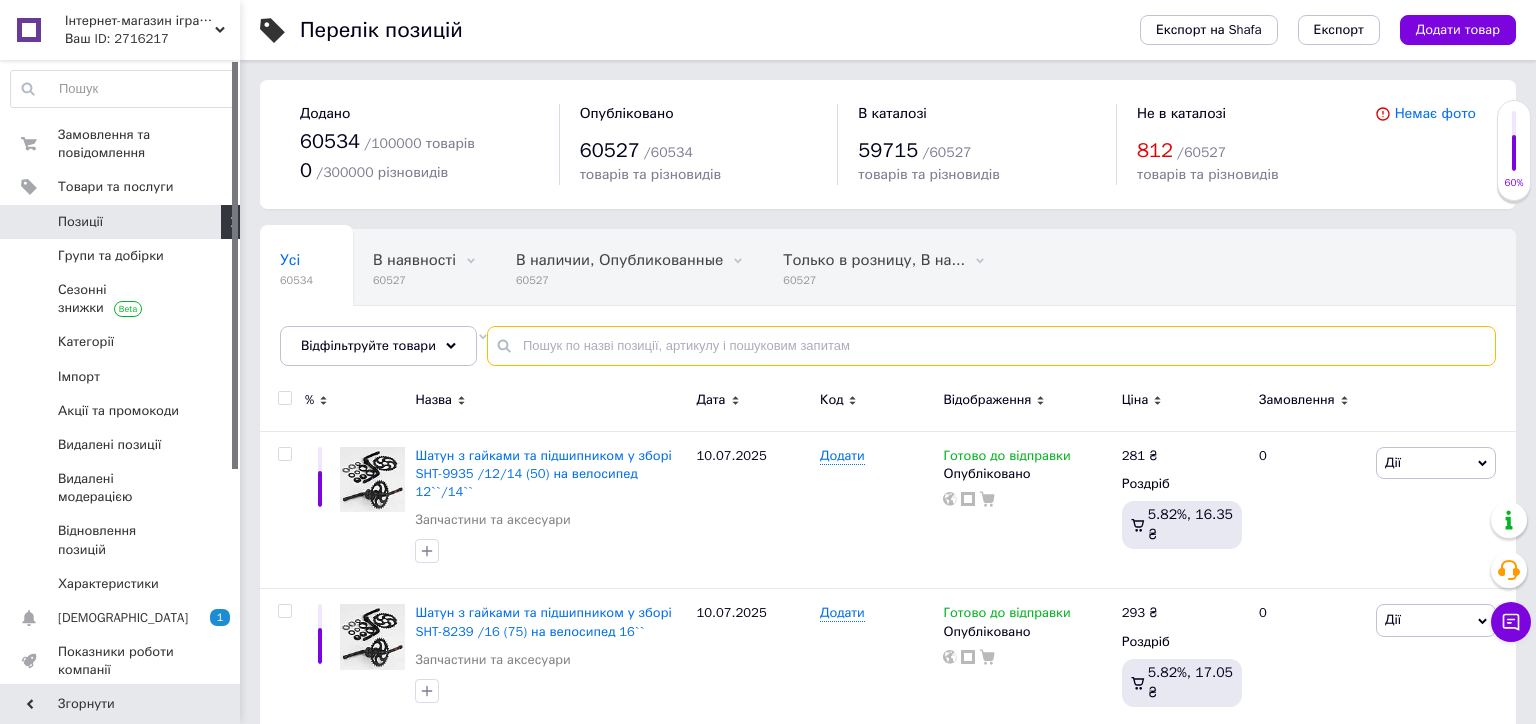 click at bounding box center (991, 346) 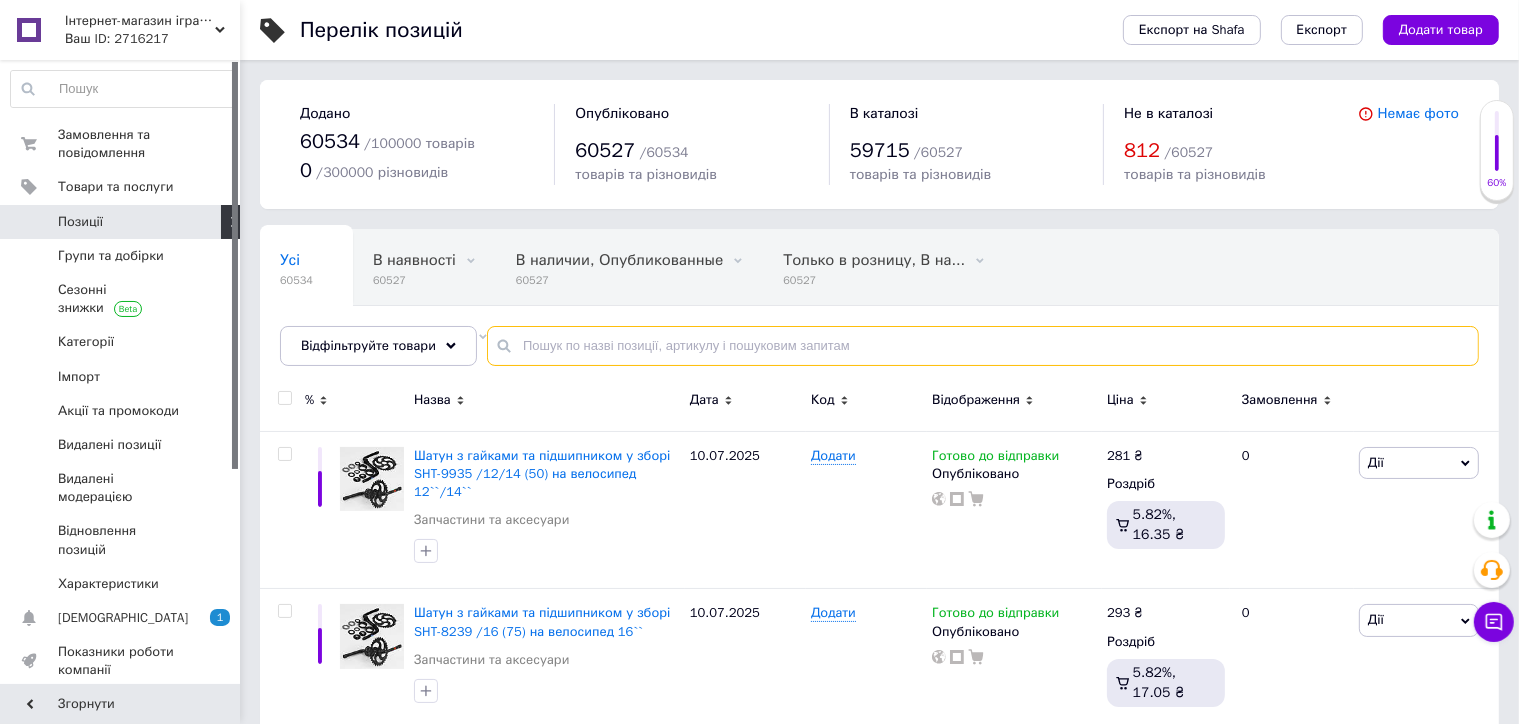 click at bounding box center (983, 346) 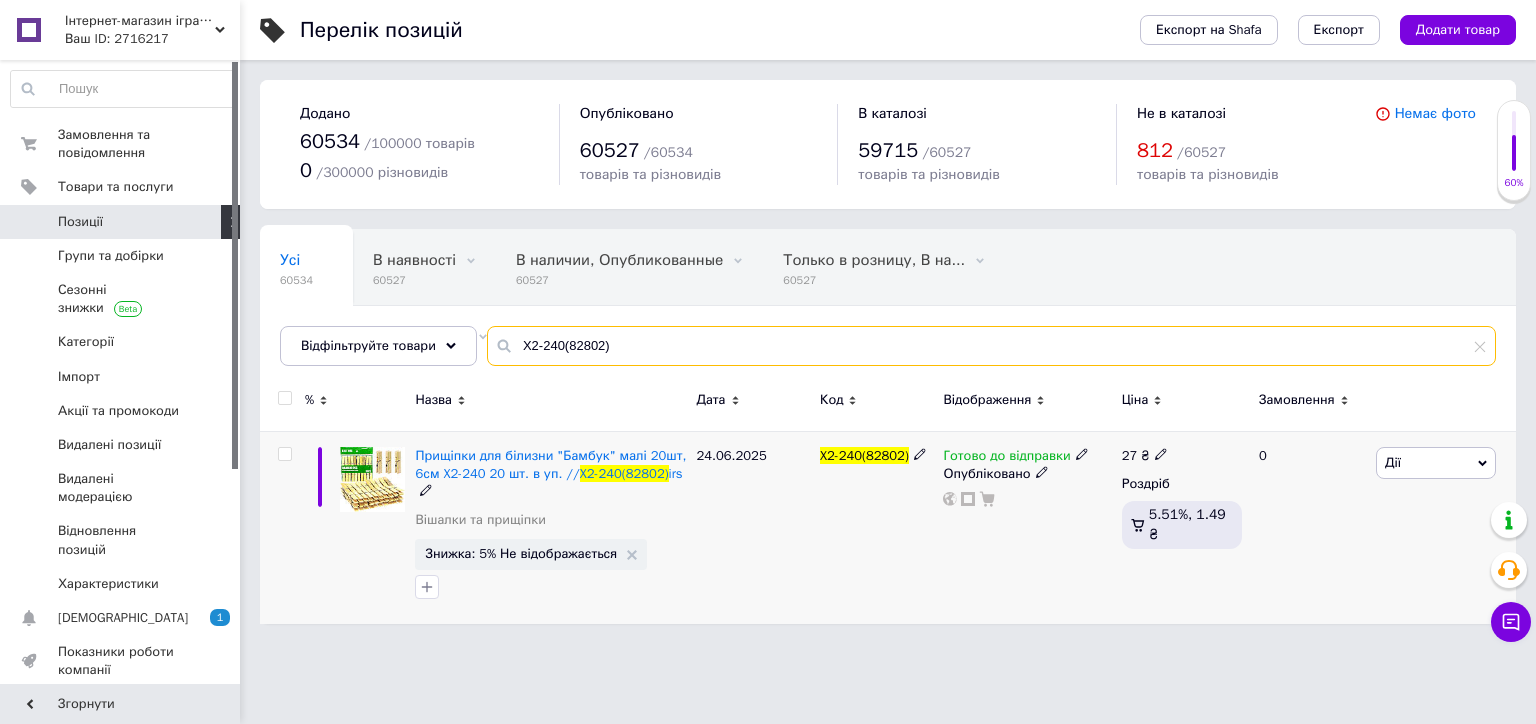 type on "X2-240(82802)" 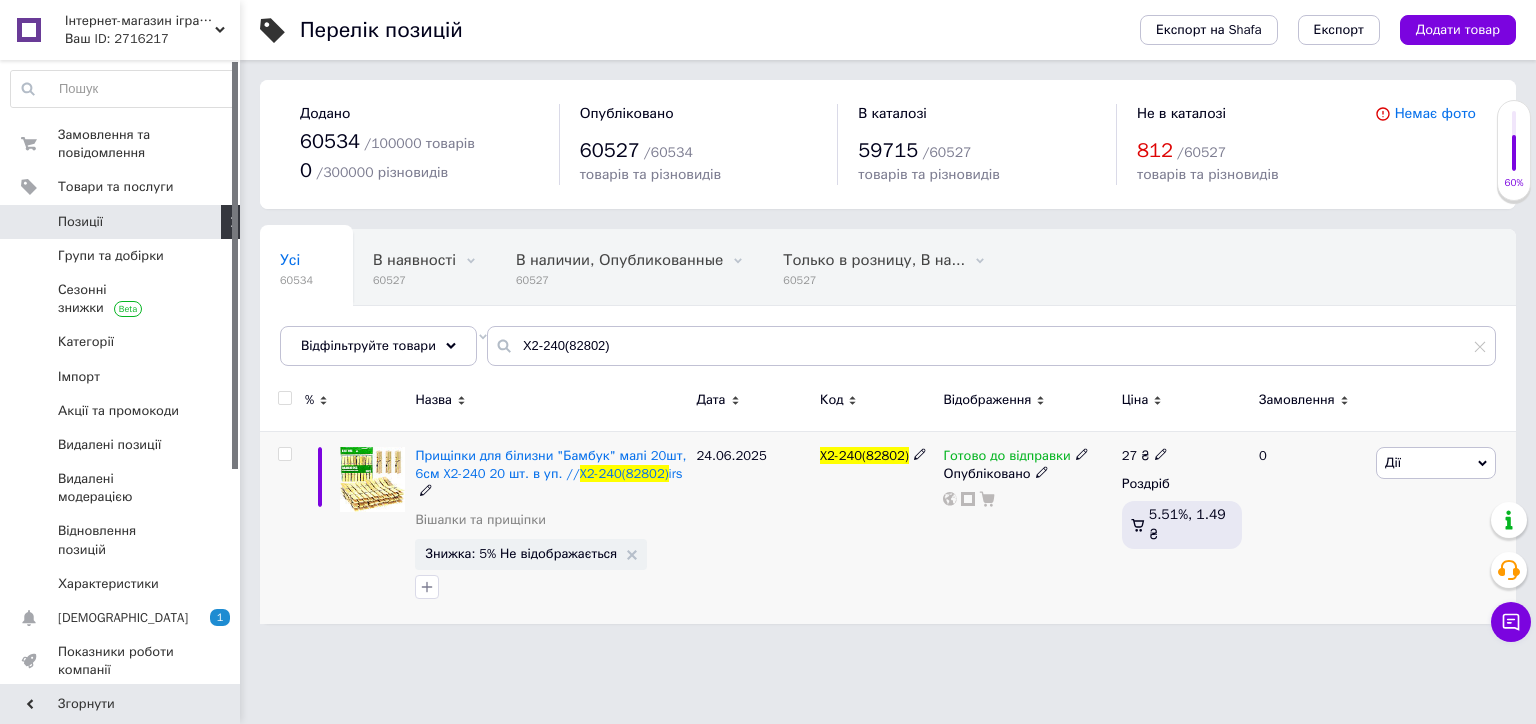 click on "Дії" at bounding box center (1436, 463) 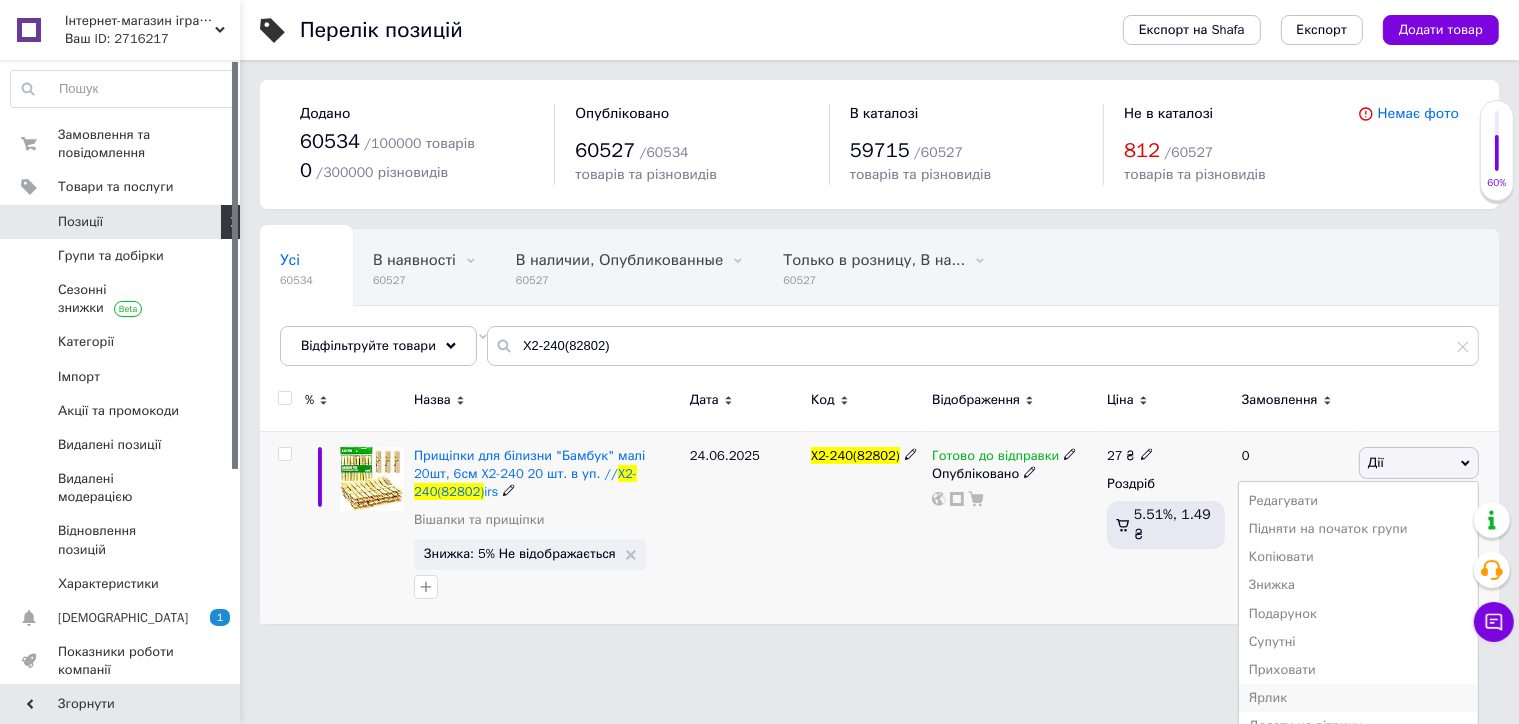 scroll, scrollTop: 77, scrollLeft: 0, axis: vertical 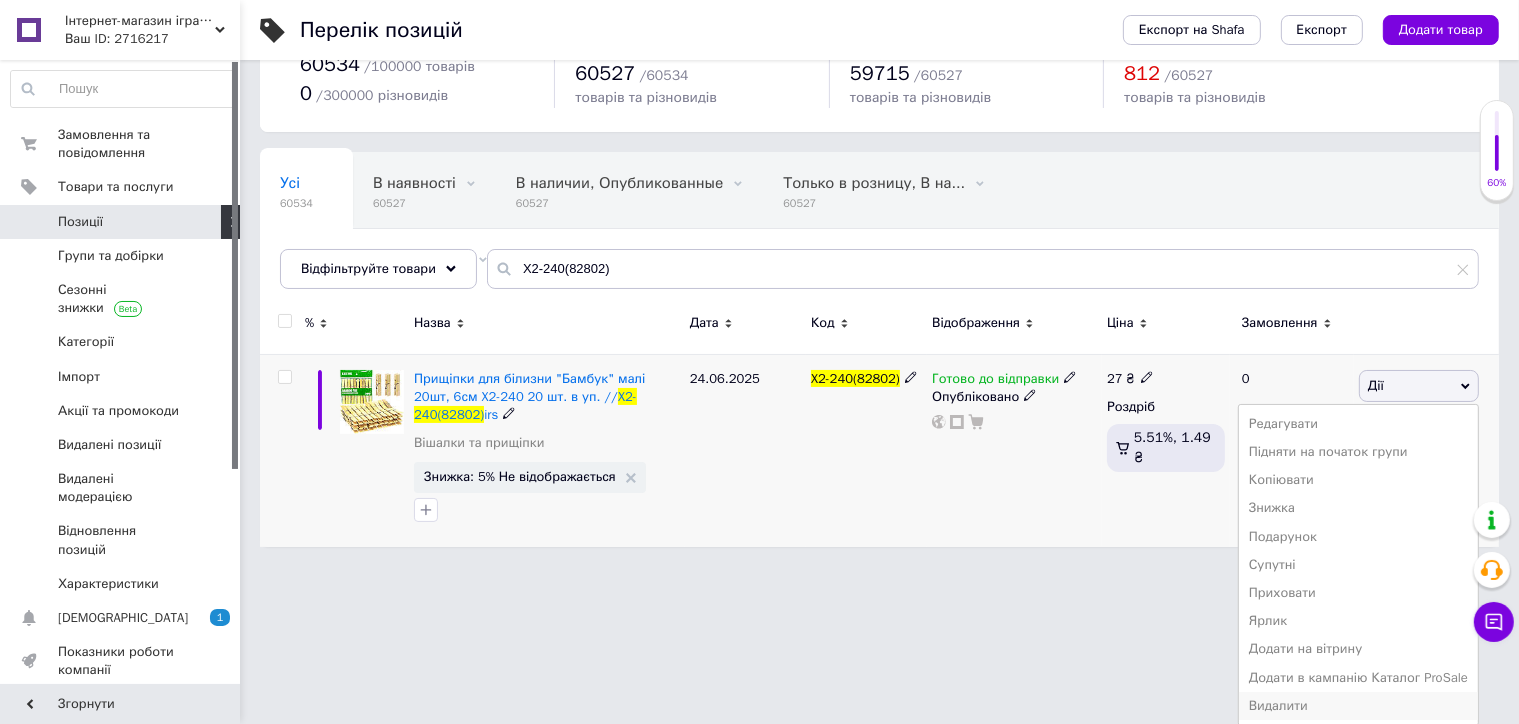 click on "Видалити" at bounding box center [1358, 706] 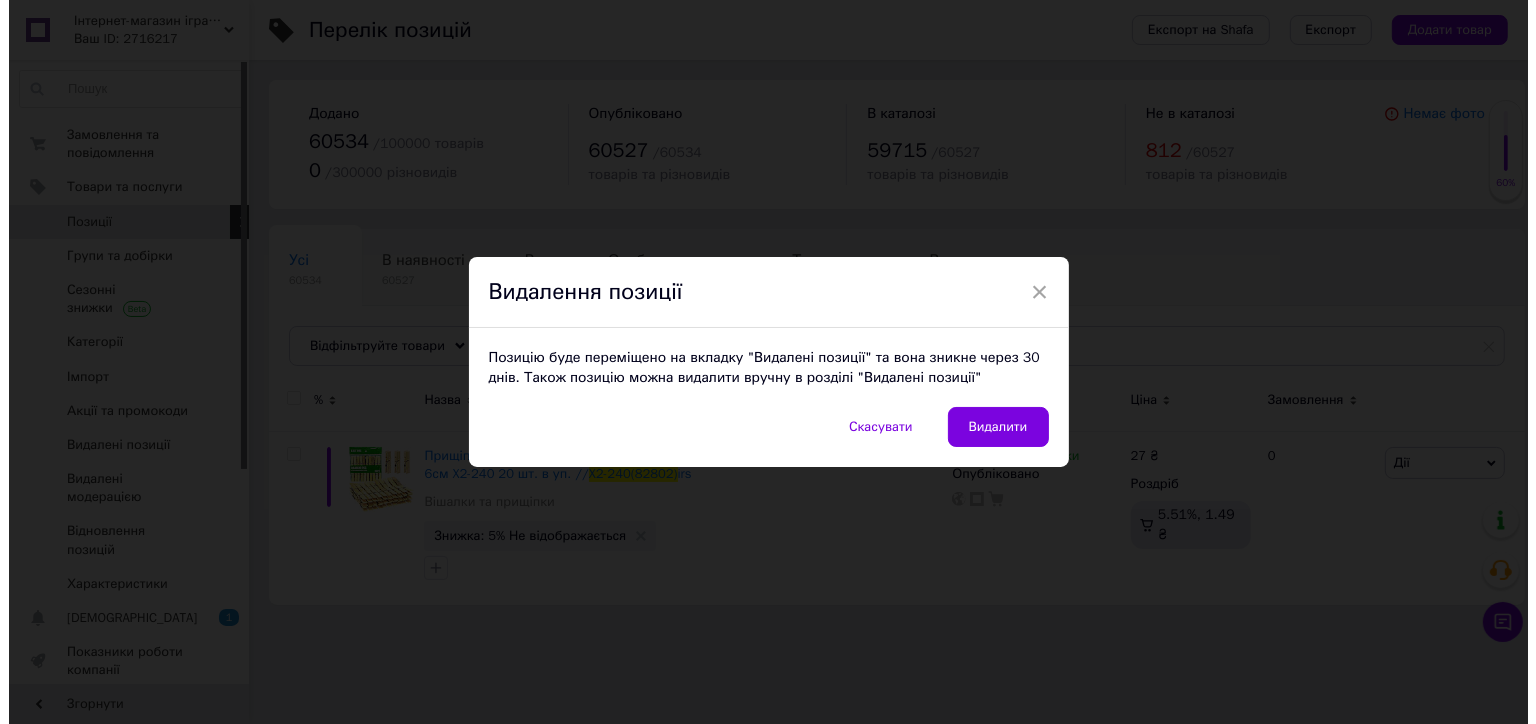 scroll, scrollTop: 0, scrollLeft: 0, axis: both 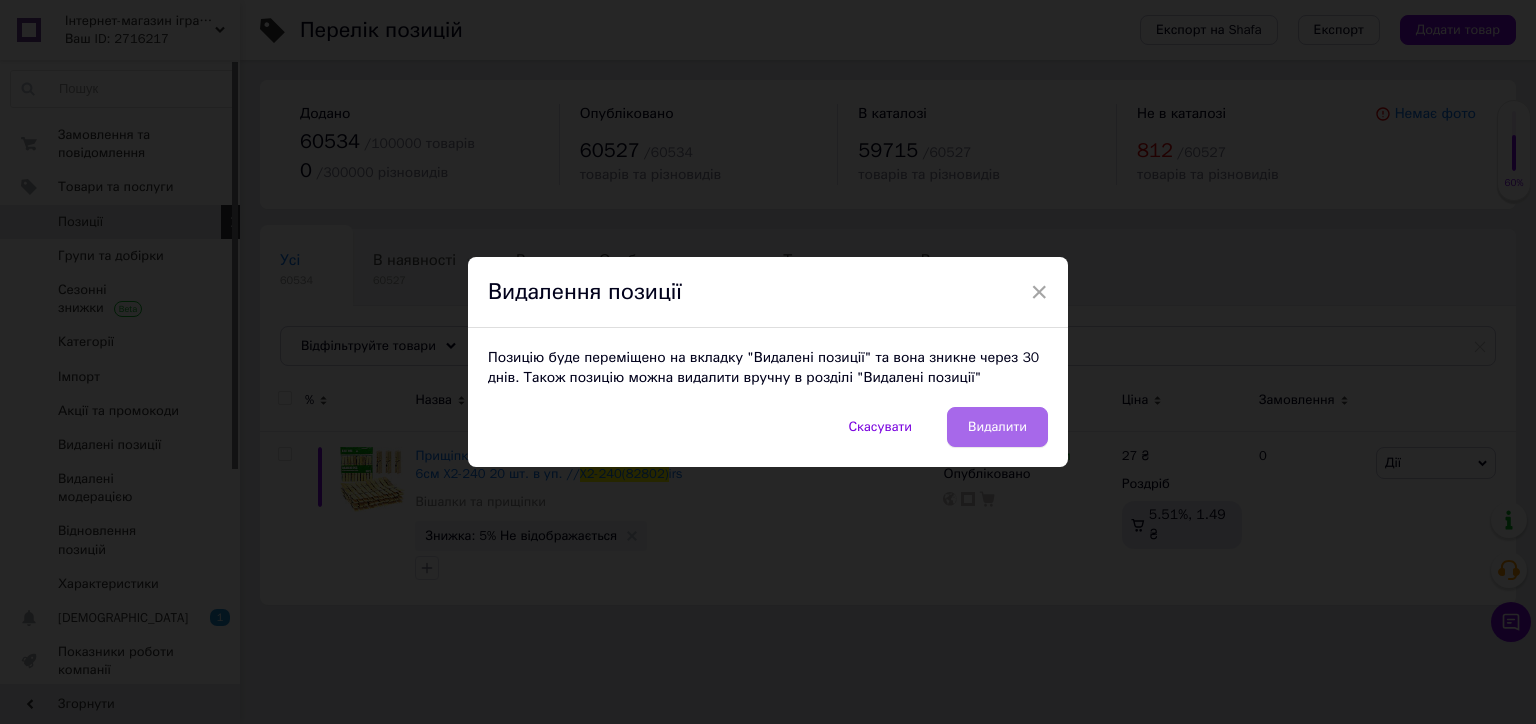 click on "Видалити" at bounding box center [997, 427] 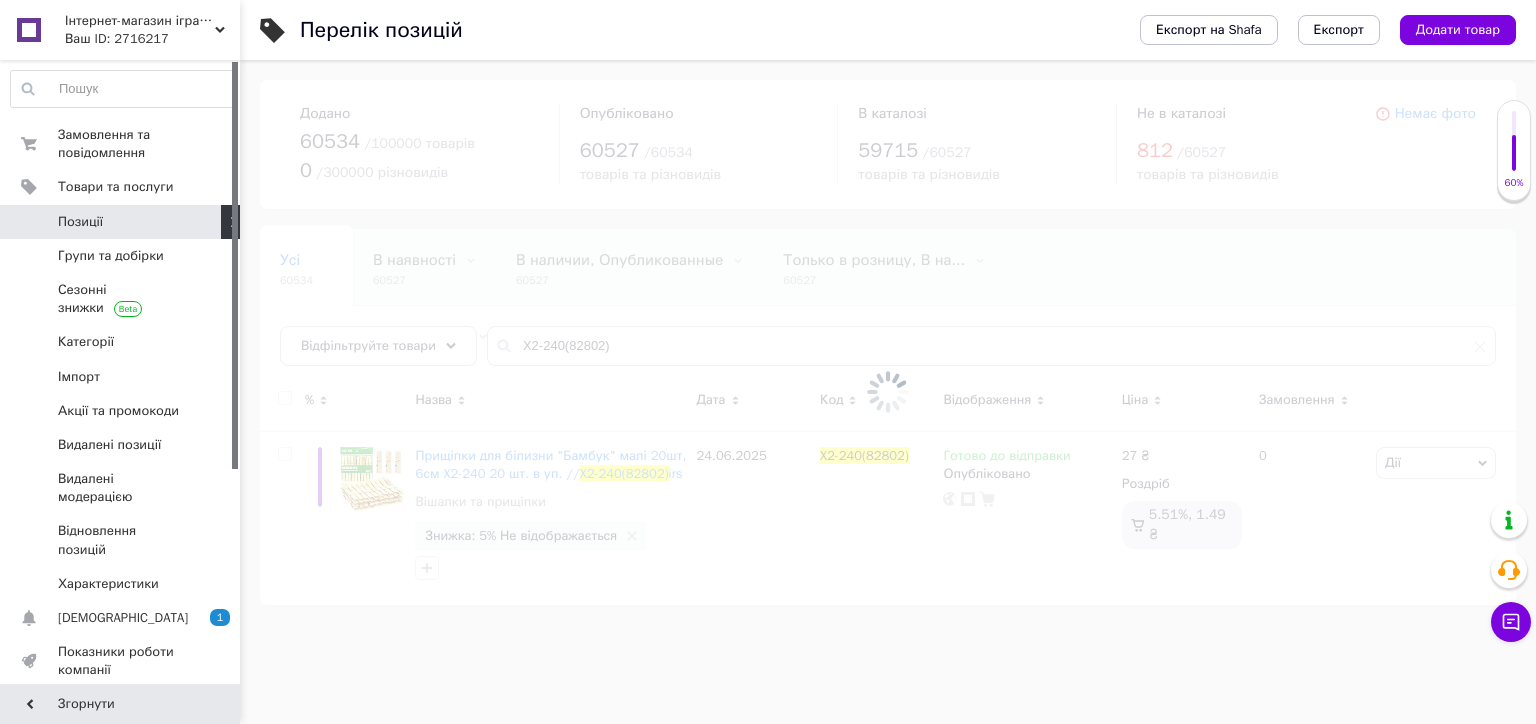 click on "Інтернет-магазин іграшок "IRISHOPUA"" at bounding box center (140, 21) 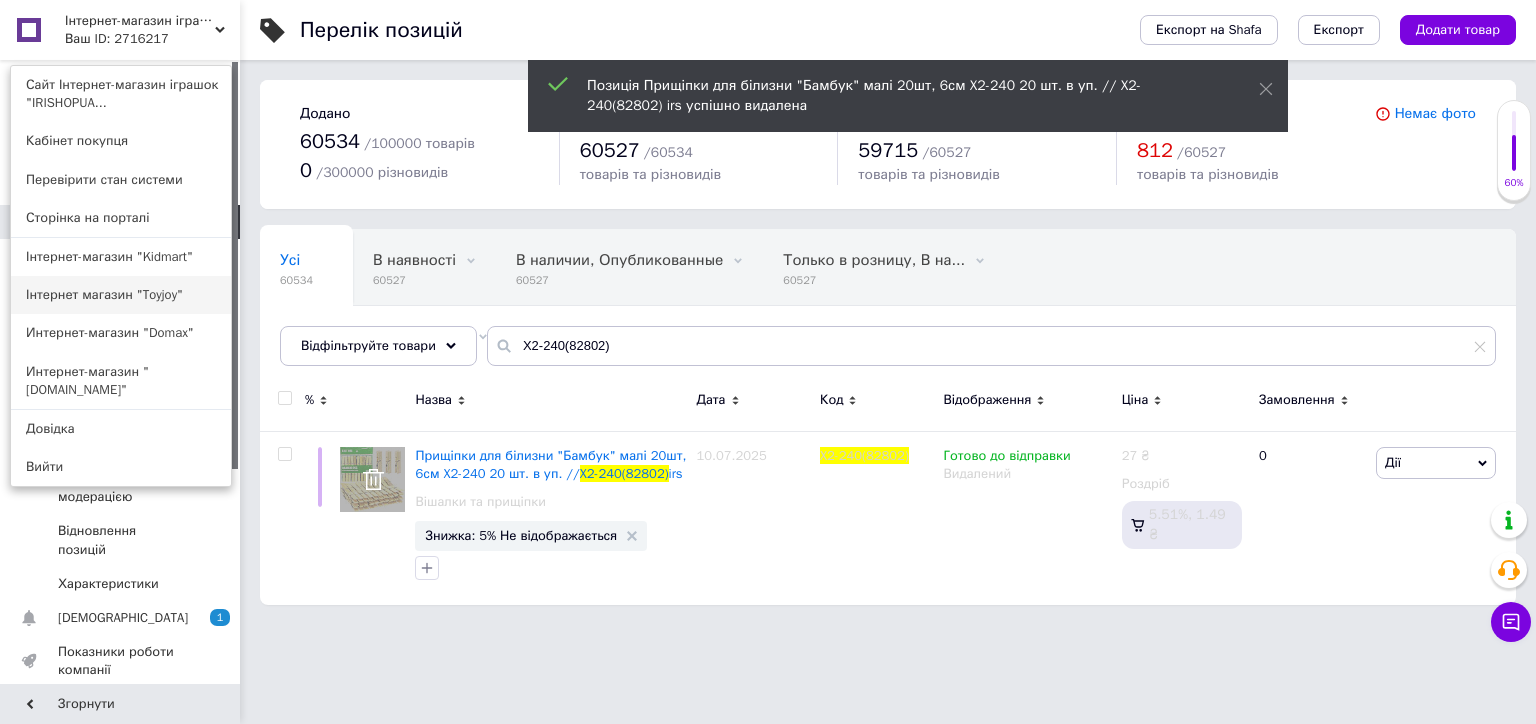 click on "Інтернет магазин  "Toyjoy"" at bounding box center (121, 295) 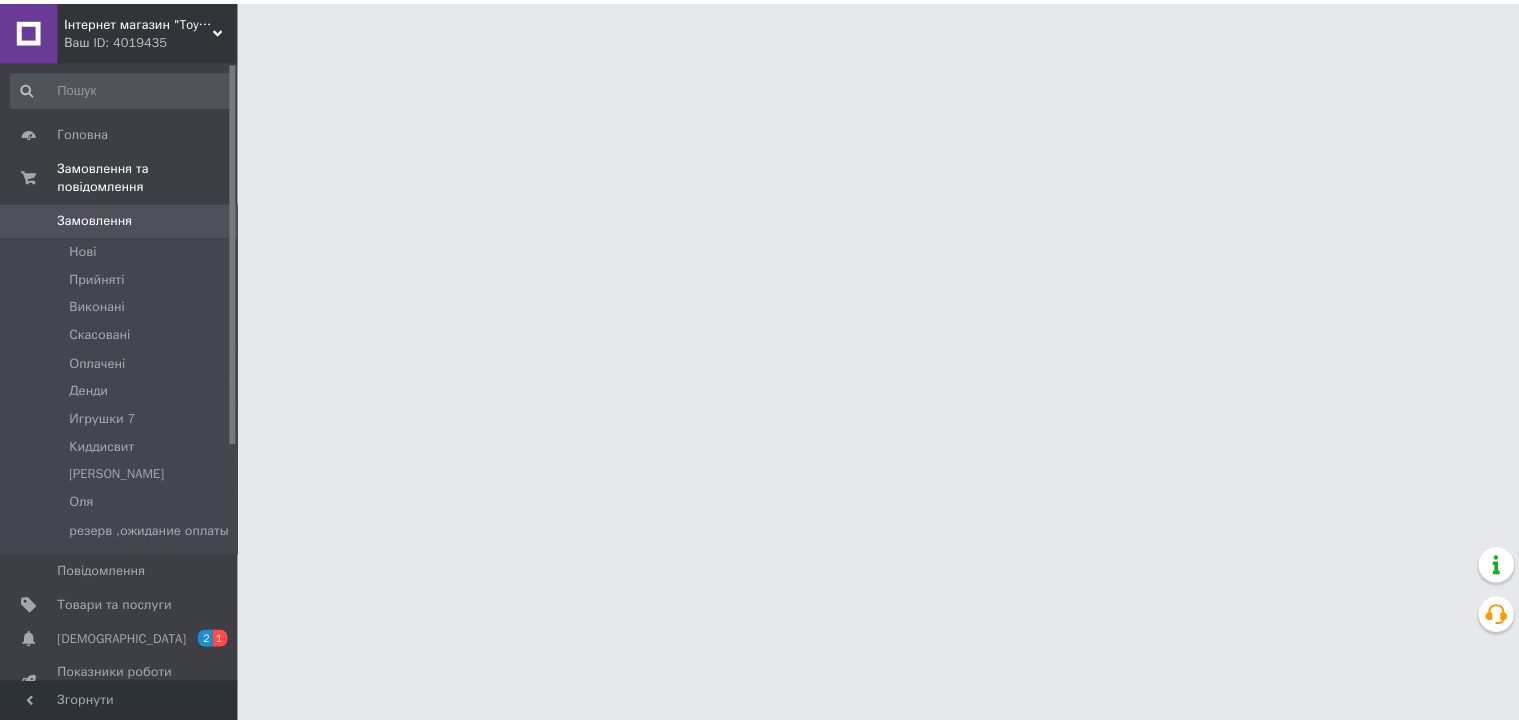 scroll, scrollTop: 0, scrollLeft: 0, axis: both 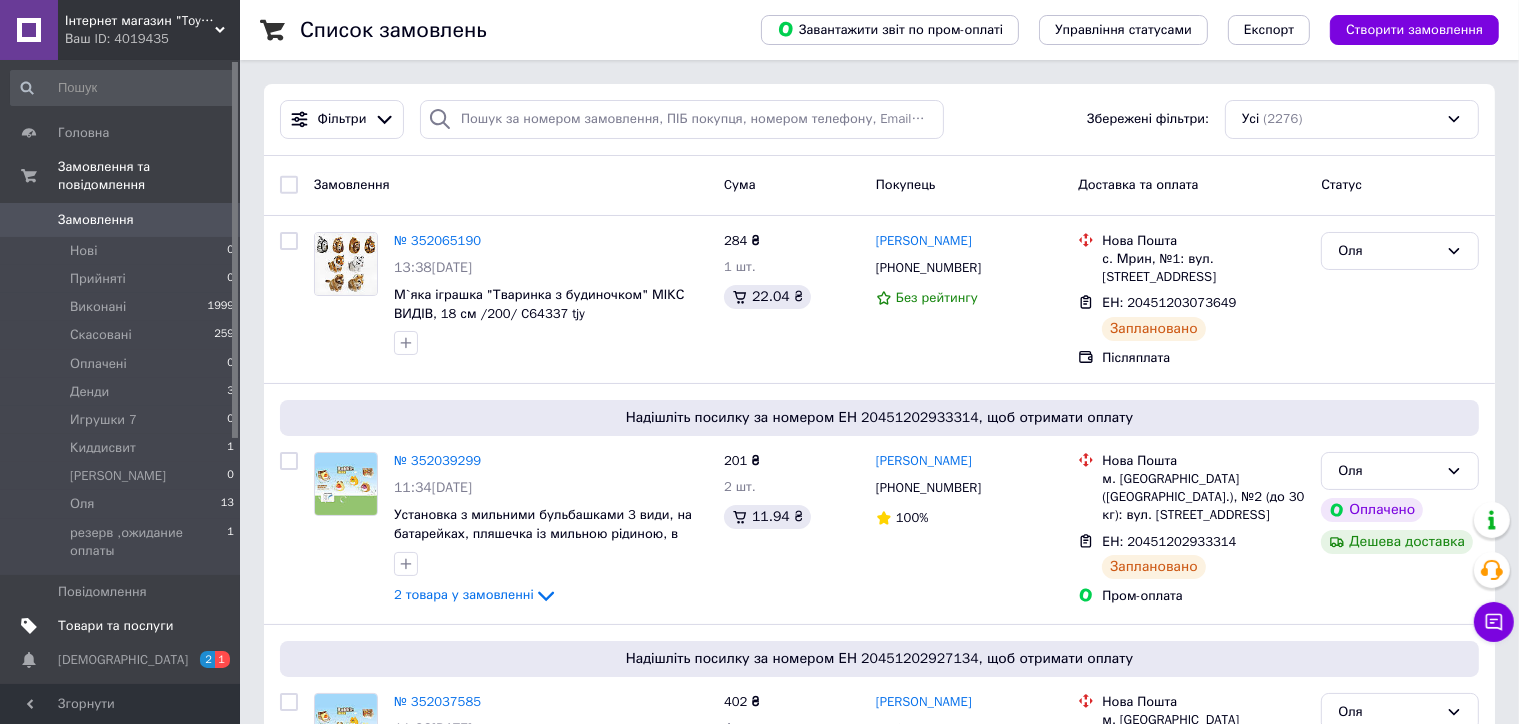 click on "Товари та послуги" at bounding box center (123, 626) 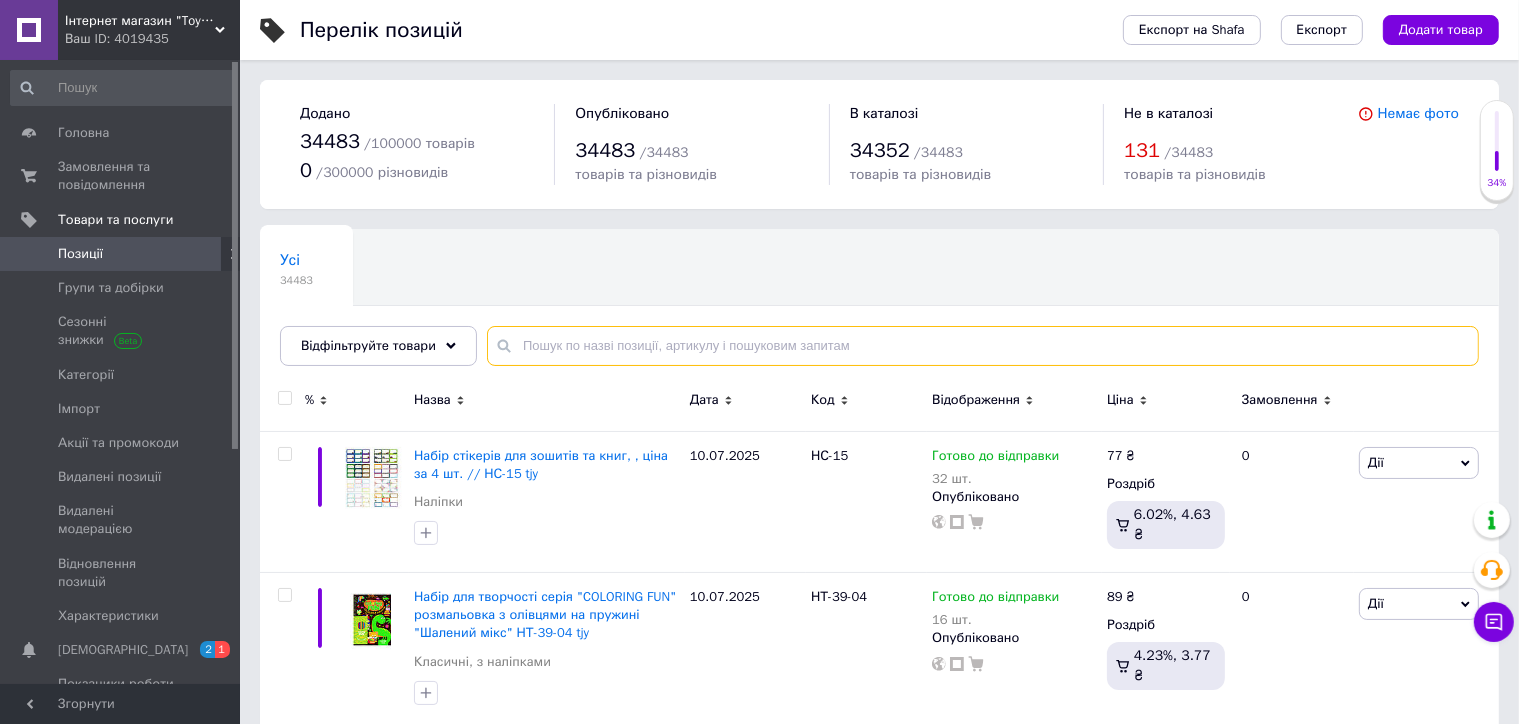 click at bounding box center (983, 346) 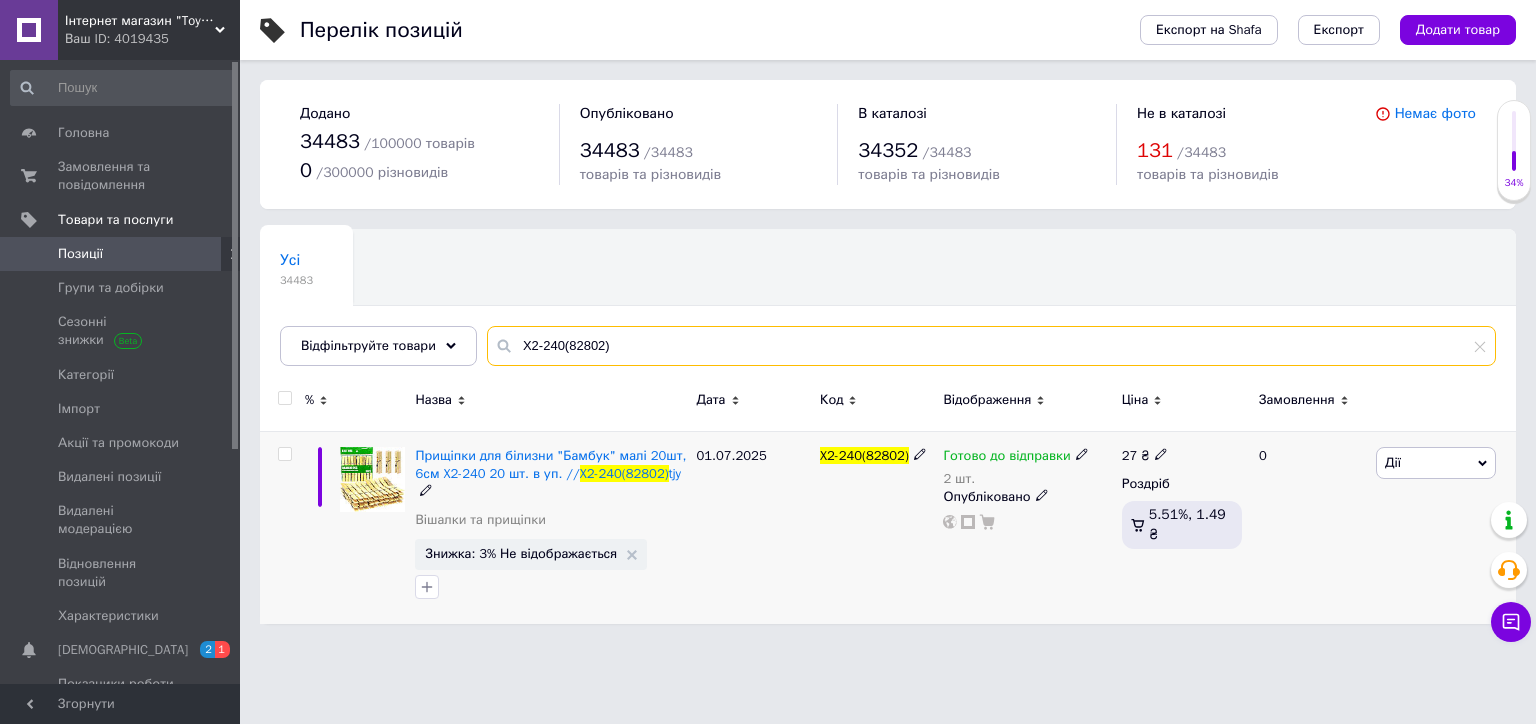 type on "X2-240(82802)" 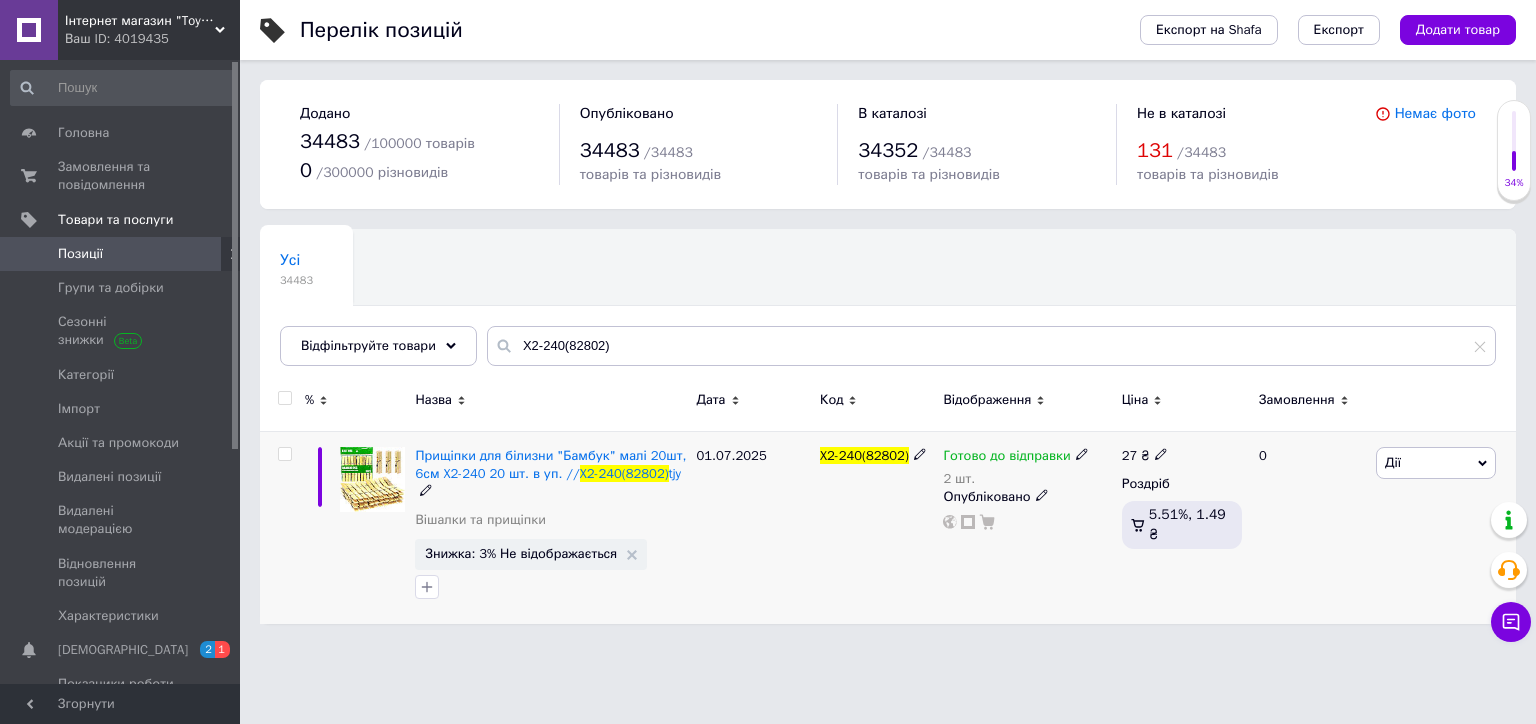 click on "Дії" at bounding box center [1436, 463] 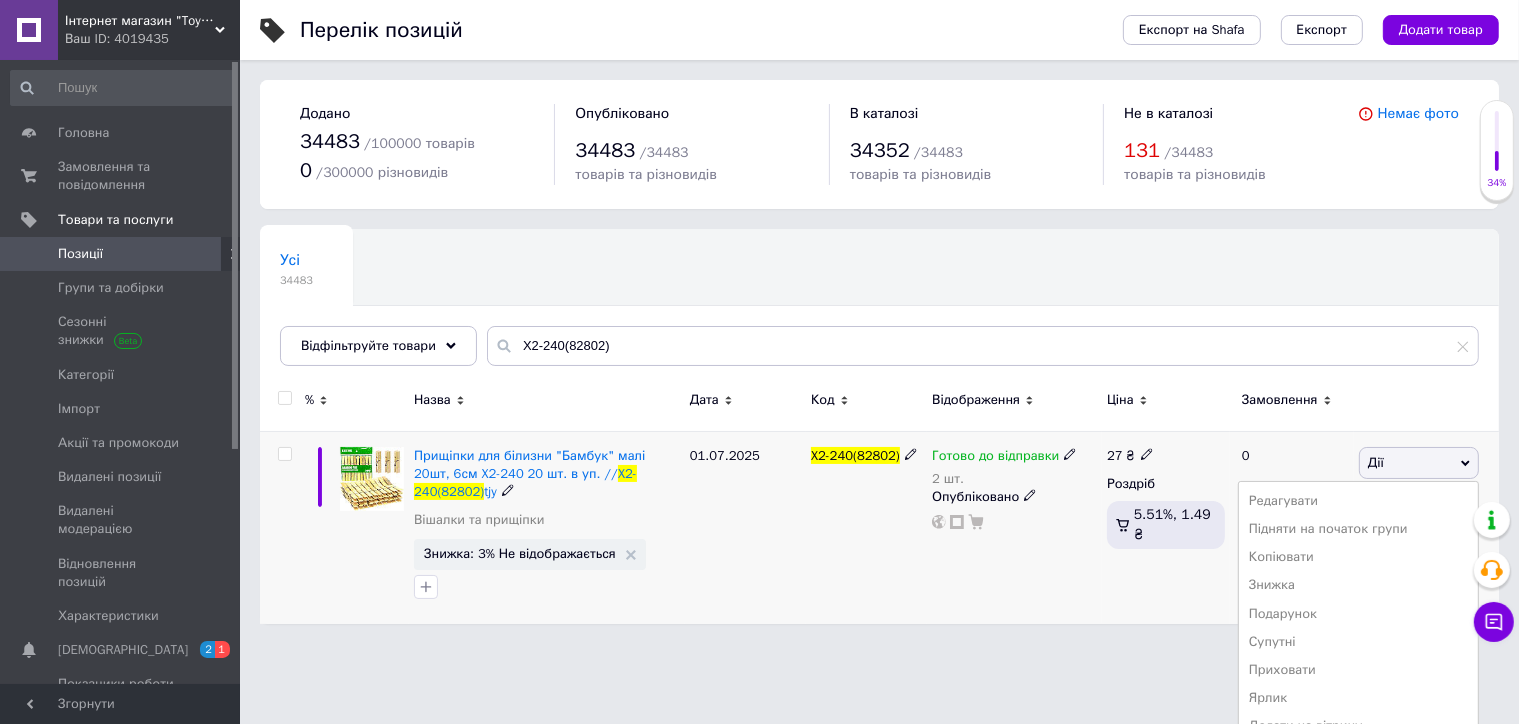 scroll, scrollTop: 77, scrollLeft: 0, axis: vertical 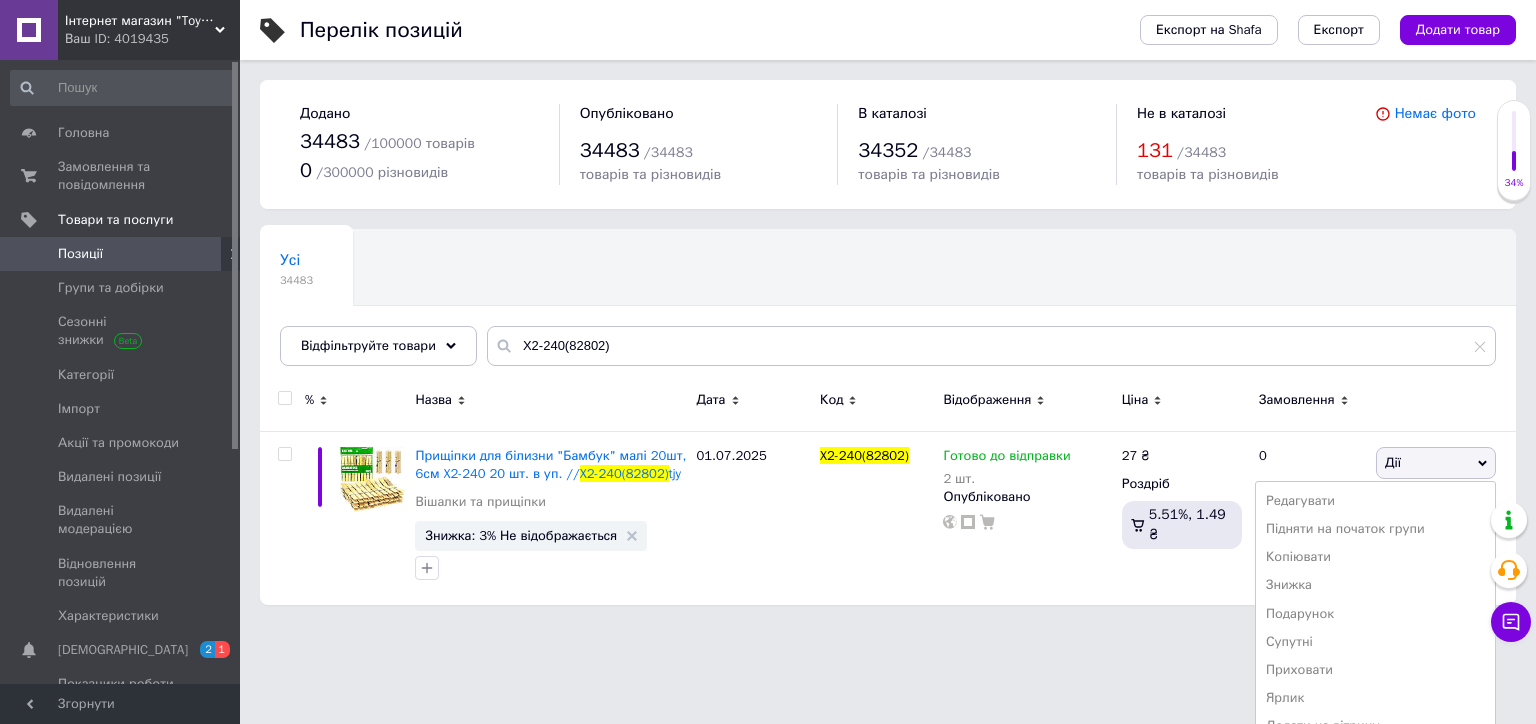 click on "Інтернет магазин  "Toyjoy" Ваш ID: 4019435 Сайт Інтернет магазин  "Toyjoy" Кабінет покупця Перевірити стан системи Сторінка на порталі Інтернет-магазин "Kidmart" Интернет-магазин "Domax" Магазин игрушек "IRISHOPUA" Интернет-магазин "IRISHOP.COM.UA" Довідка Вийти Головна Замовлення та повідомлення 0 0 Товари та послуги Позиції Групи та добірки Сезонні знижки Категорії Імпорт Акції та промокоди Видалені позиції Видалені модерацією Відновлення позицій Характеристики Сповіщення 2 1 Показники роботи компанії Відгуки Клієнти Аналітика" at bounding box center [768, 312] 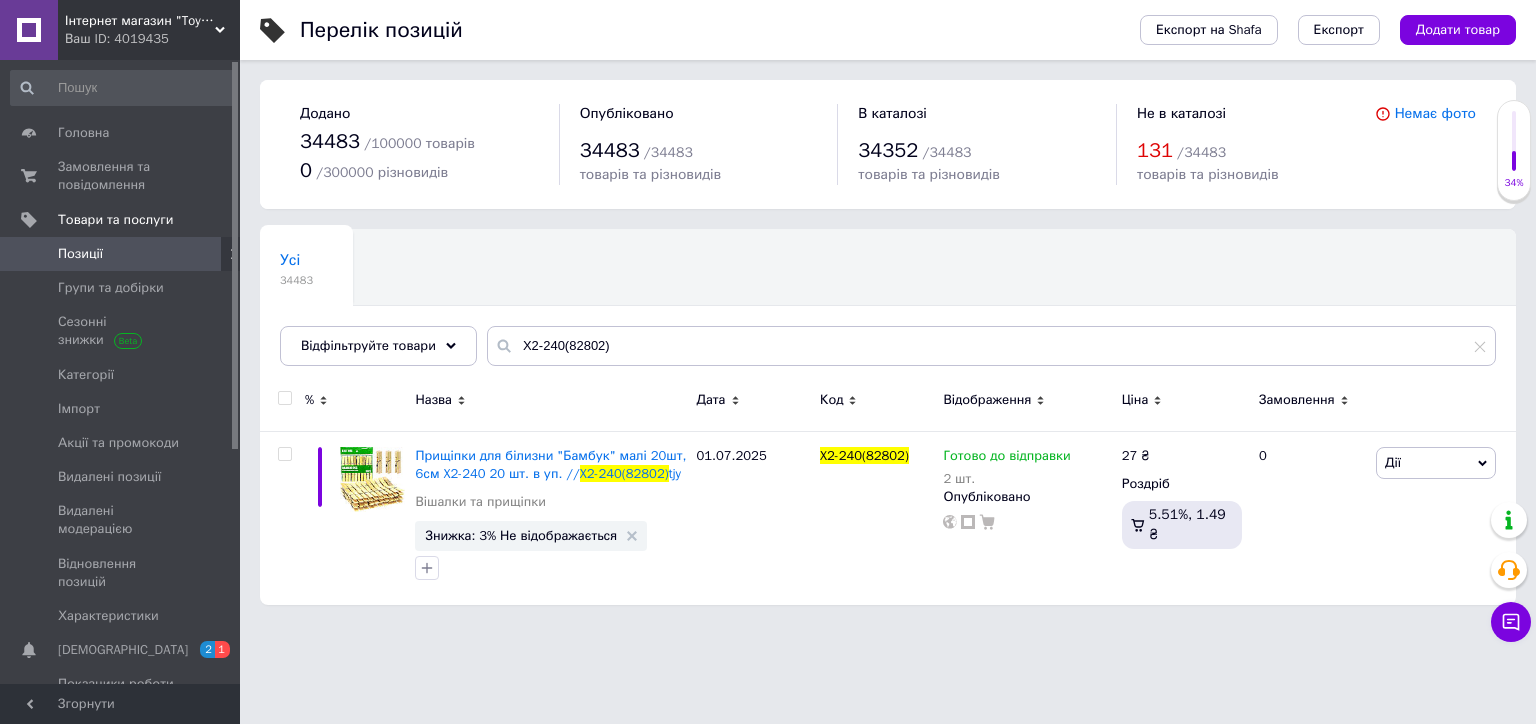 click on "Інтернет магазин  "Toyjoy"" at bounding box center [140, 21] 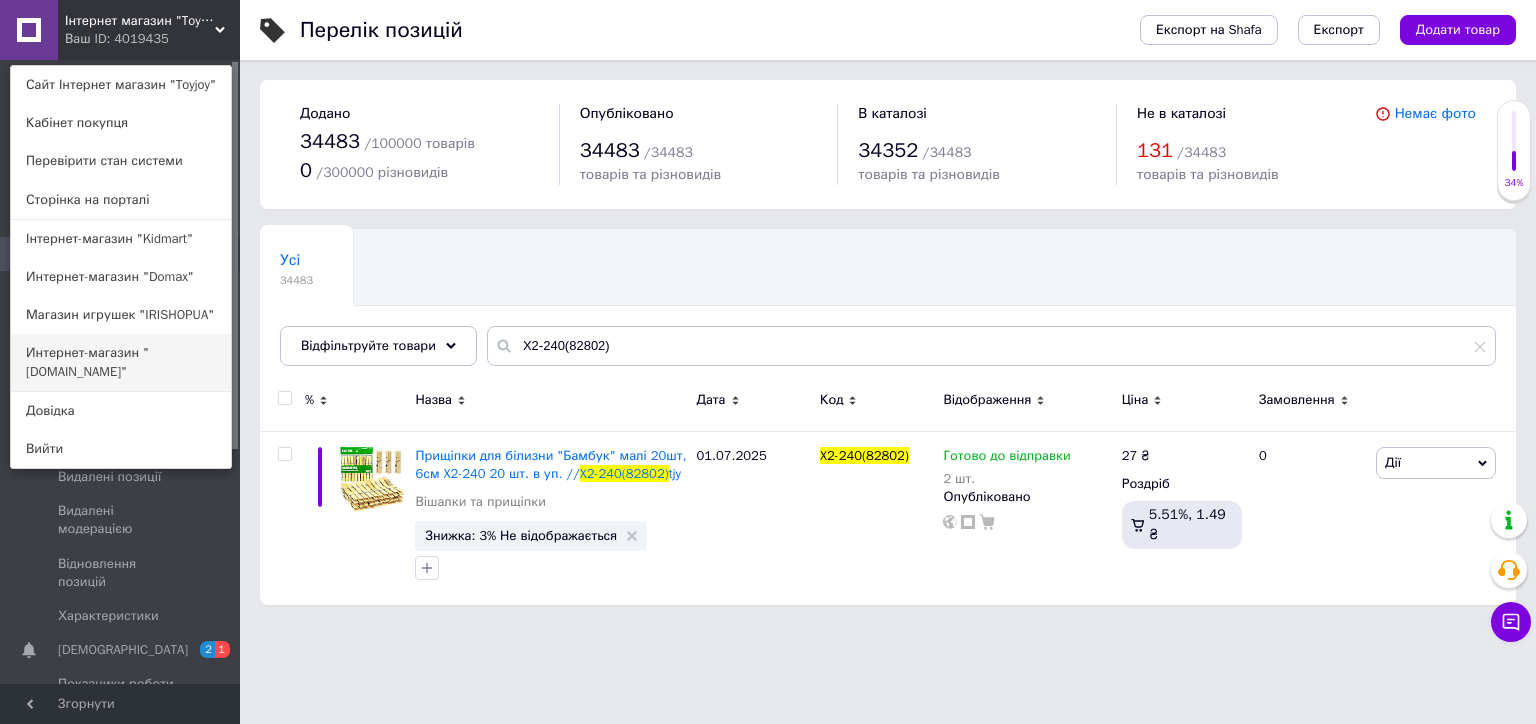 click on "Интернет-магазин "[DOMAIN_NAME]"" at bounding box center (121, 362) 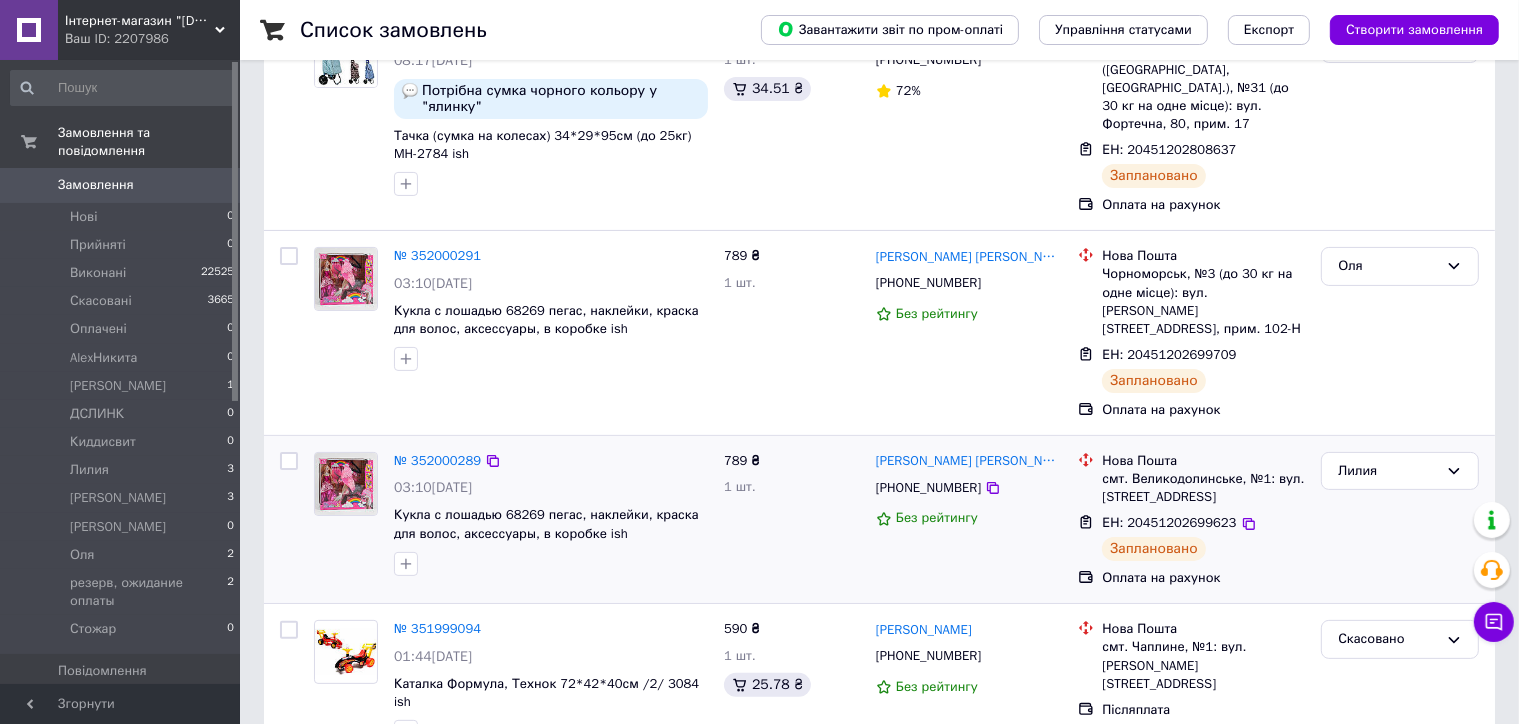 scroll, scrollTop: 400, scrollLeft: 0, axis: vertical 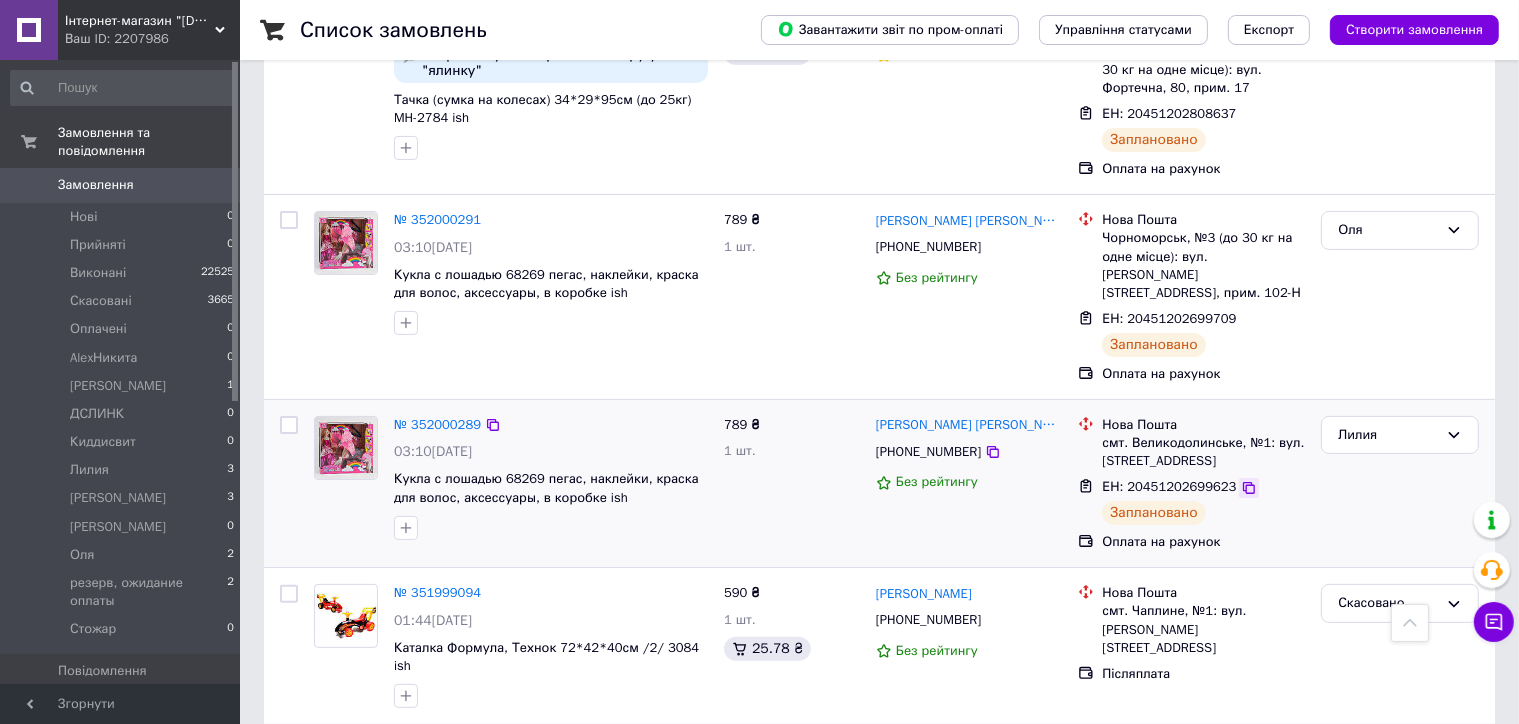 click 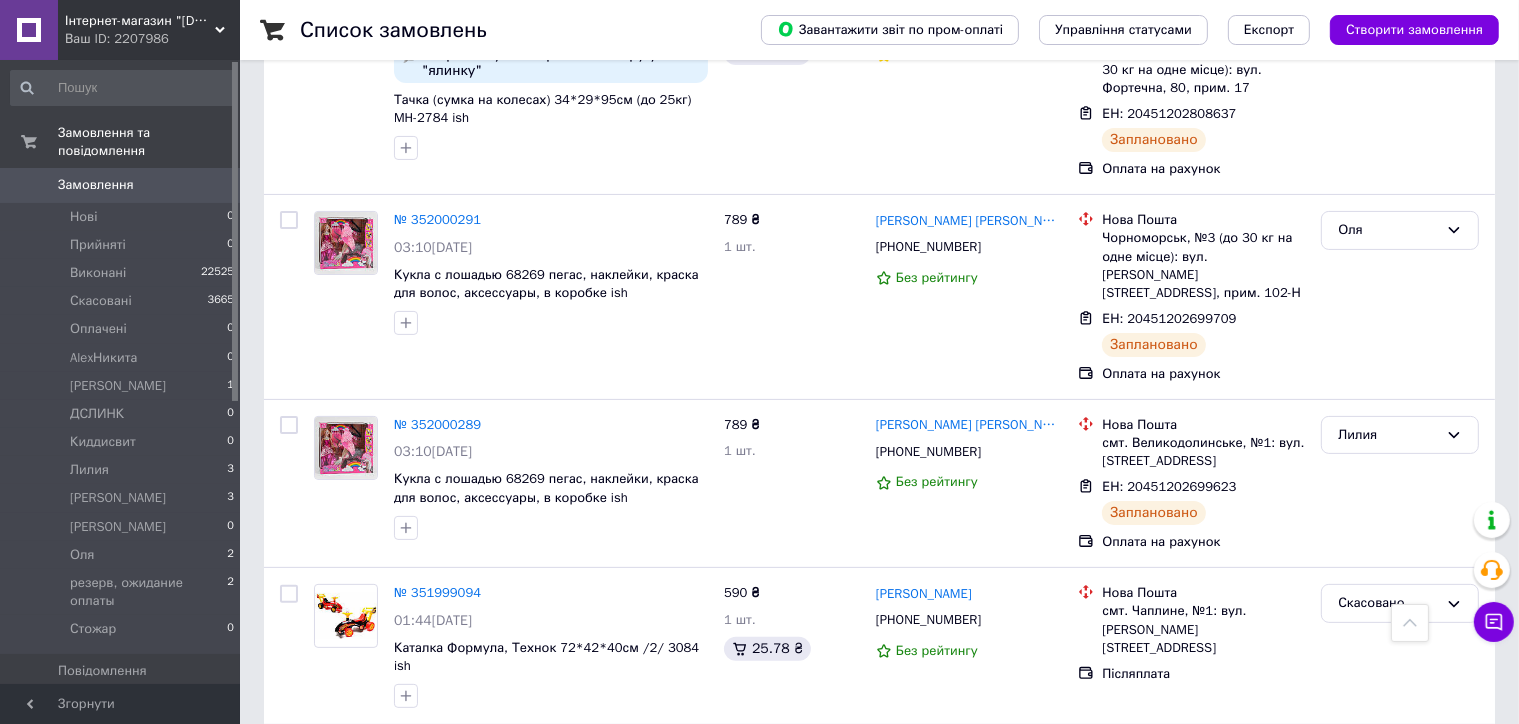 click on "Інтернет-магазин "IRISHOP.COM.UA"" at bounding box center [140, 21] 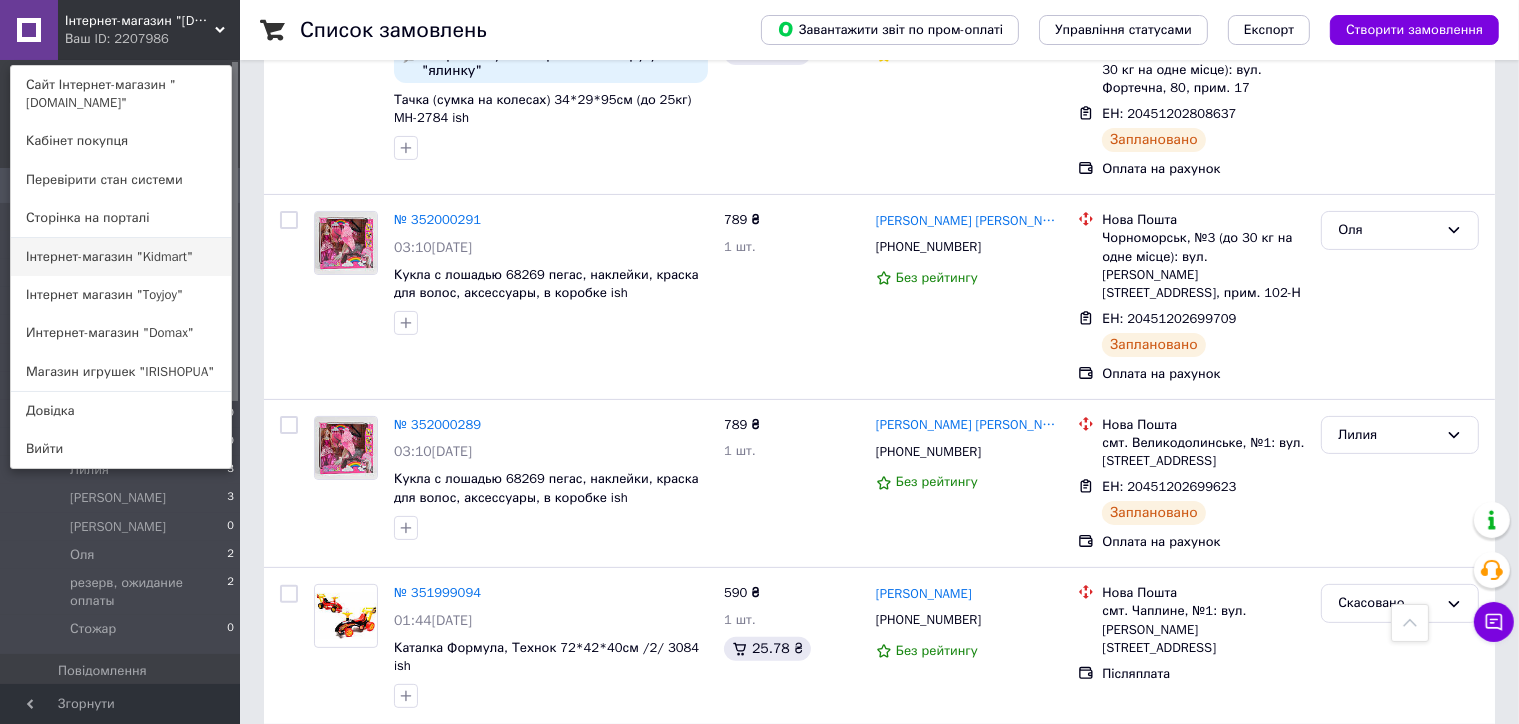 click on "Інтернет-магазин "Kidmart"" at bounding box center [121, 257] 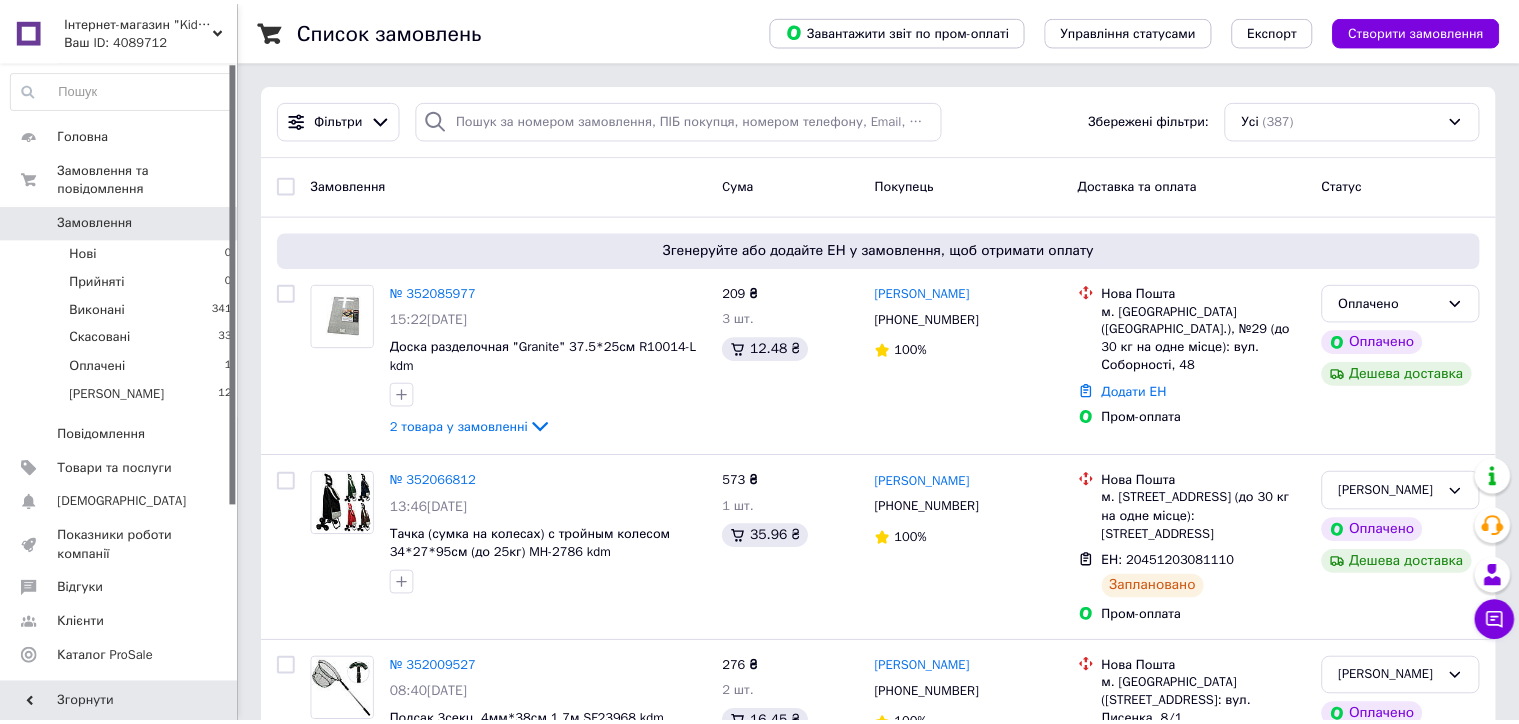 scroll, scrollTop: 0, scrollLeft: 0, axis: both 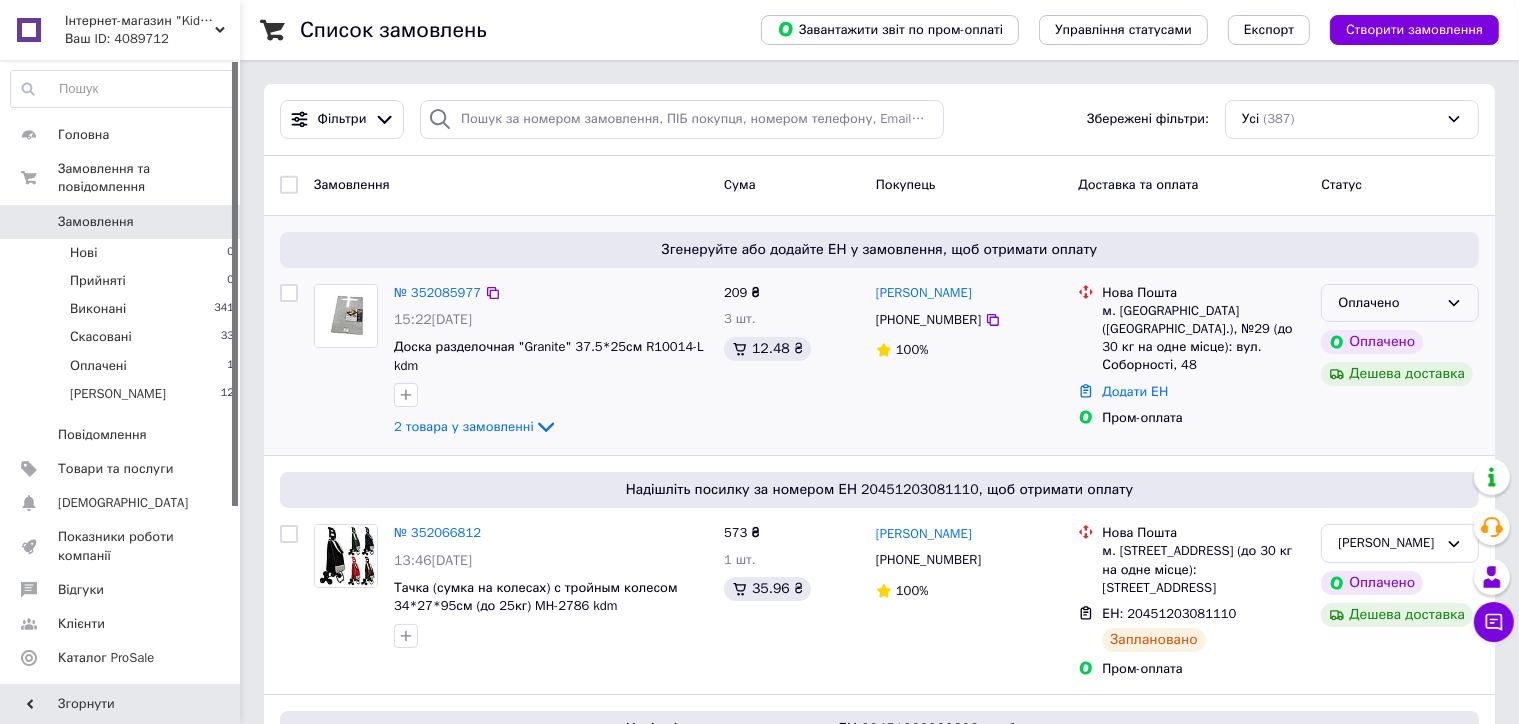 click on "Оплачено" at bounding box center (1400, 303) 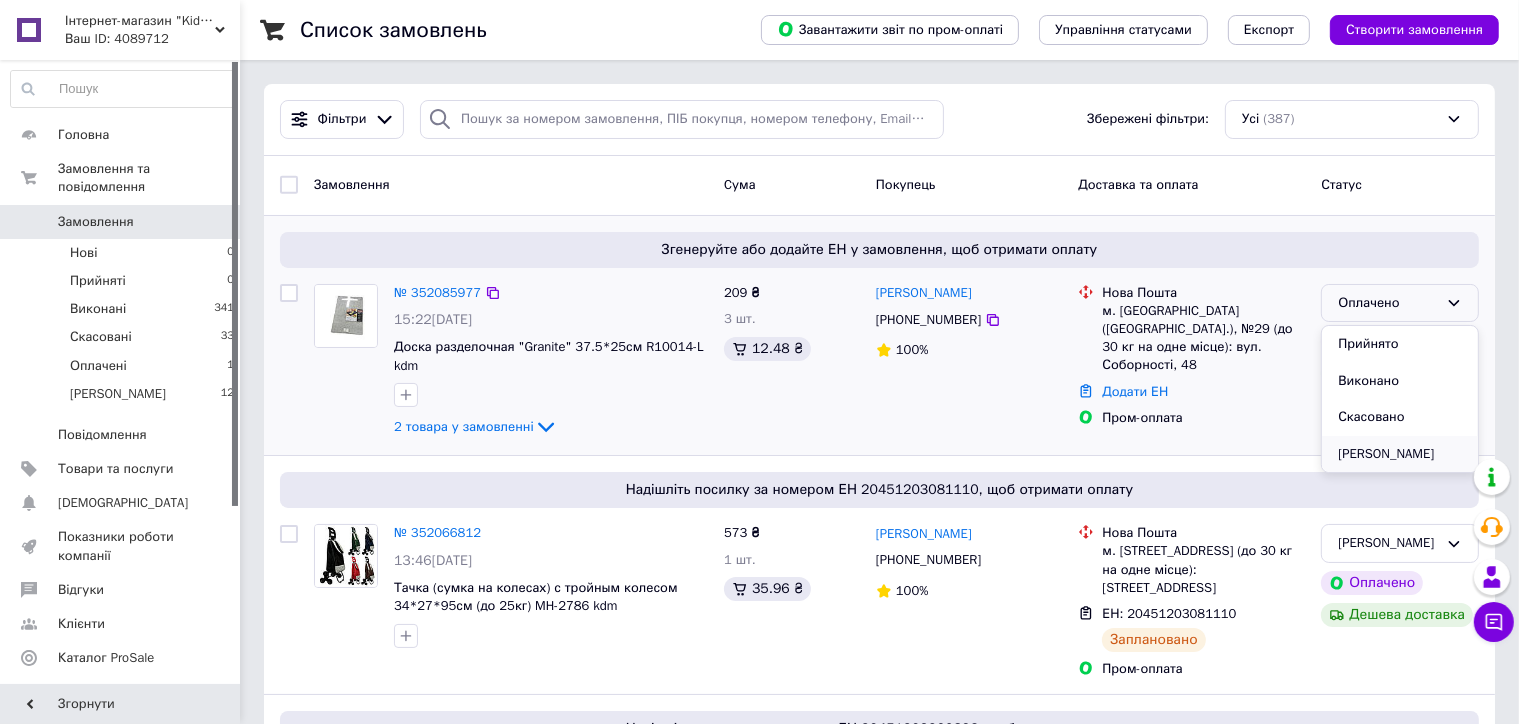 click on "[PERSON_NAME]" at bounding box center (1400, 454) 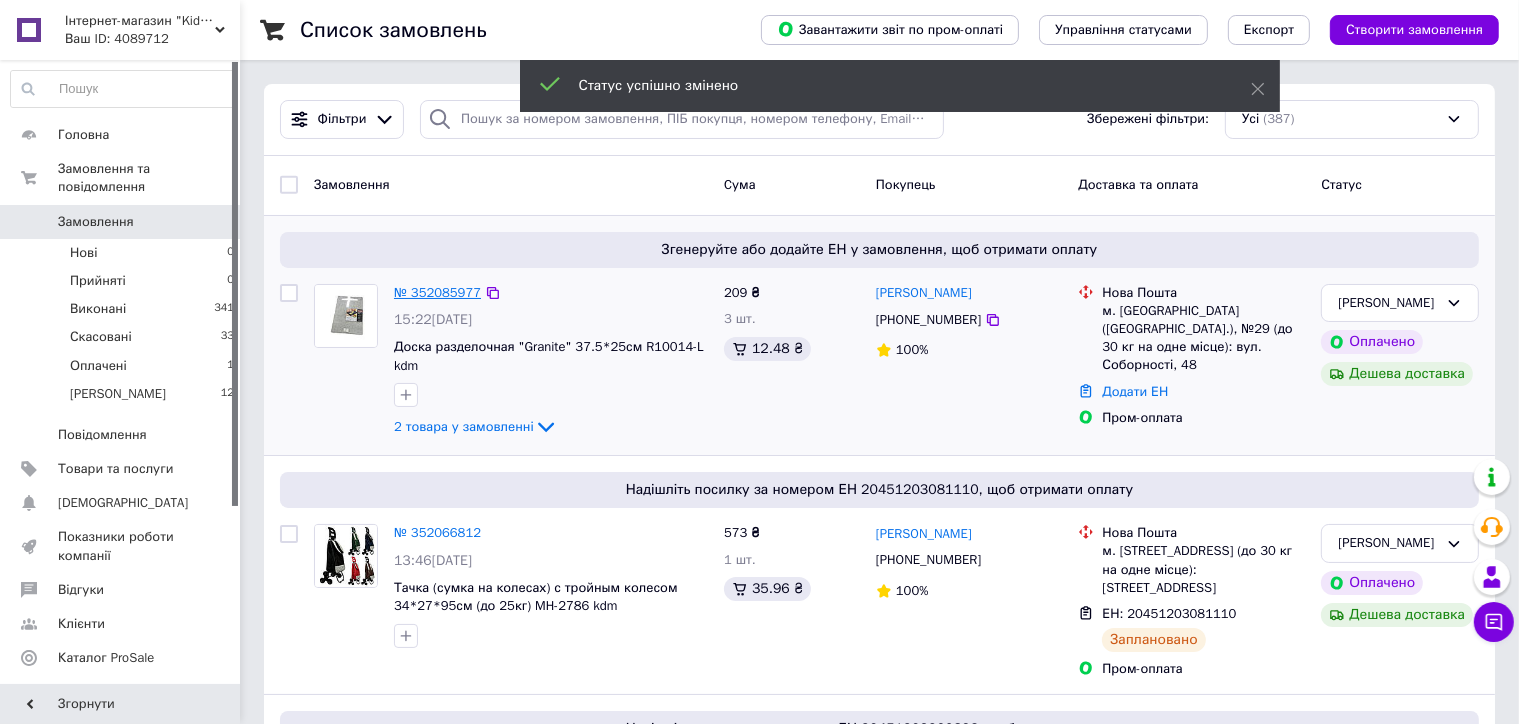 click on "№ 352085977" at bounding box center [437, 292] 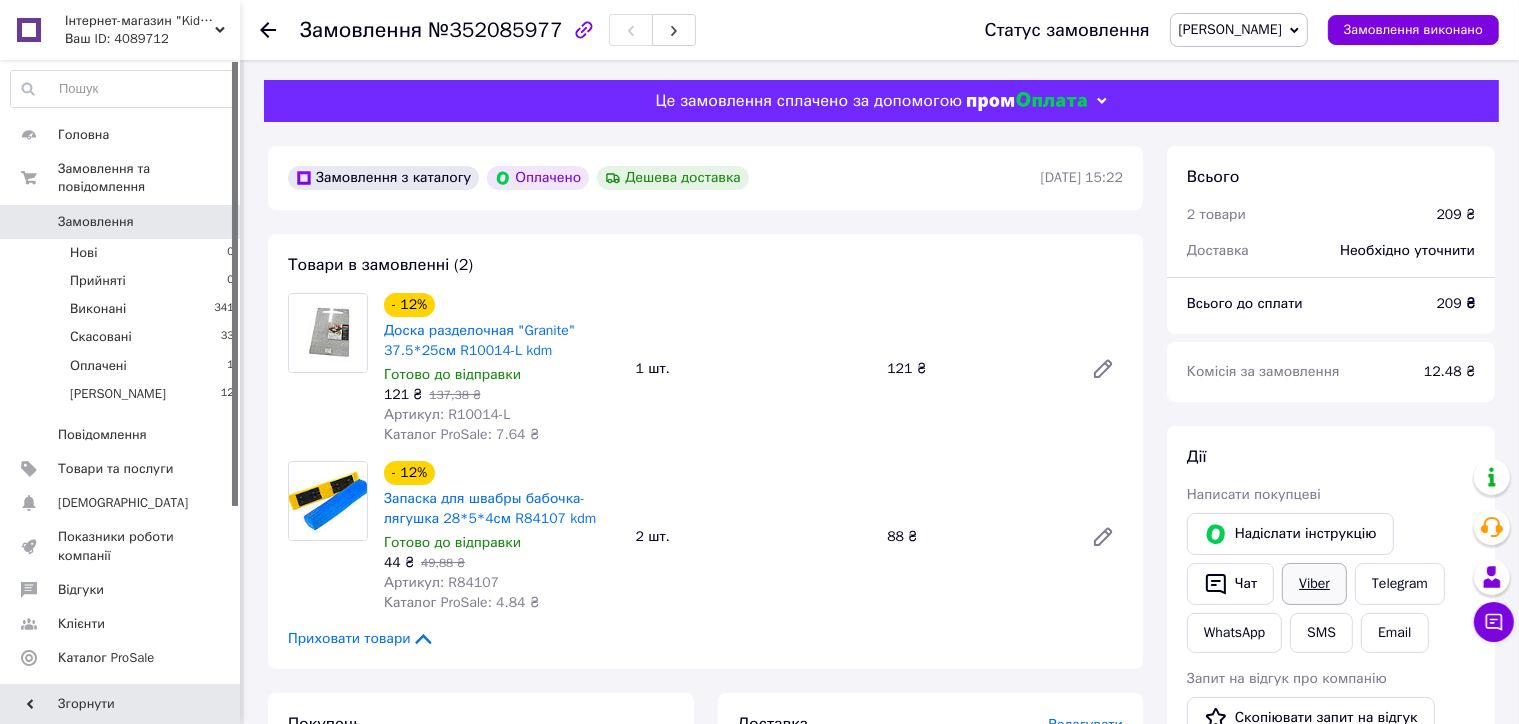 click on "Viber" at bounding box center (1314, 584) 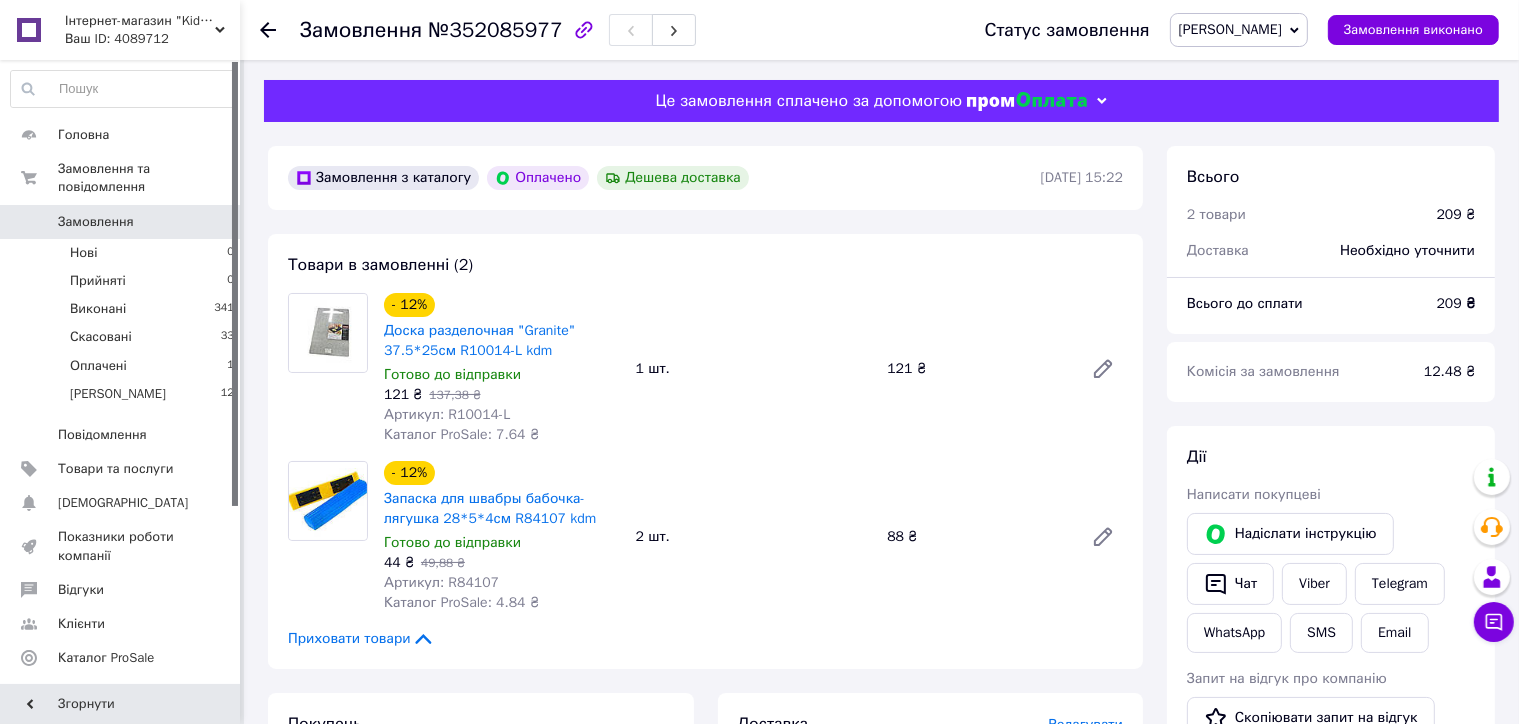 click at bounding box center (123, 89) 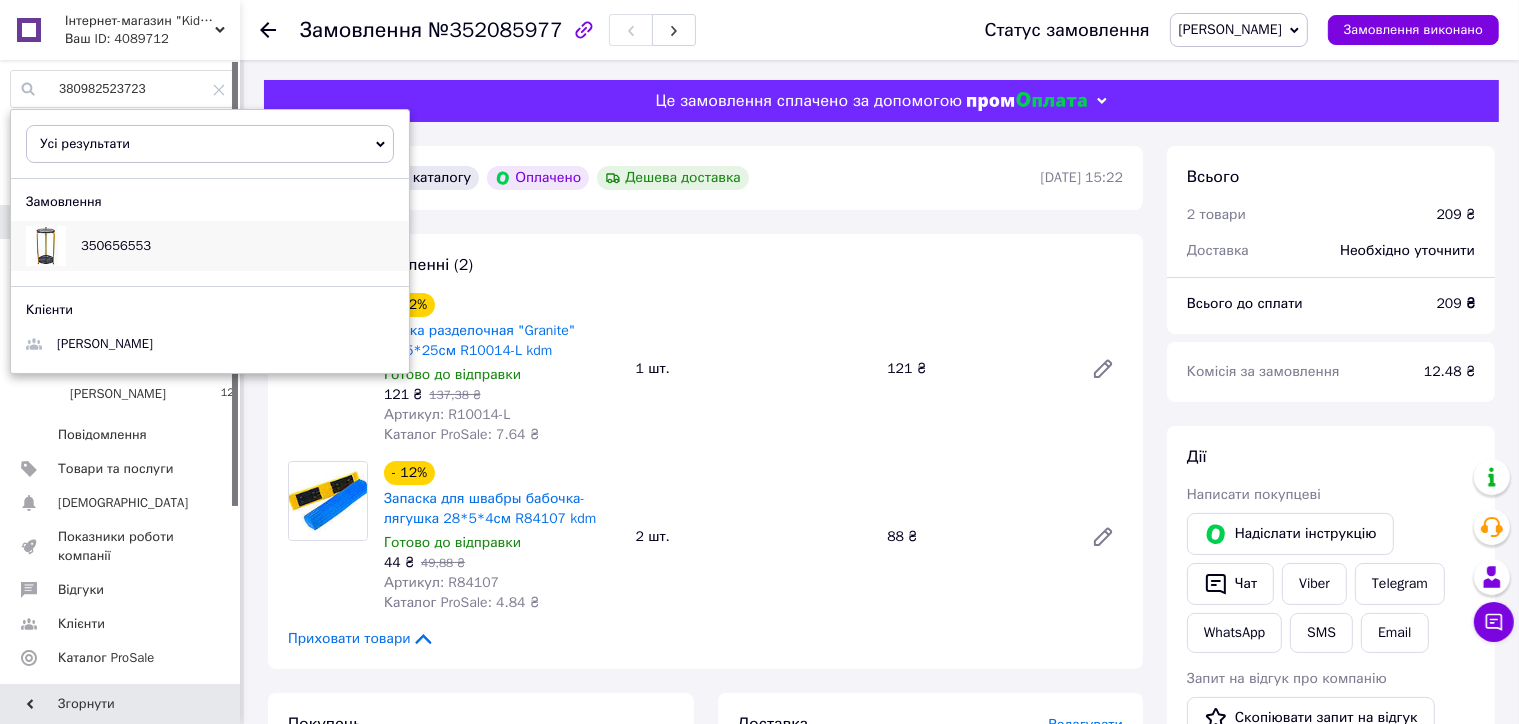 click on "350656553" at bounding box center [116, 245] 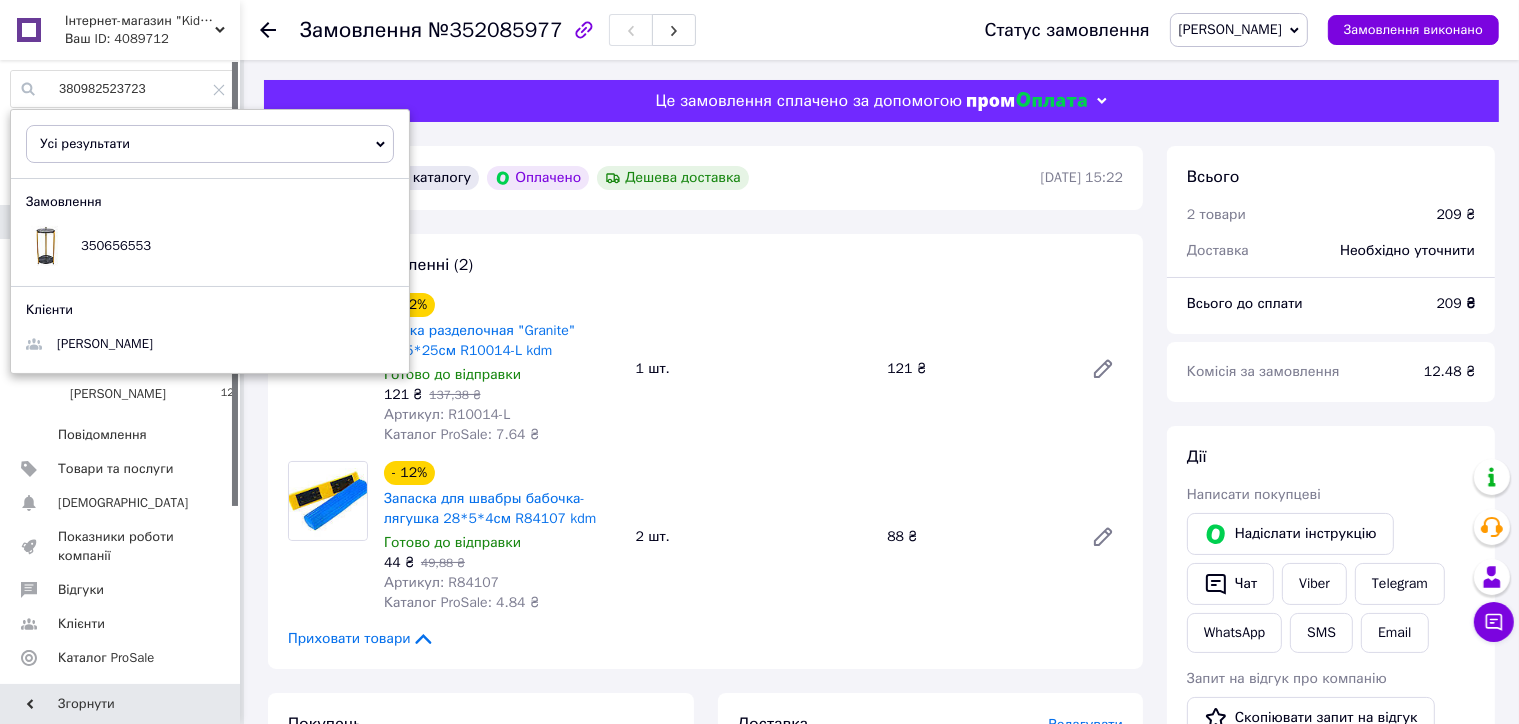 click on "380982523723" at bounding box center [123, 89] 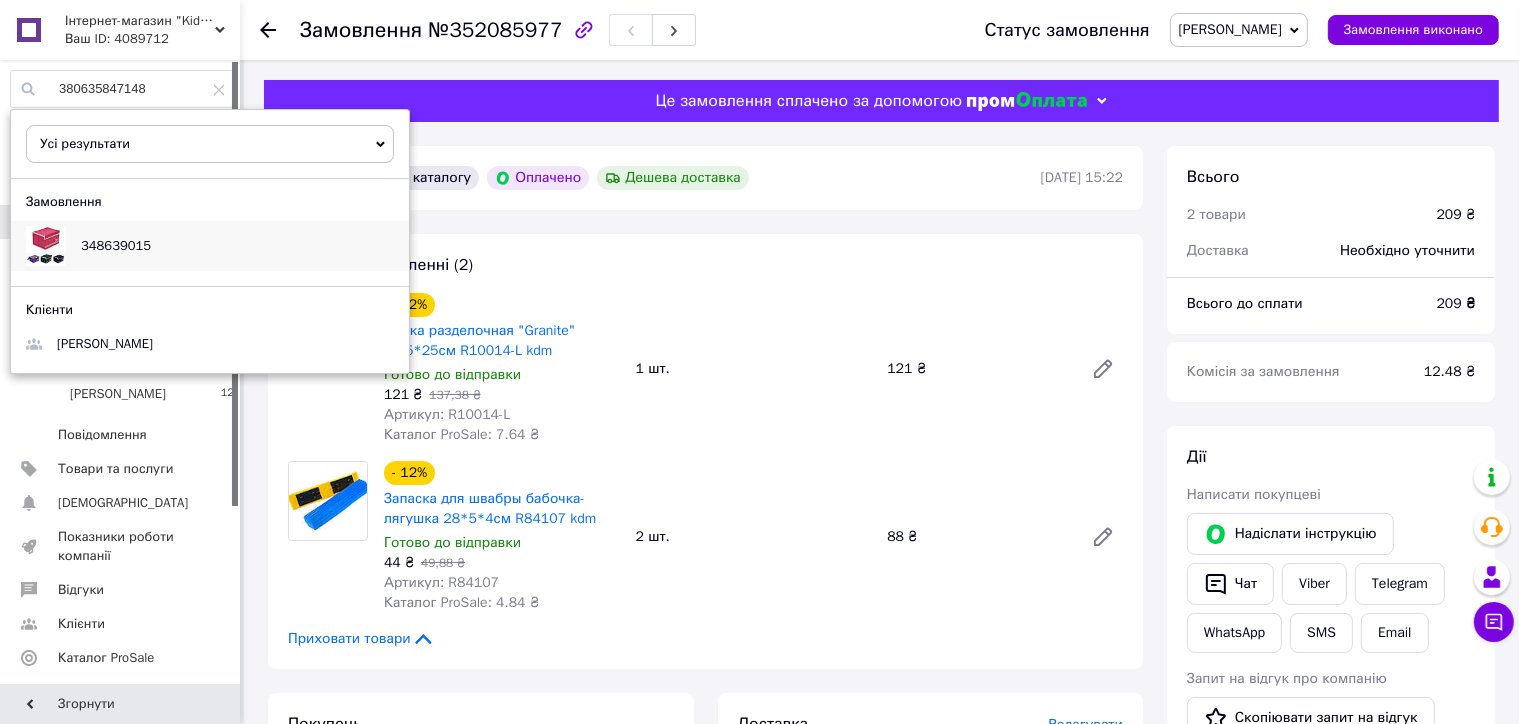 type on "380635847148" 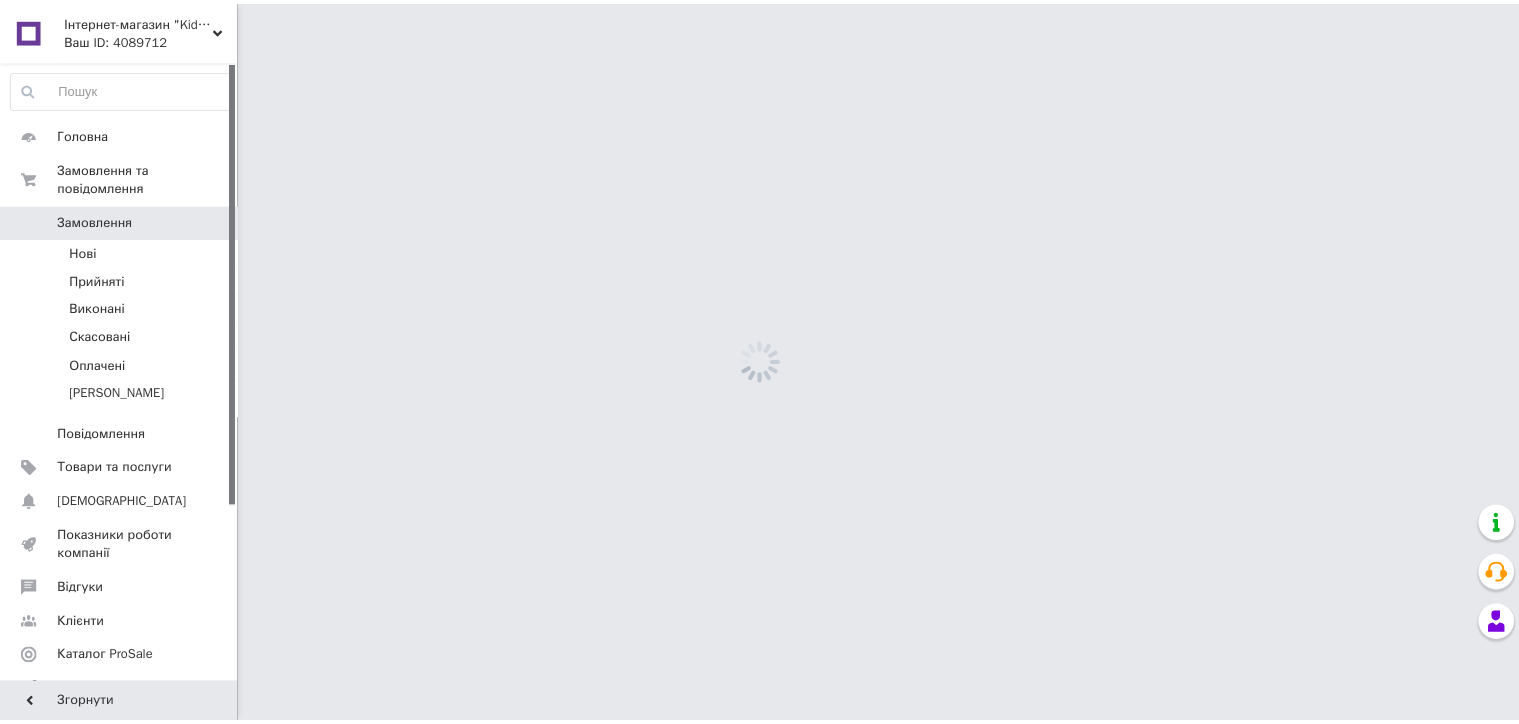 scroll, scrollTop: 0, scrollLeft: 0, axis: both 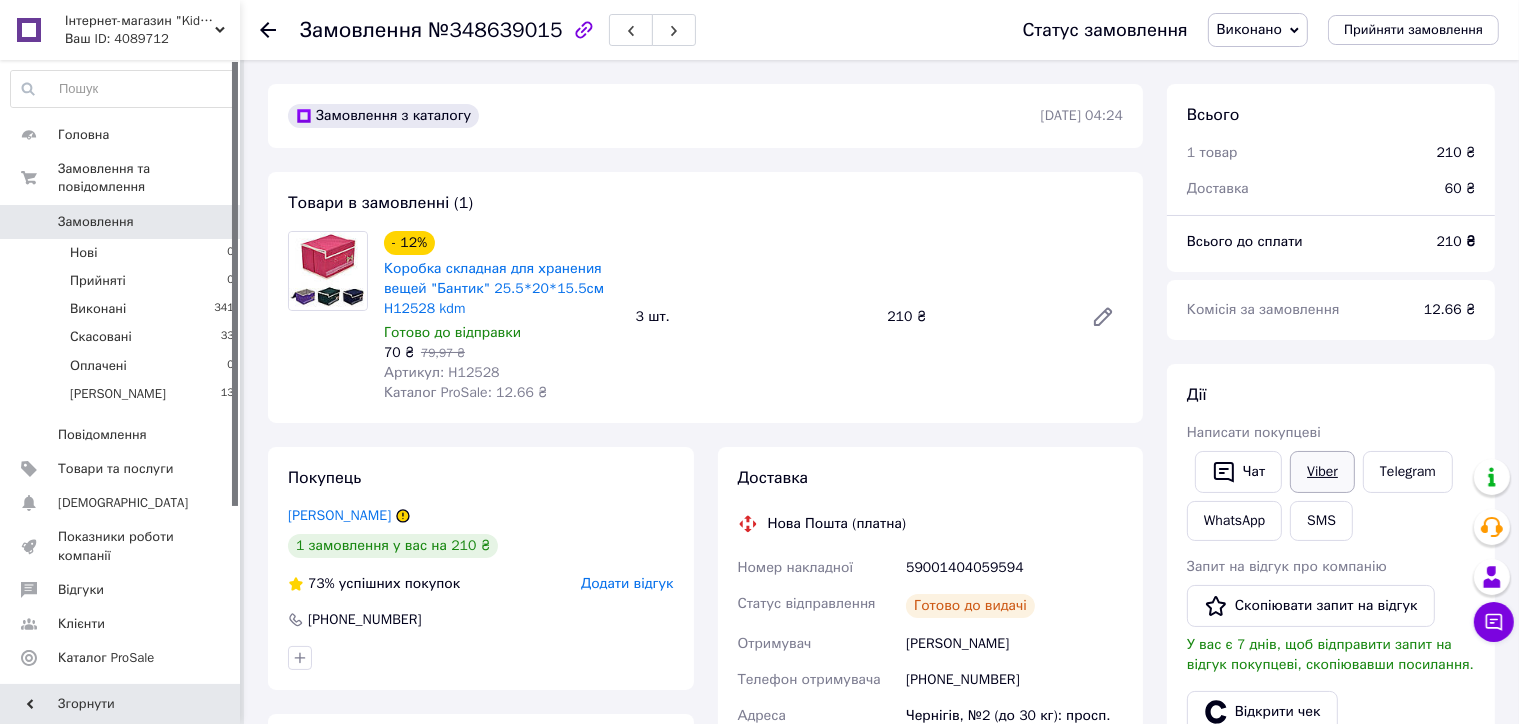 click on "Viber" at bounding box center (1322, 472) 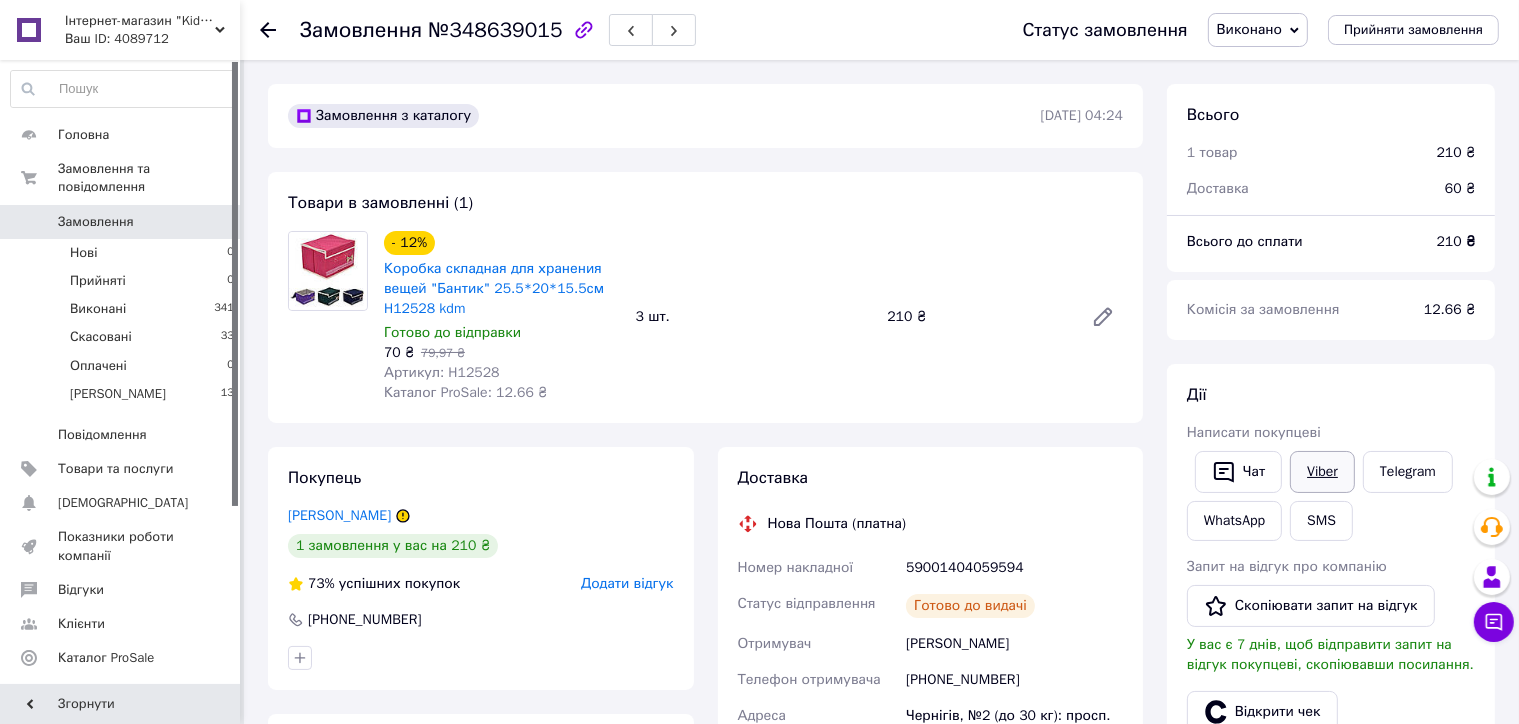 click on "Viber" at bounding box center [1322, 472] 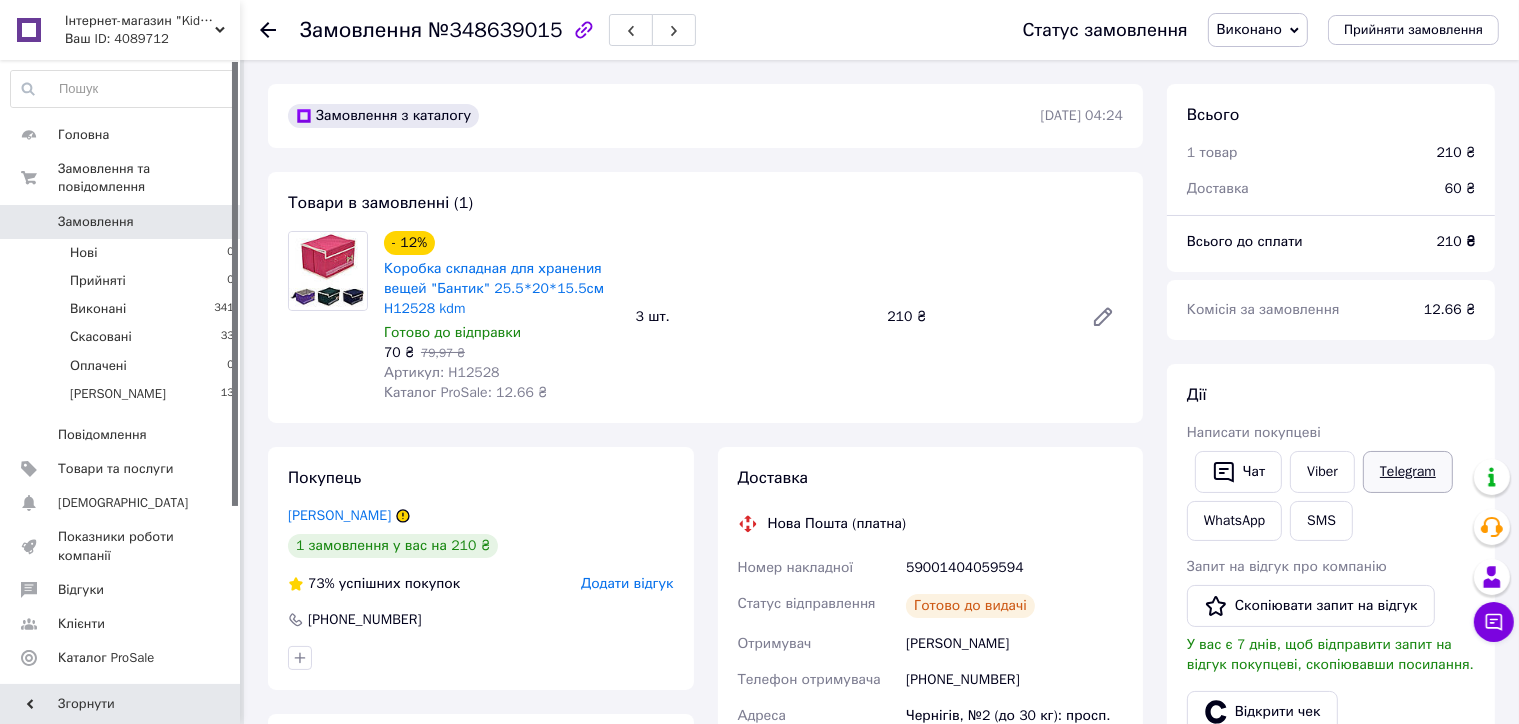 click on "Telegram" at bounding box center (1408, 472) 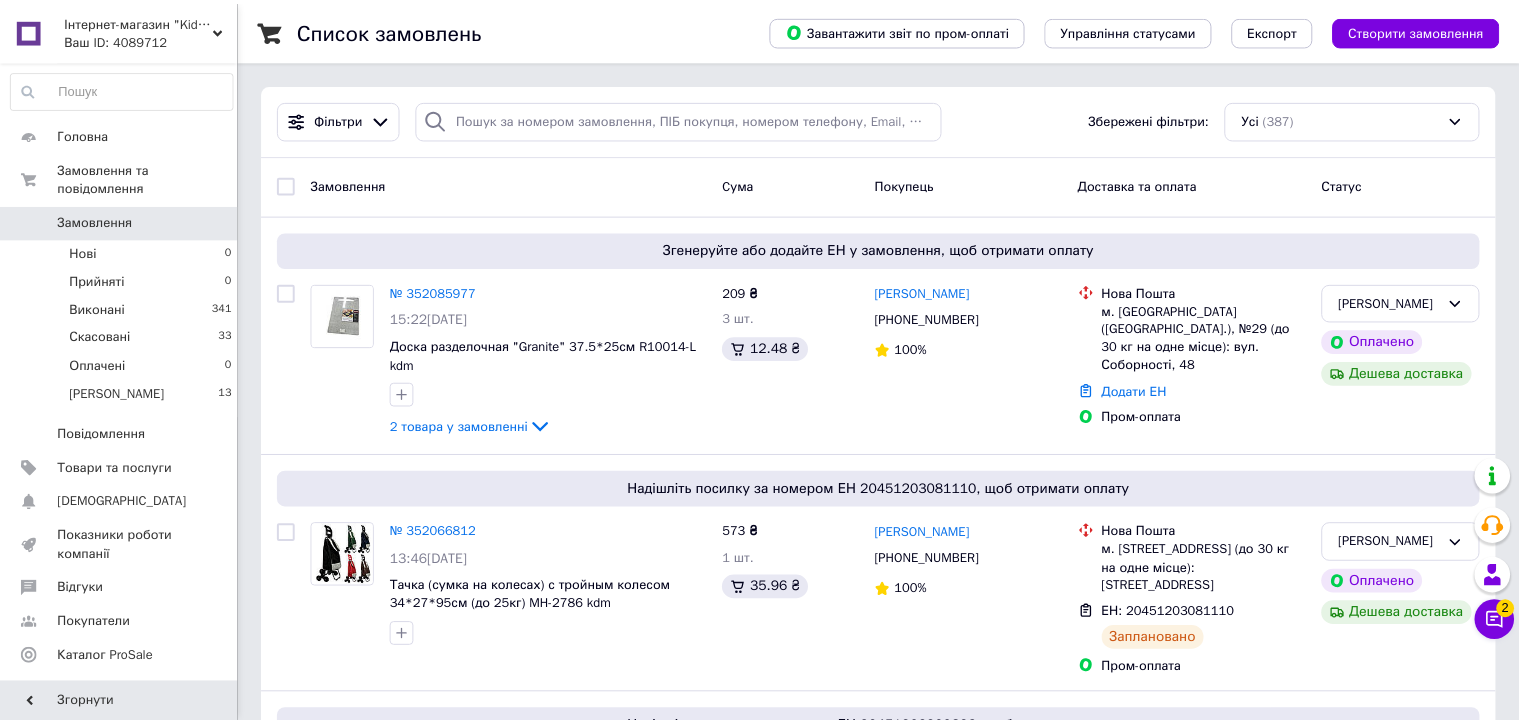 scroll, scrollTop: 0, scrollLeft: 0, axis: both 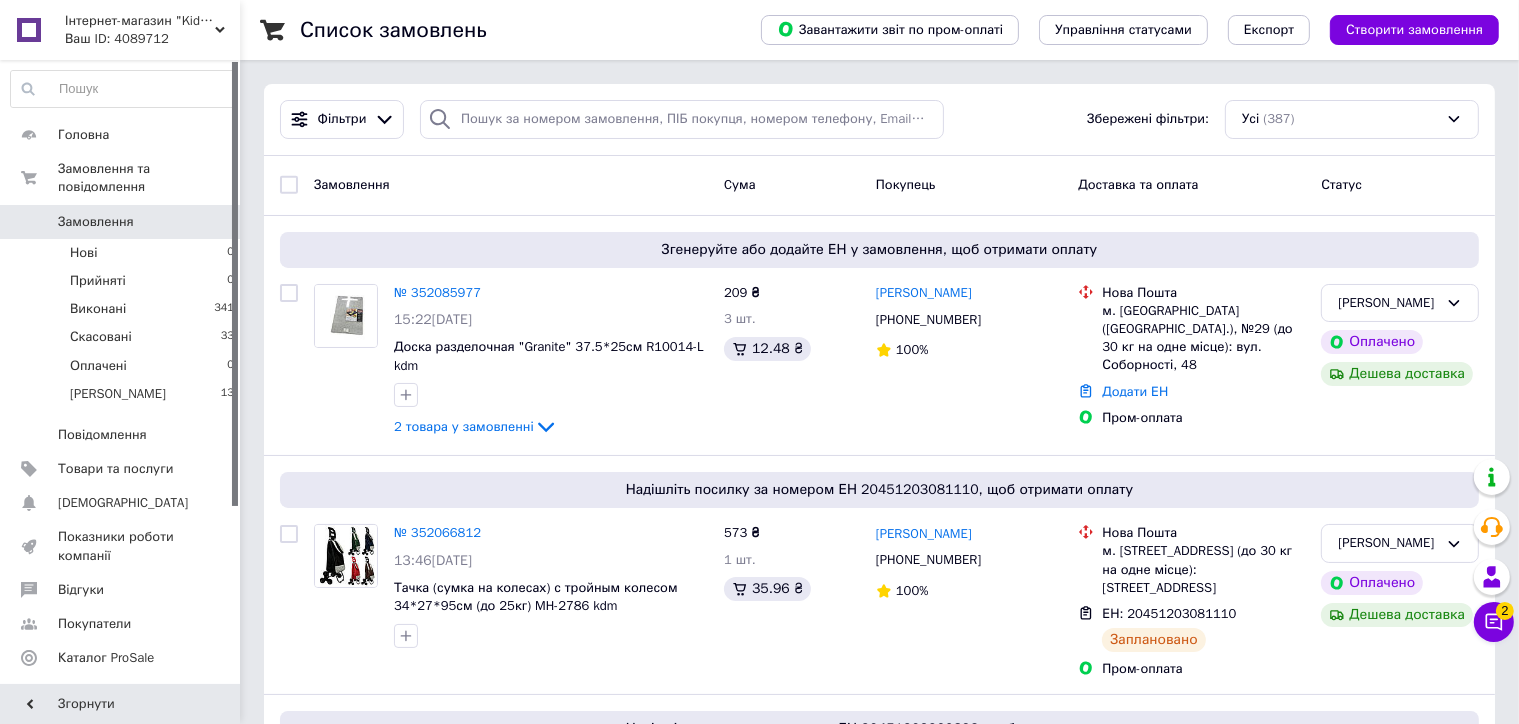 click at bounding box center [123, 89] 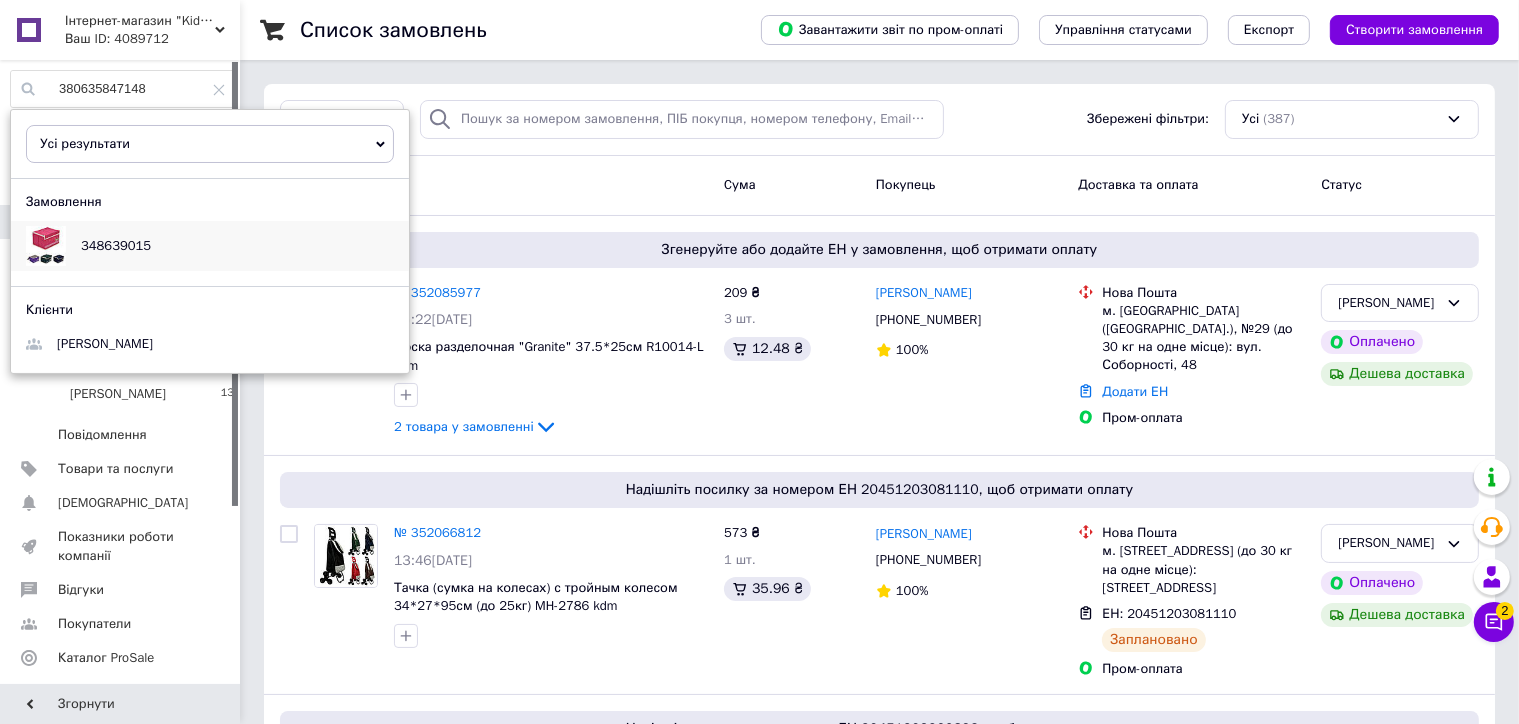 type on "380635847148" 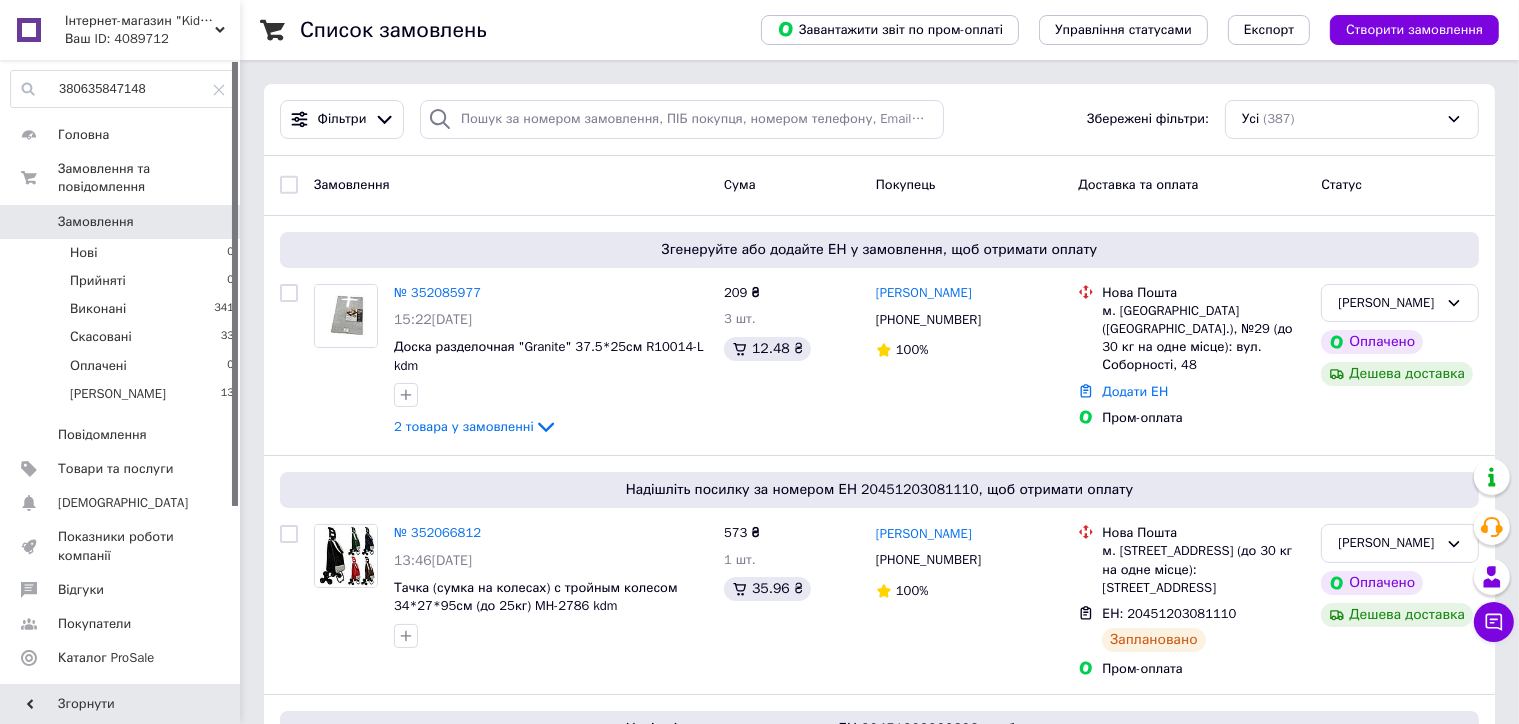 click on "Замовлення Cума Покупець Доставка та оплата Статус" at bounding box center [879, 186] 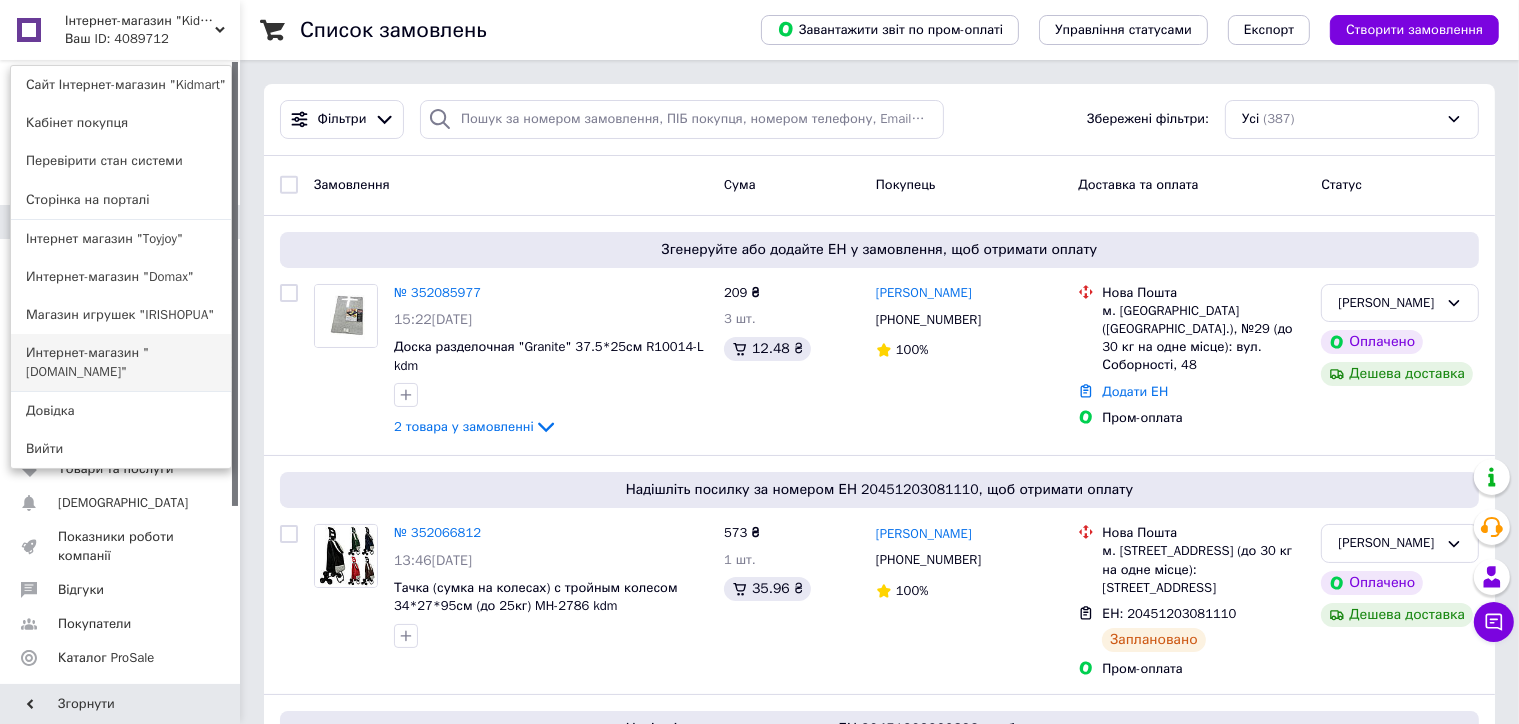 click on "Интернет-магазин "[DOMAIN_NAME]"" at bounding box center [121, 362] 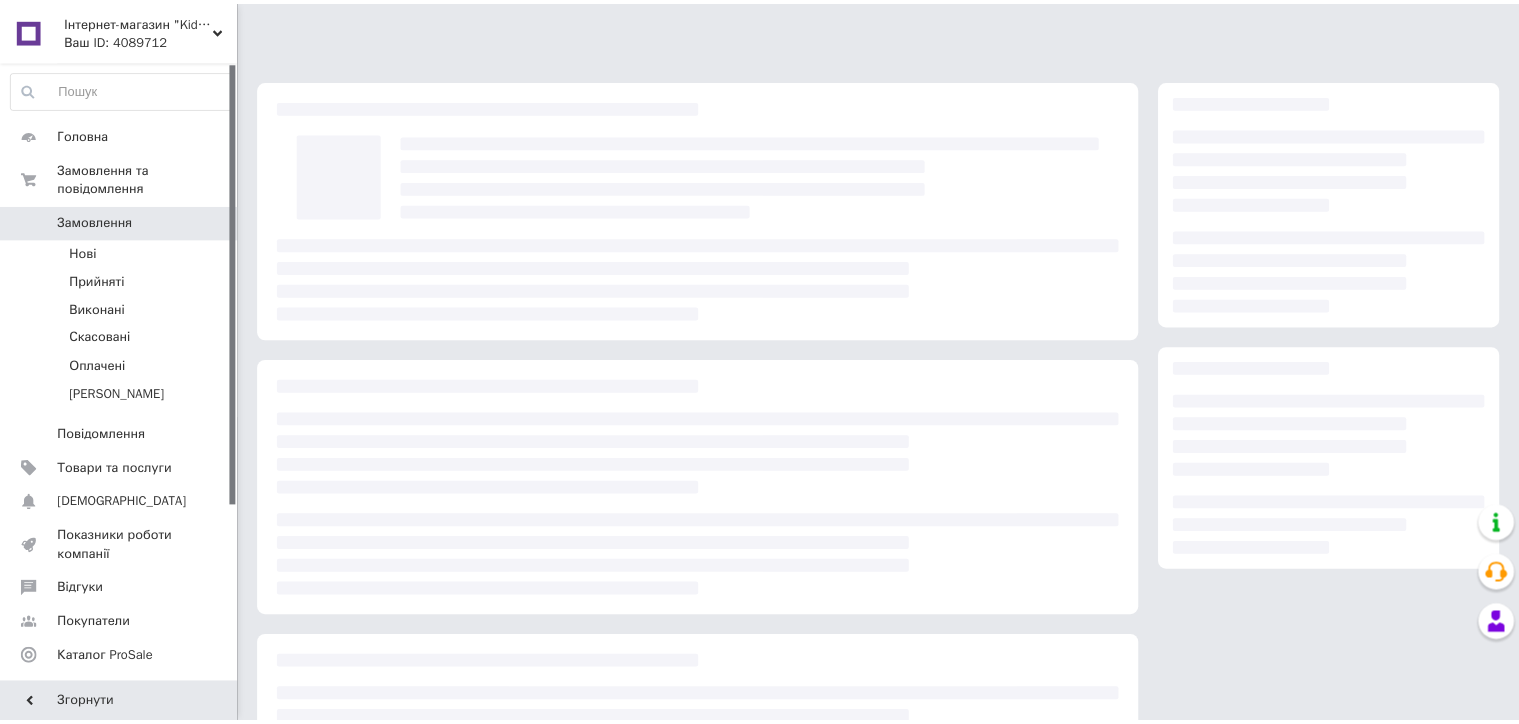 scroll, scrollTop: 0, scrollLeft: 0, axis: both 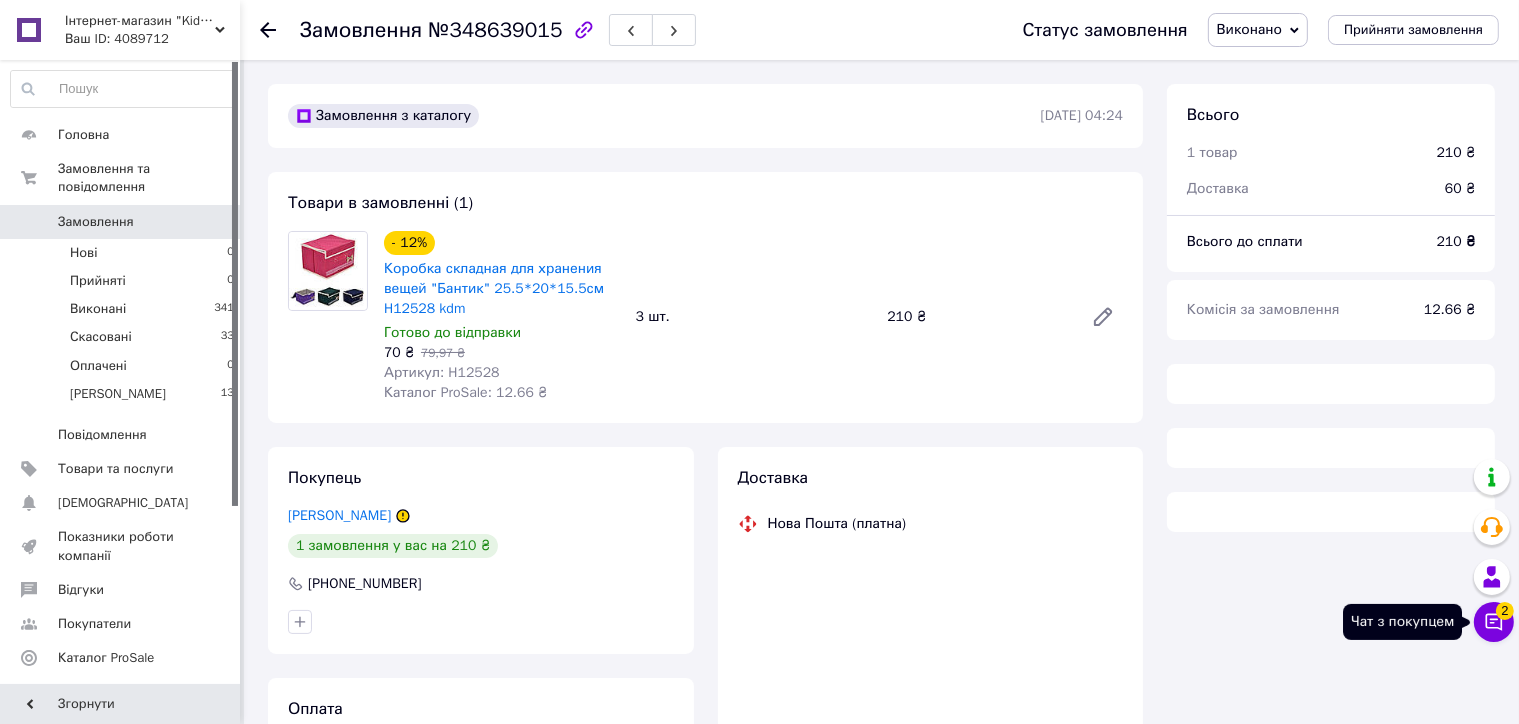click on "Чат з покупцем 2" at bounding box center (1494, 622) 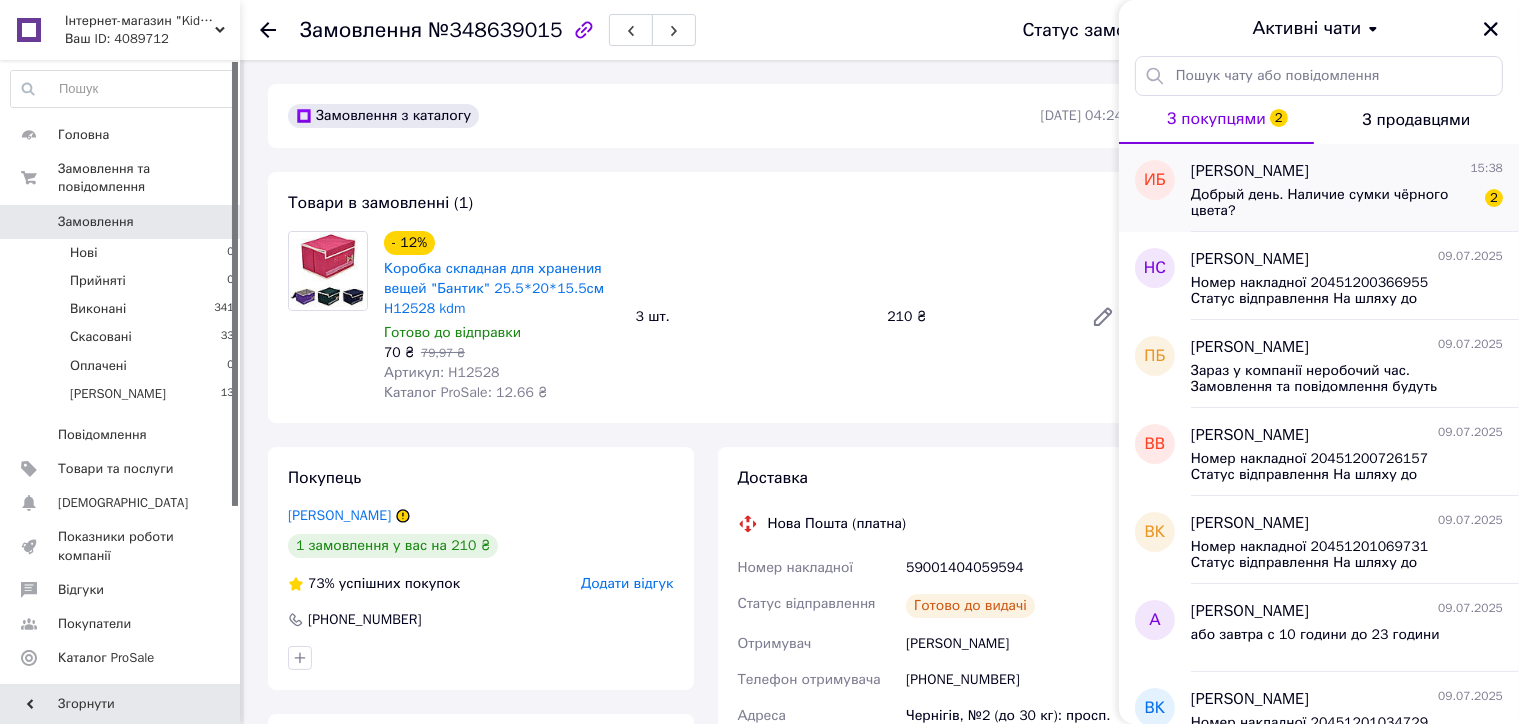 click on "Добрый день. Наличие сумки чёрного цвета?" at bounding box center (1333, 203) 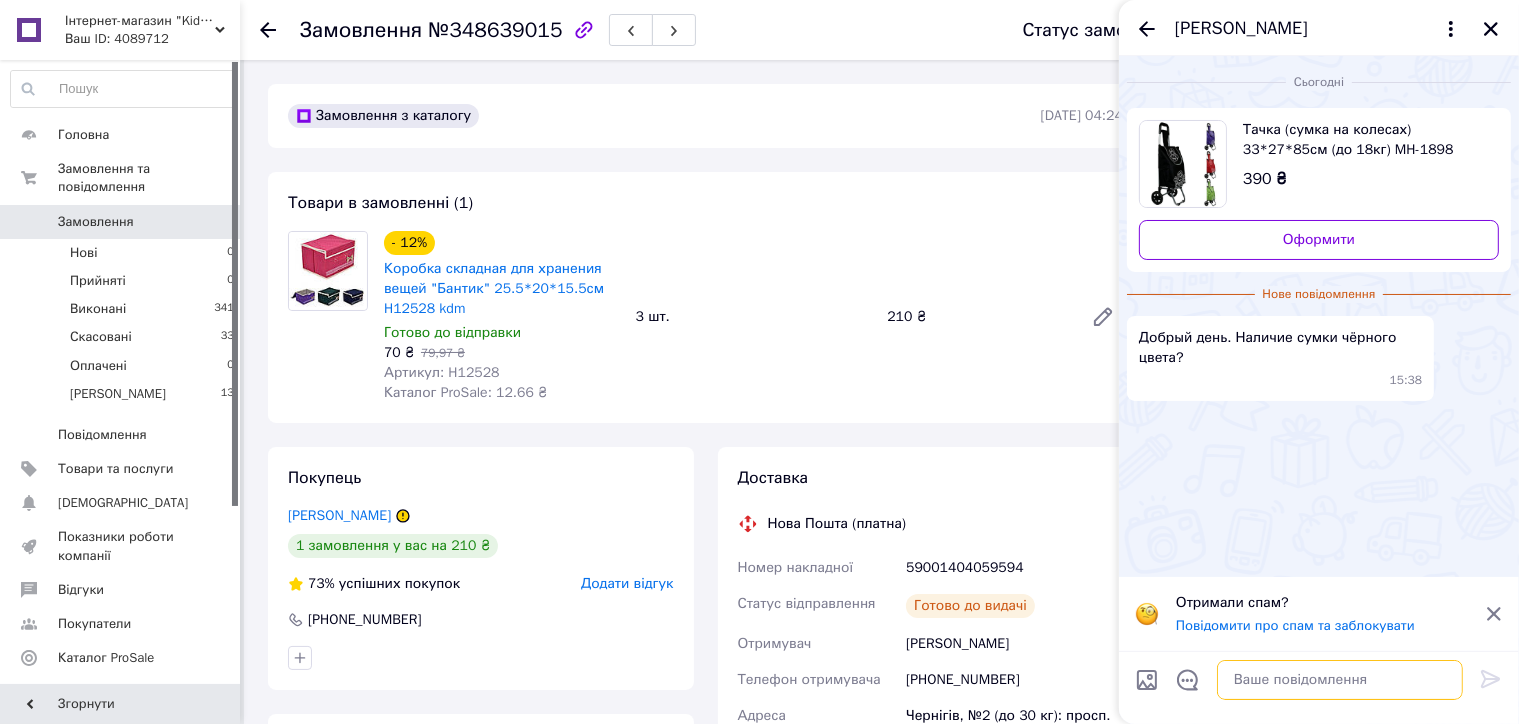 click at bounding box center [1340, 680] 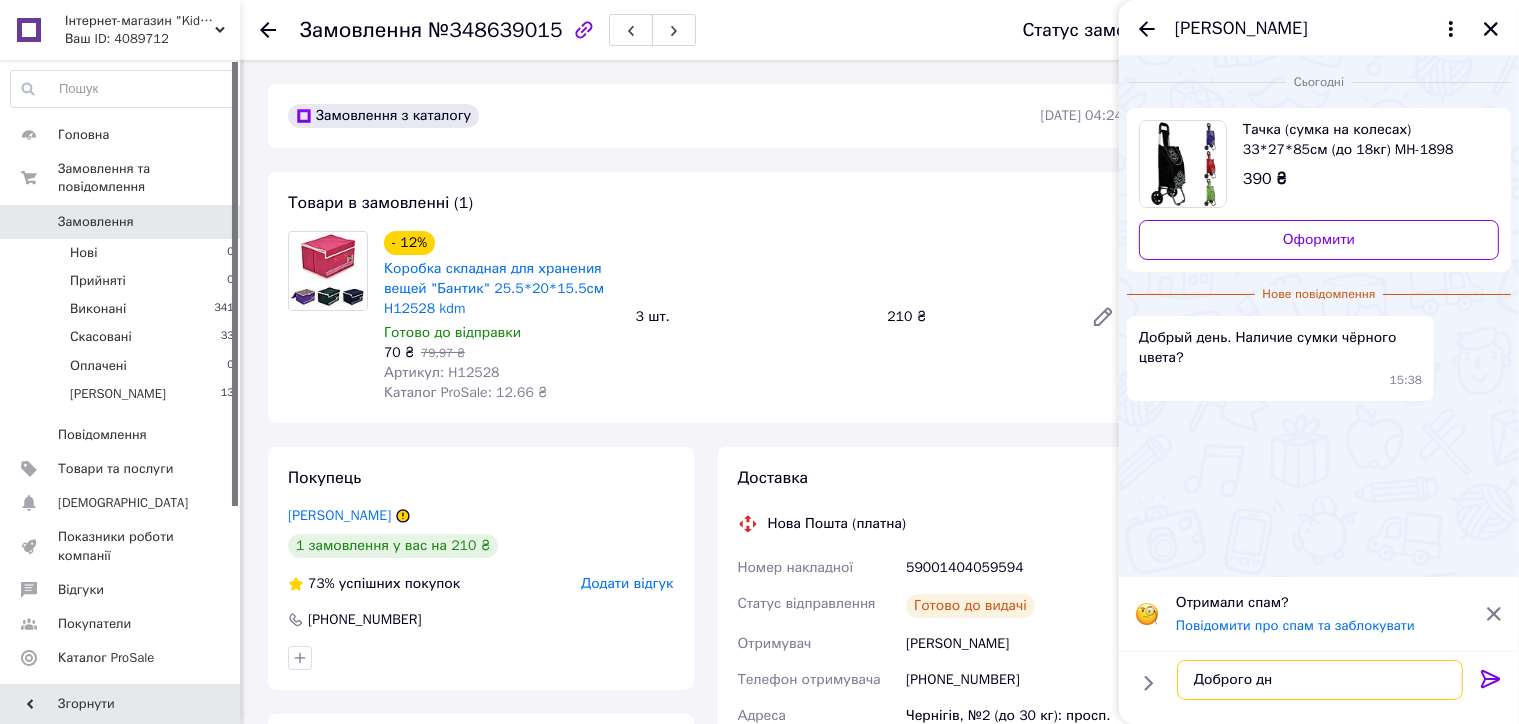 type on "Доброго дня" 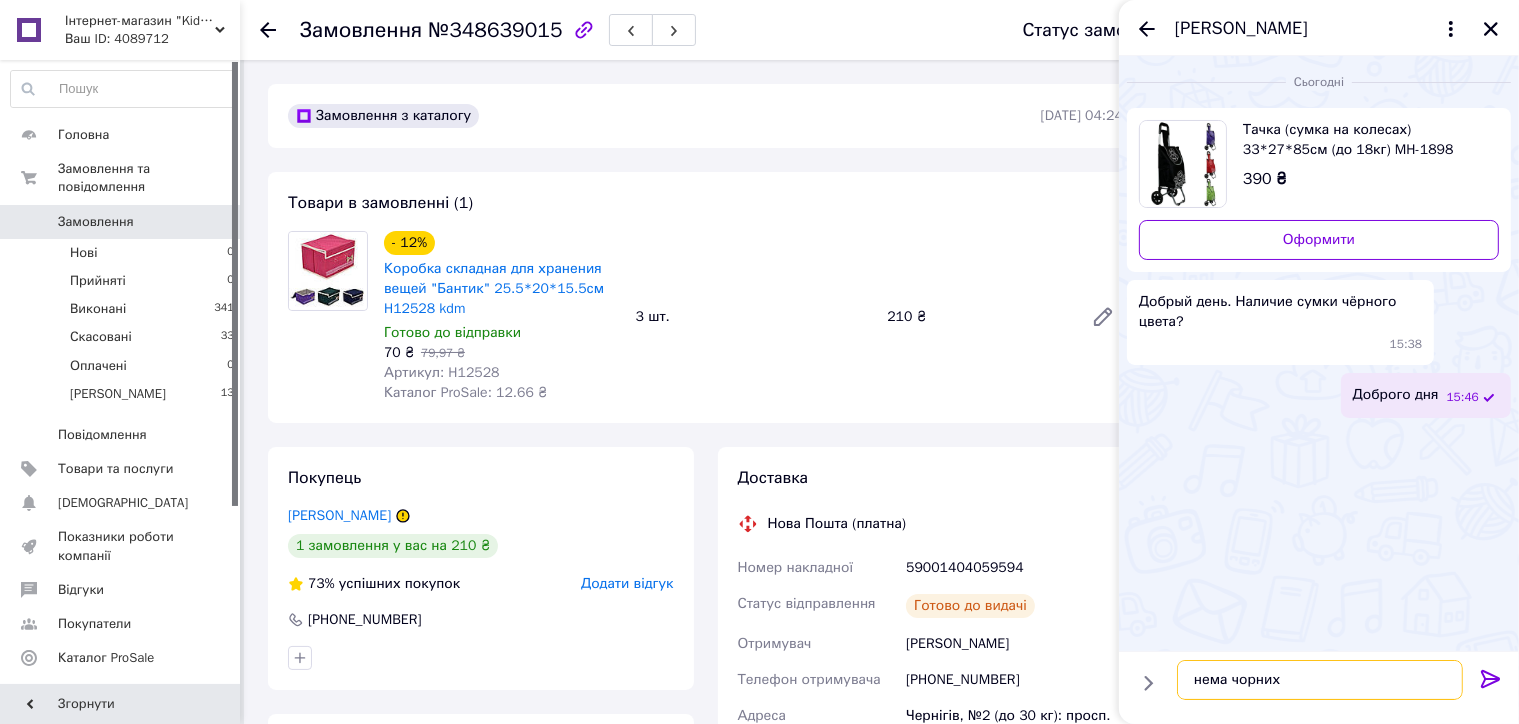type on "нема чорних" 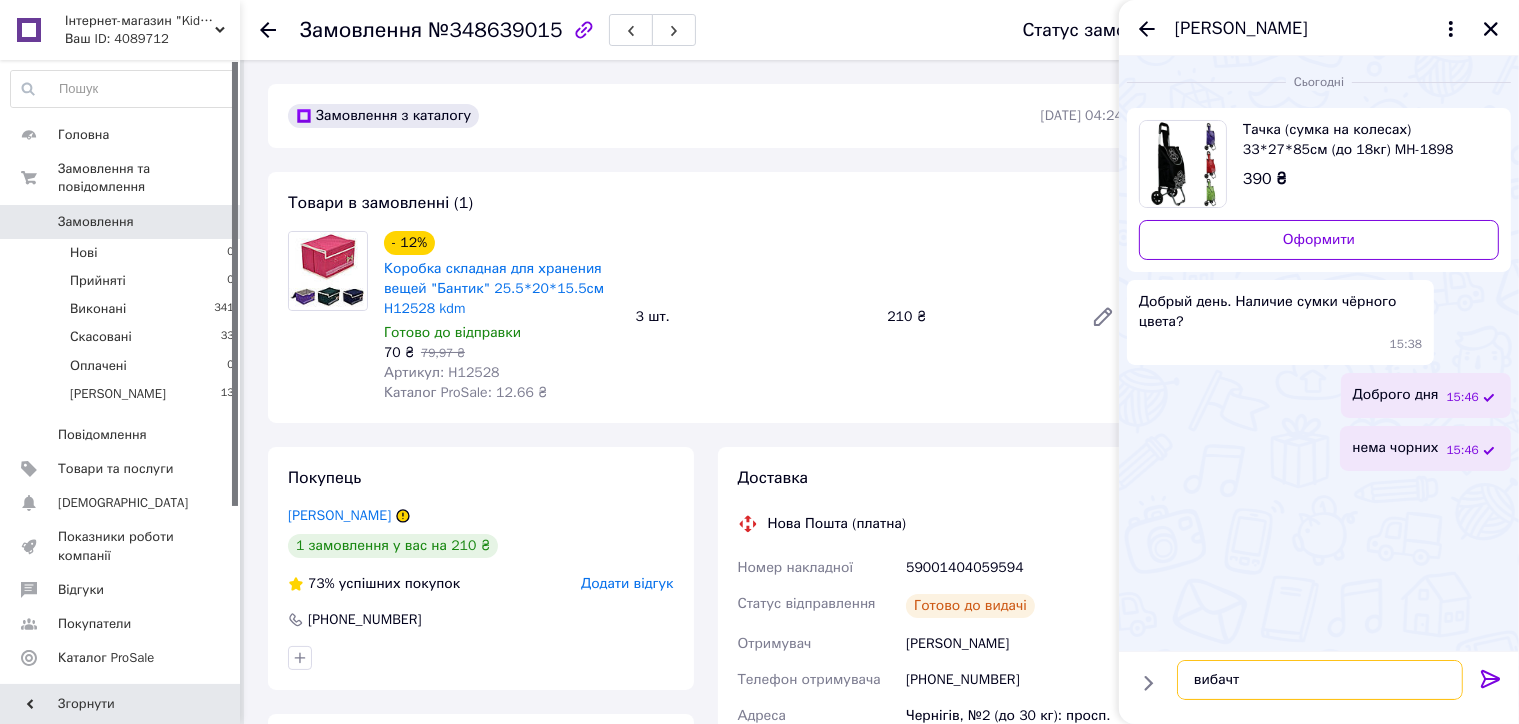 type on "вибачте" 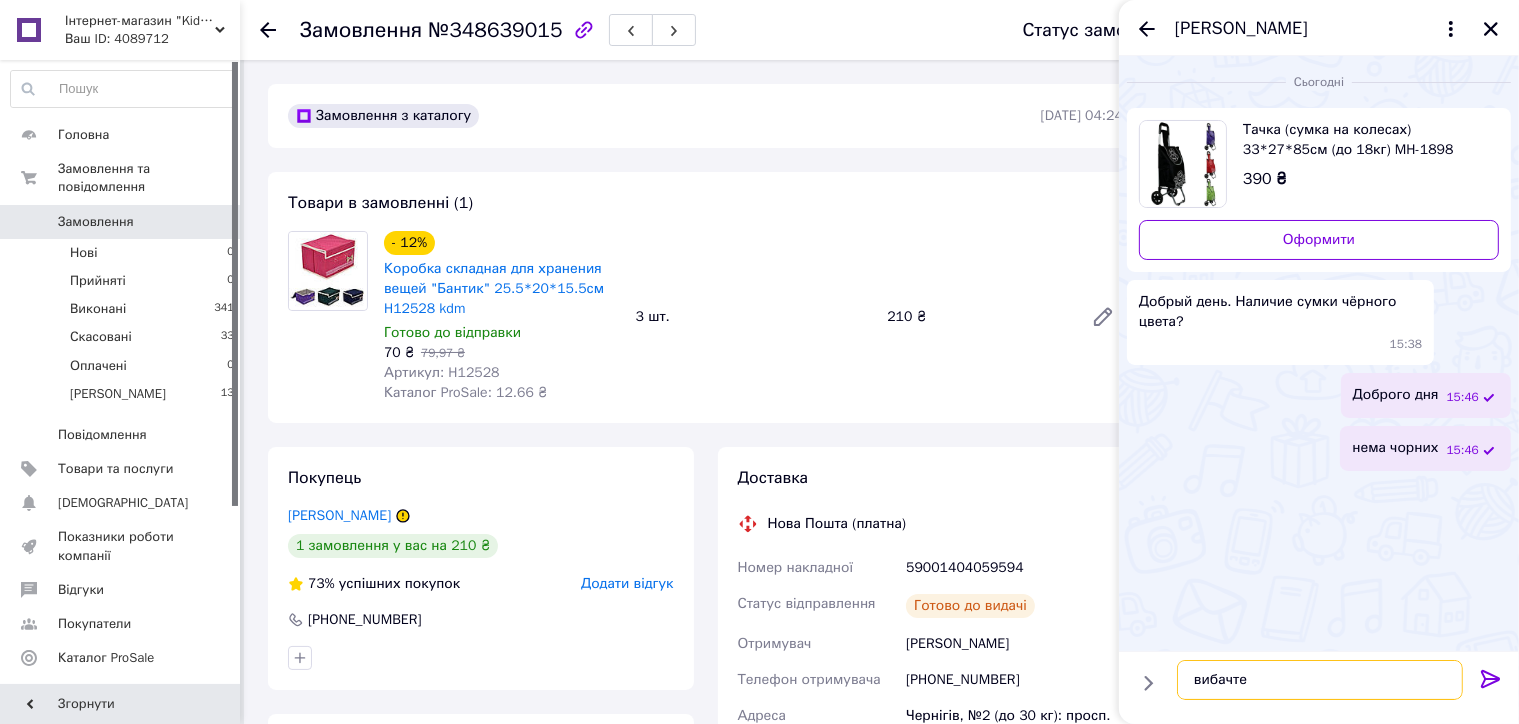 type 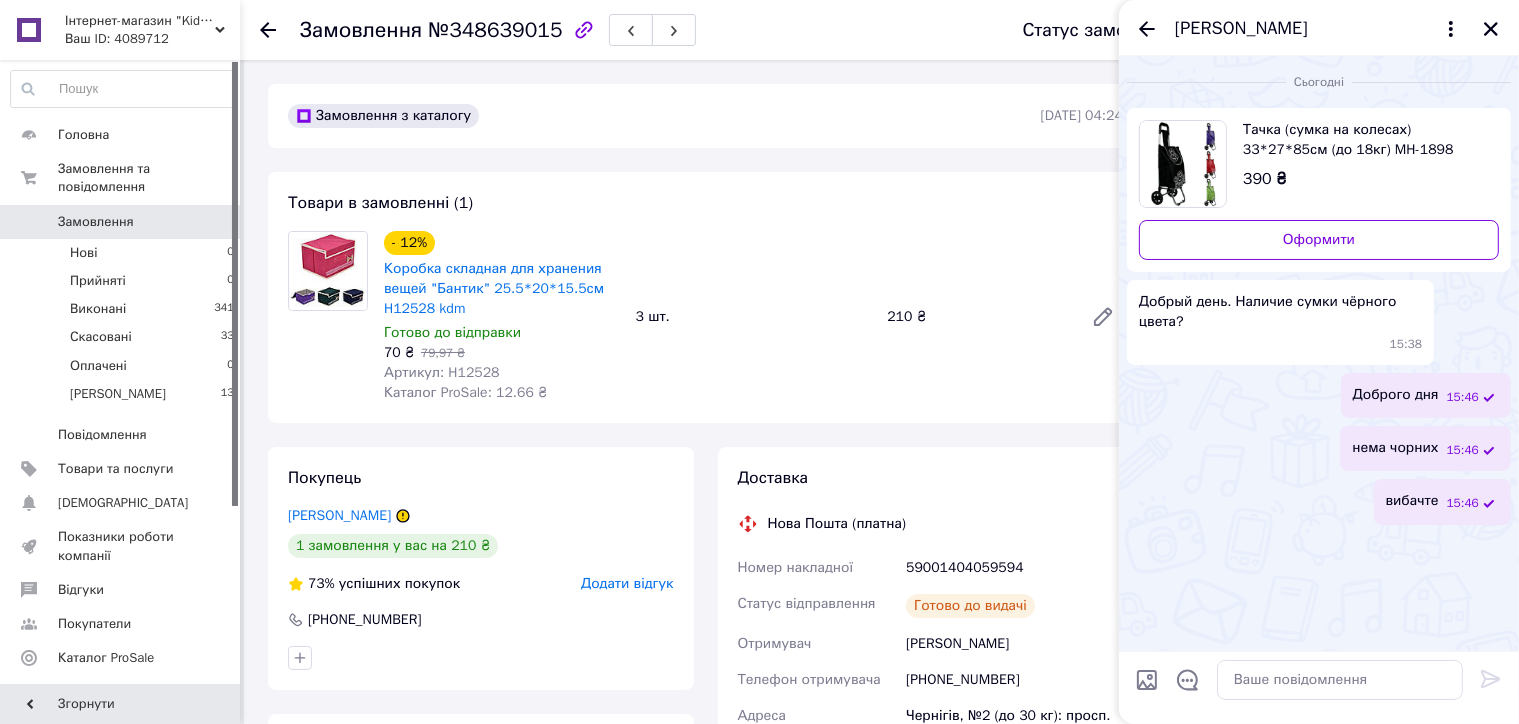 drag, startPoint x: 1036, startPoint y: 293, endPoint x: 1177, endPoint y: 214, distance: 161.62302 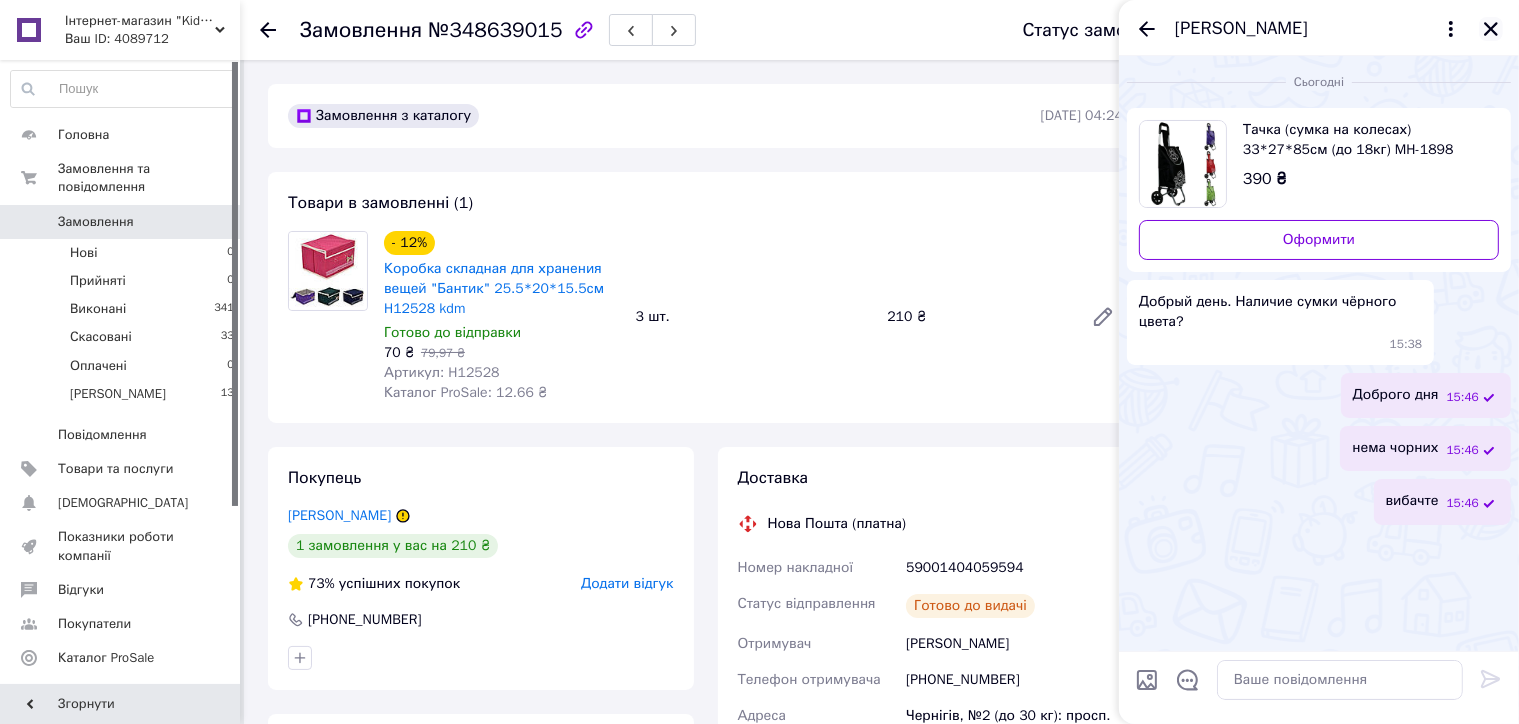 click 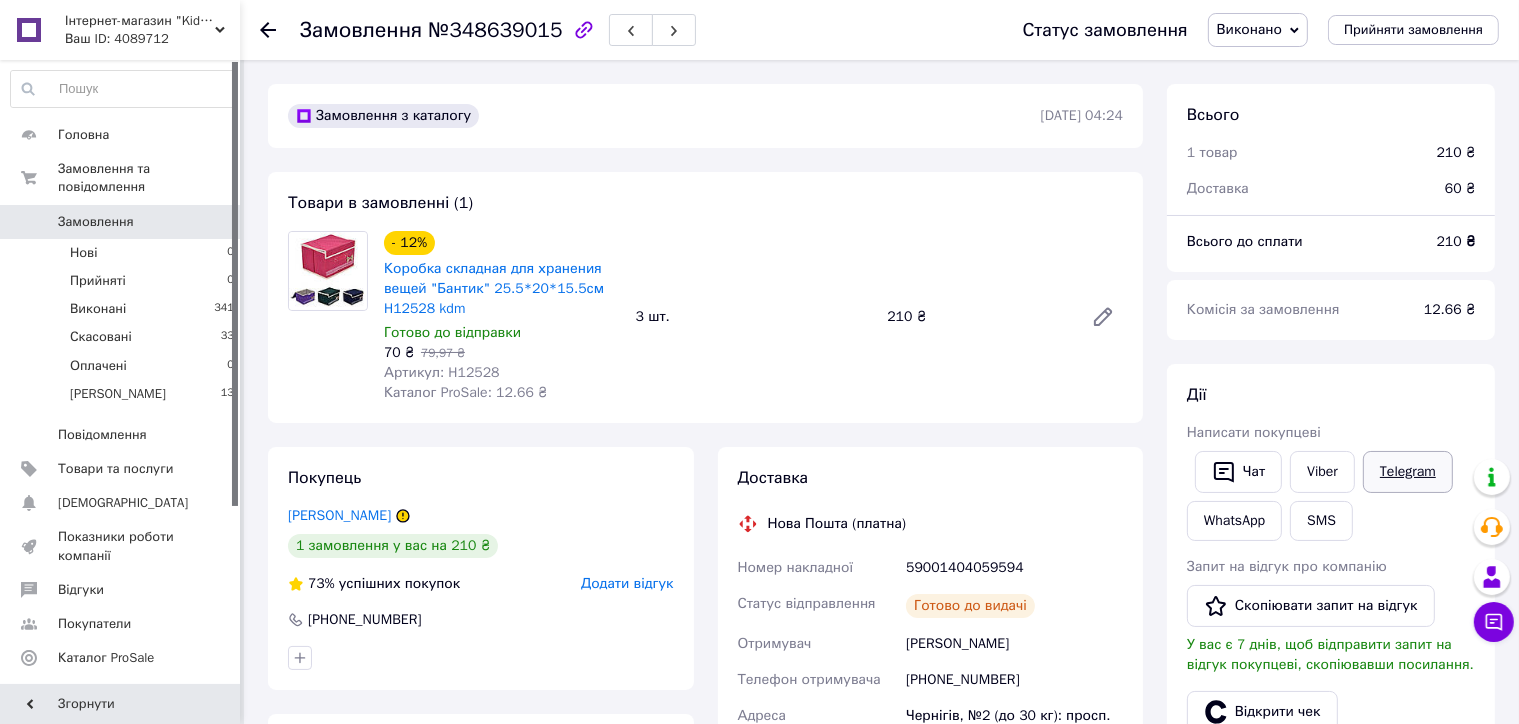 click on "Telegram" at bounding box center (1408, 472) 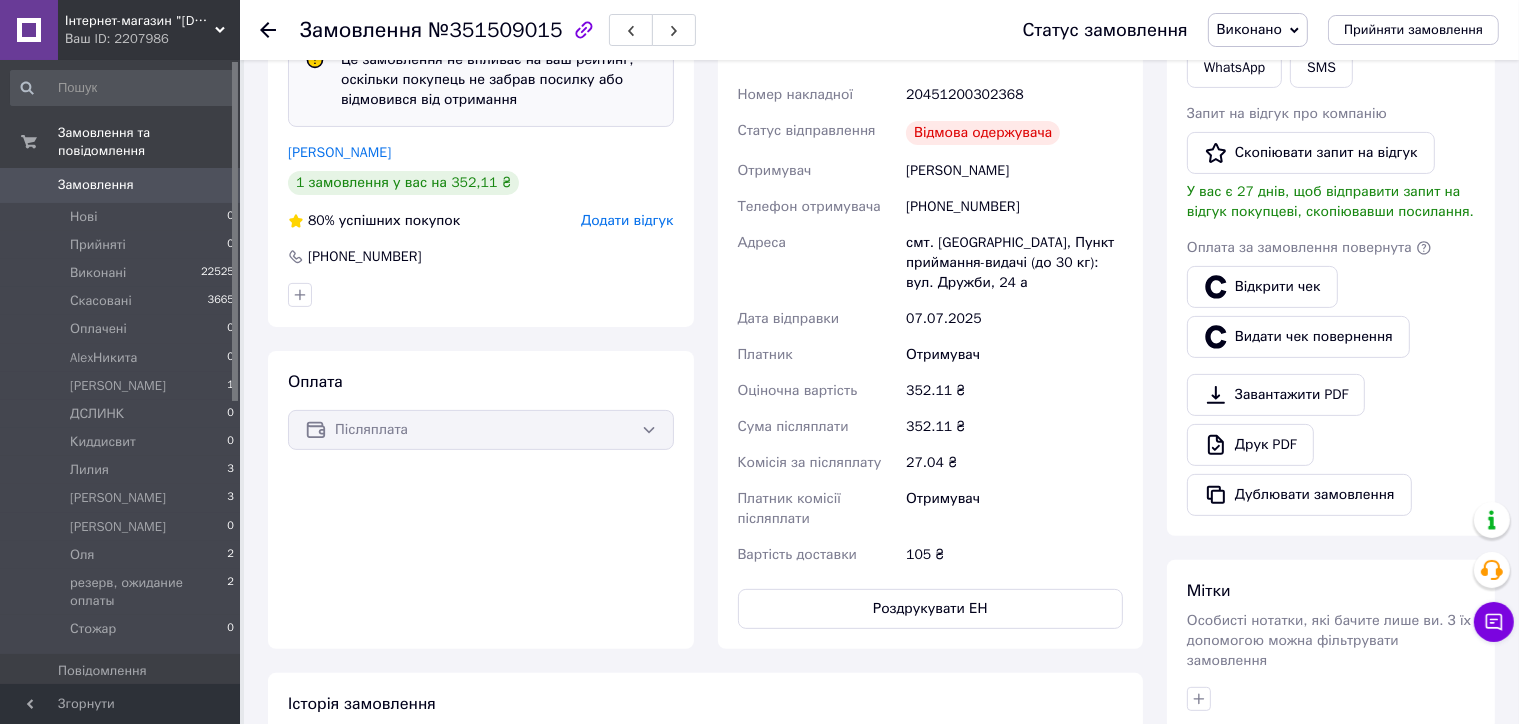scroll, scrollTop: 100, scrollLeft: 0, axis: vertical 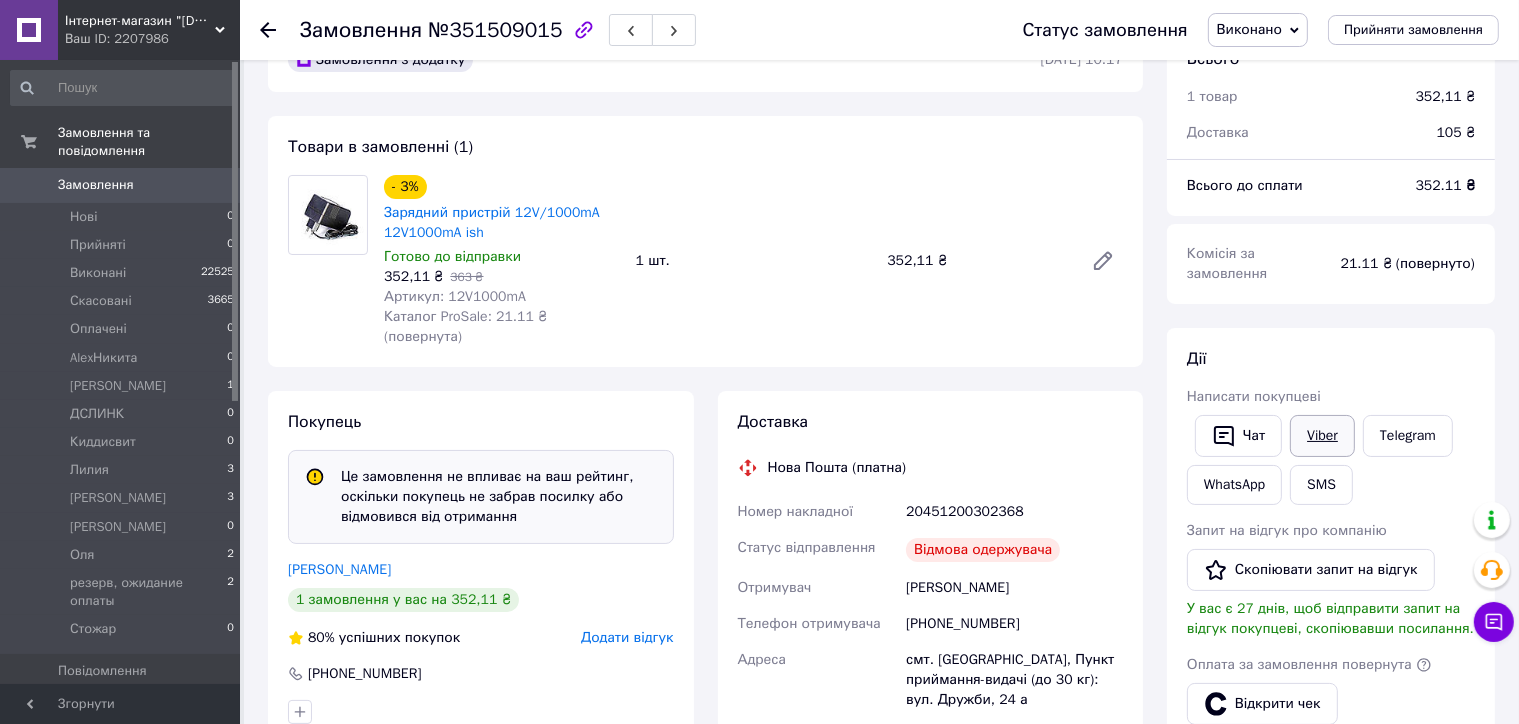 click on "Viber" at bounding box center [1322, 436] 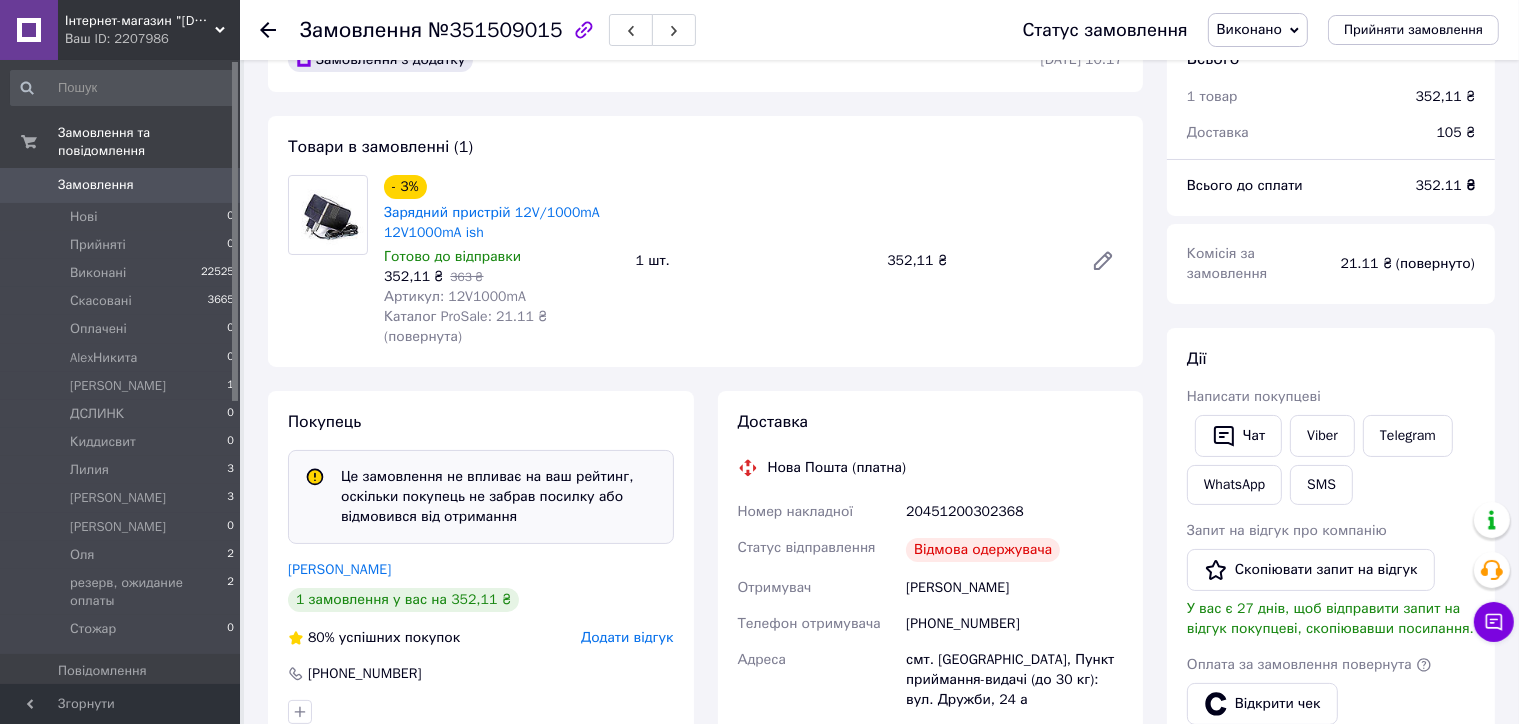 click on "- 3% Зарядний пристрій 12V/1000mA 12V1000mA  ish" at bounding box center [502, 209] 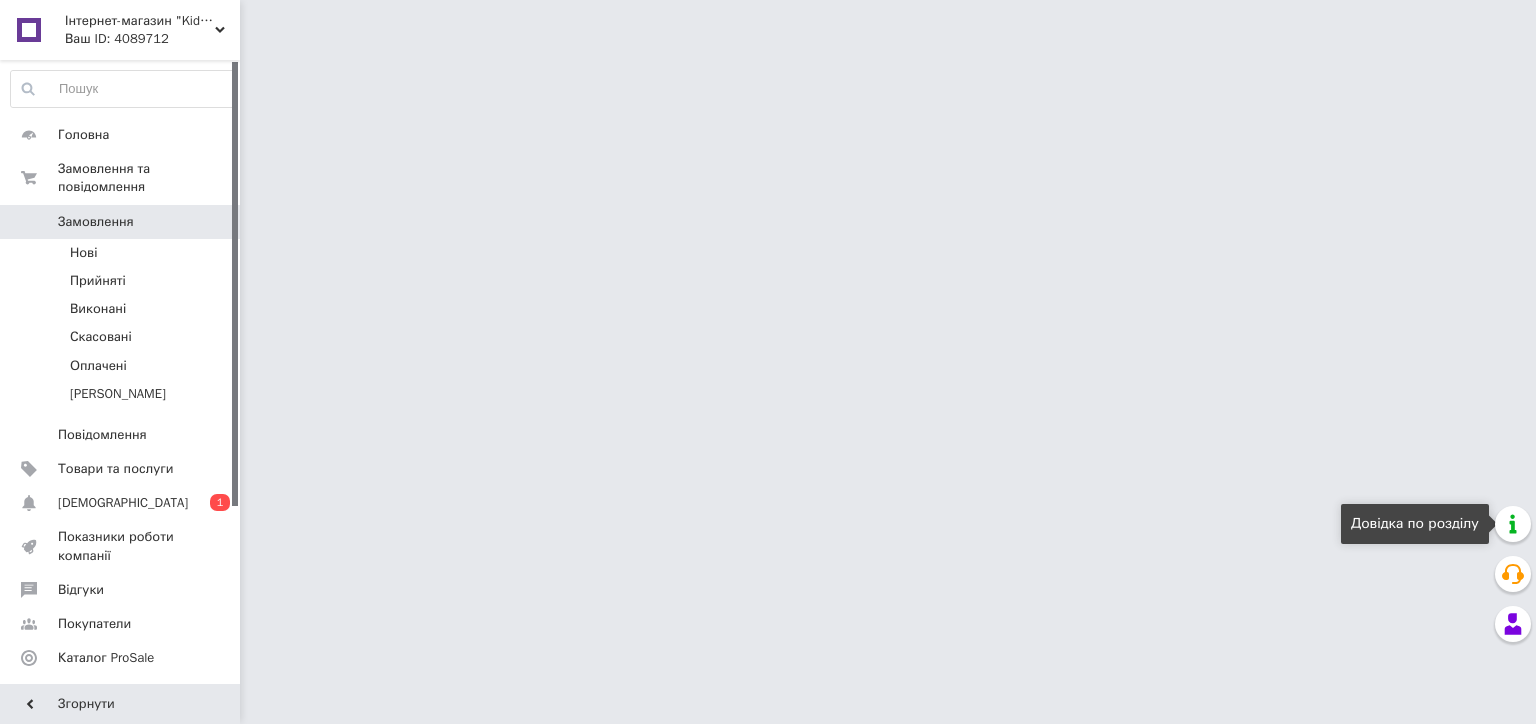 scroll, scrollTop: 0, scrollLeft: 0, axis: both 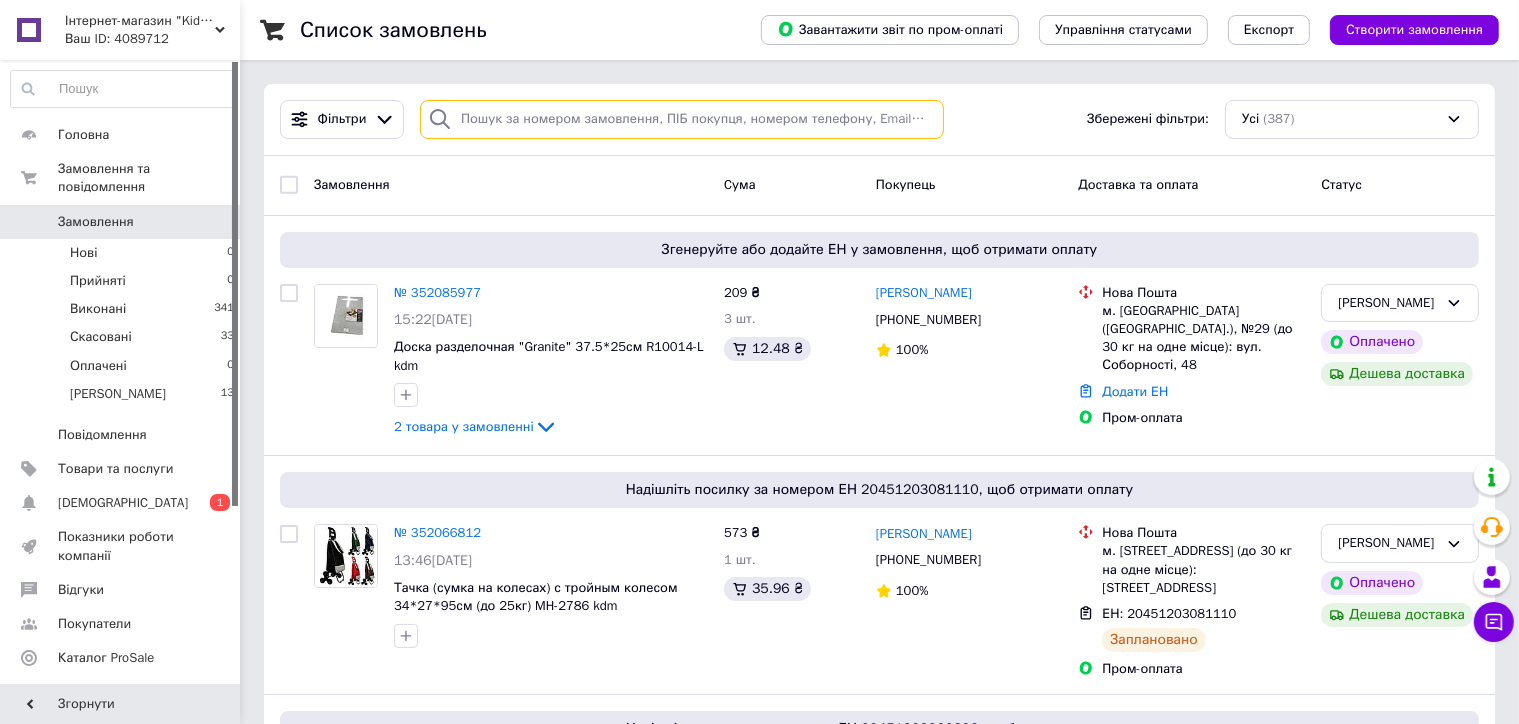 click at bounding box center [682, 119] 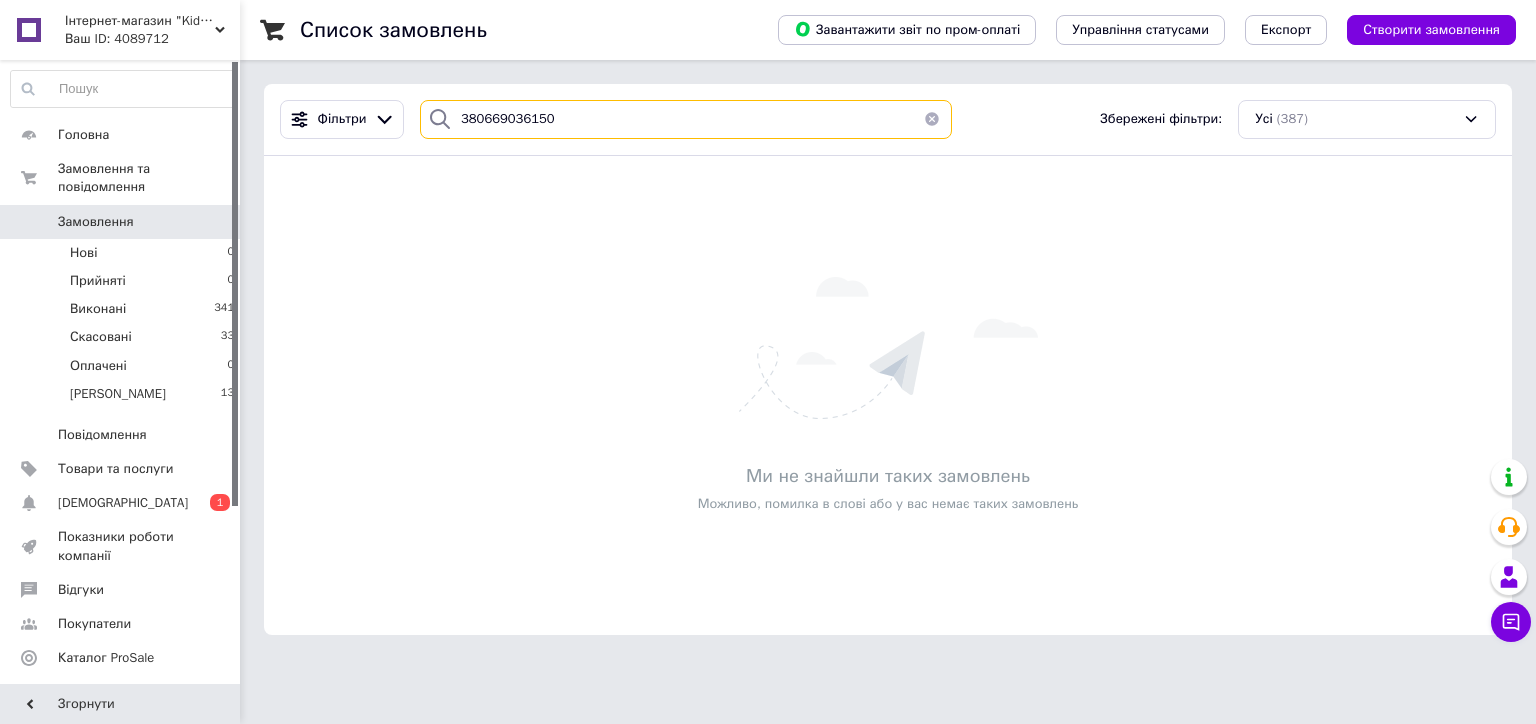 type on "380669036150" 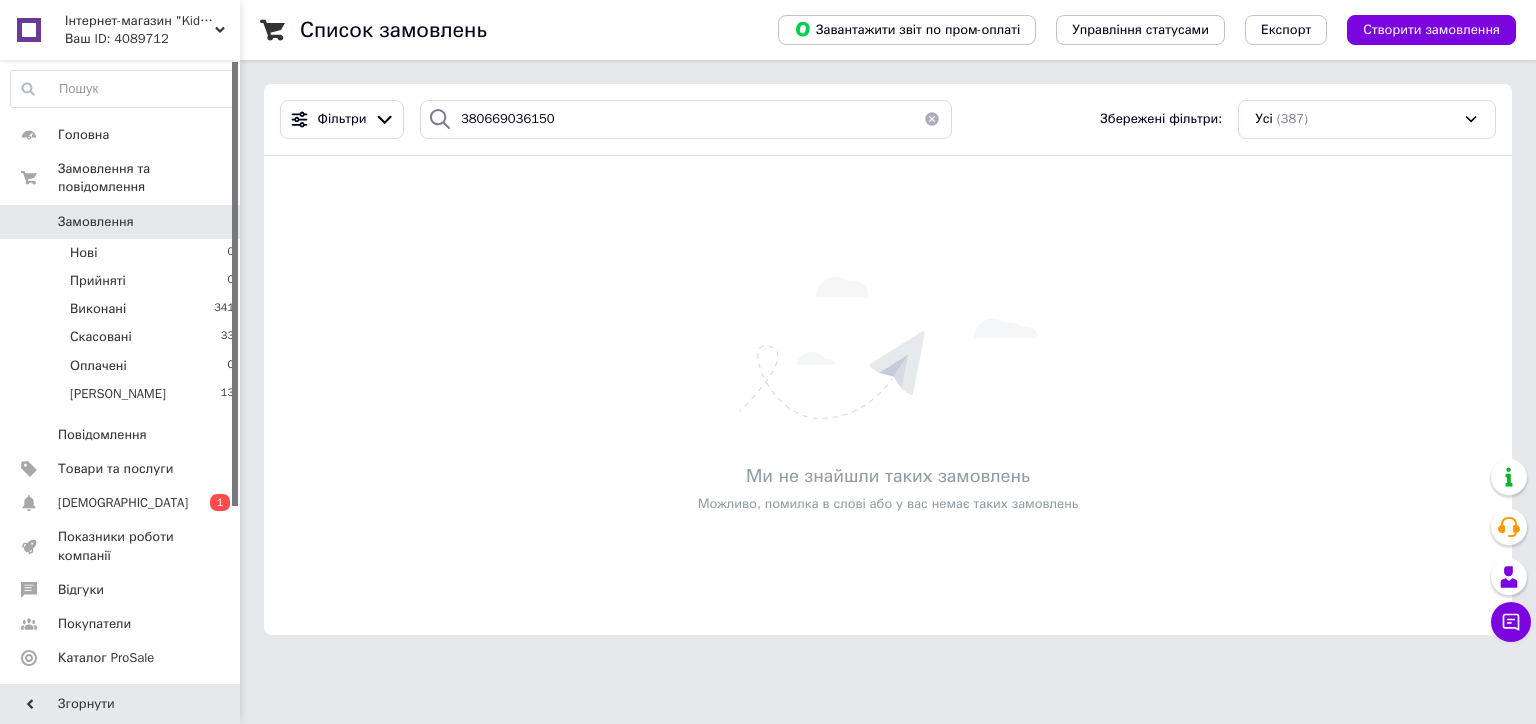 click on "Інтернет-магазин "Kidmart"" at bounding box center [140, 21] 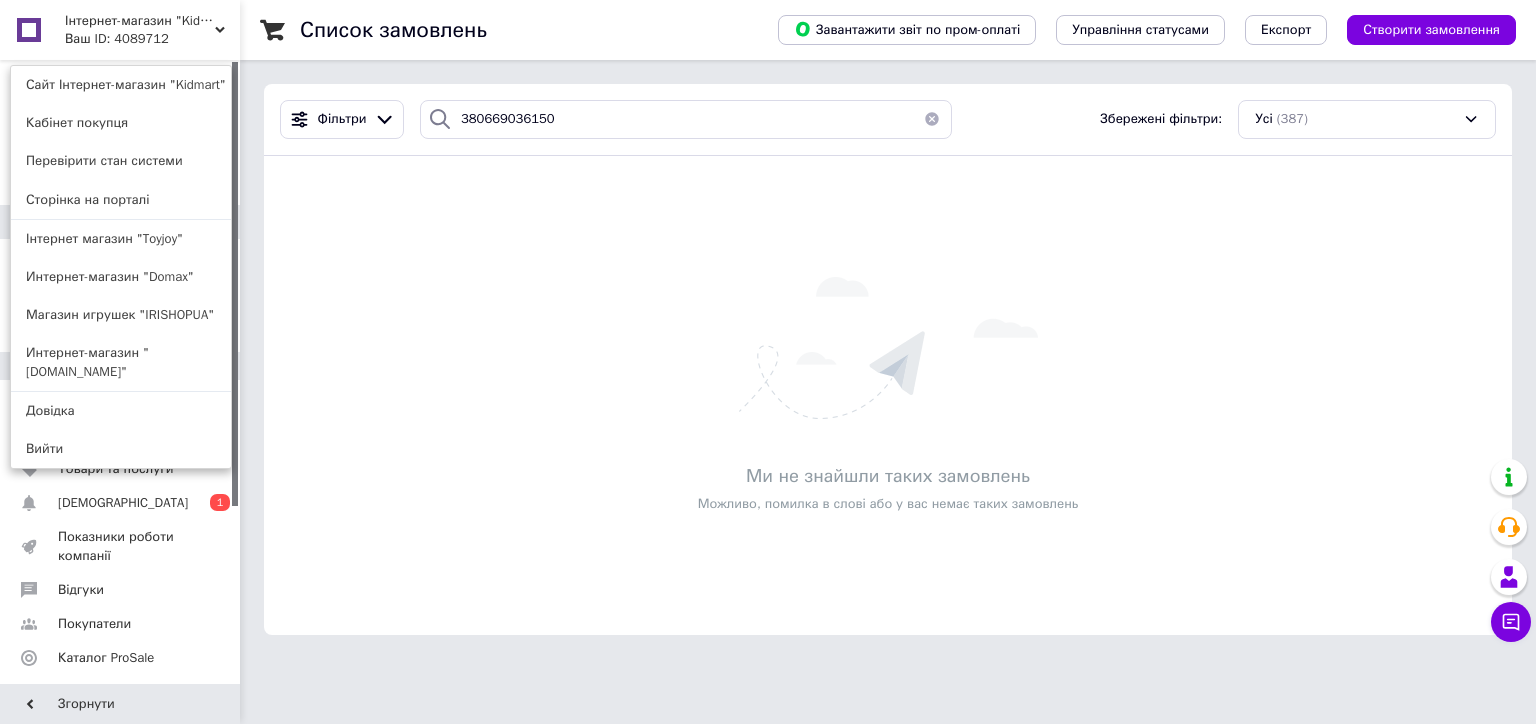 drag, startPoint x: 132, startPoint y: 352, endPoint x: 147, endPoint y: 348, distance: 15.524175 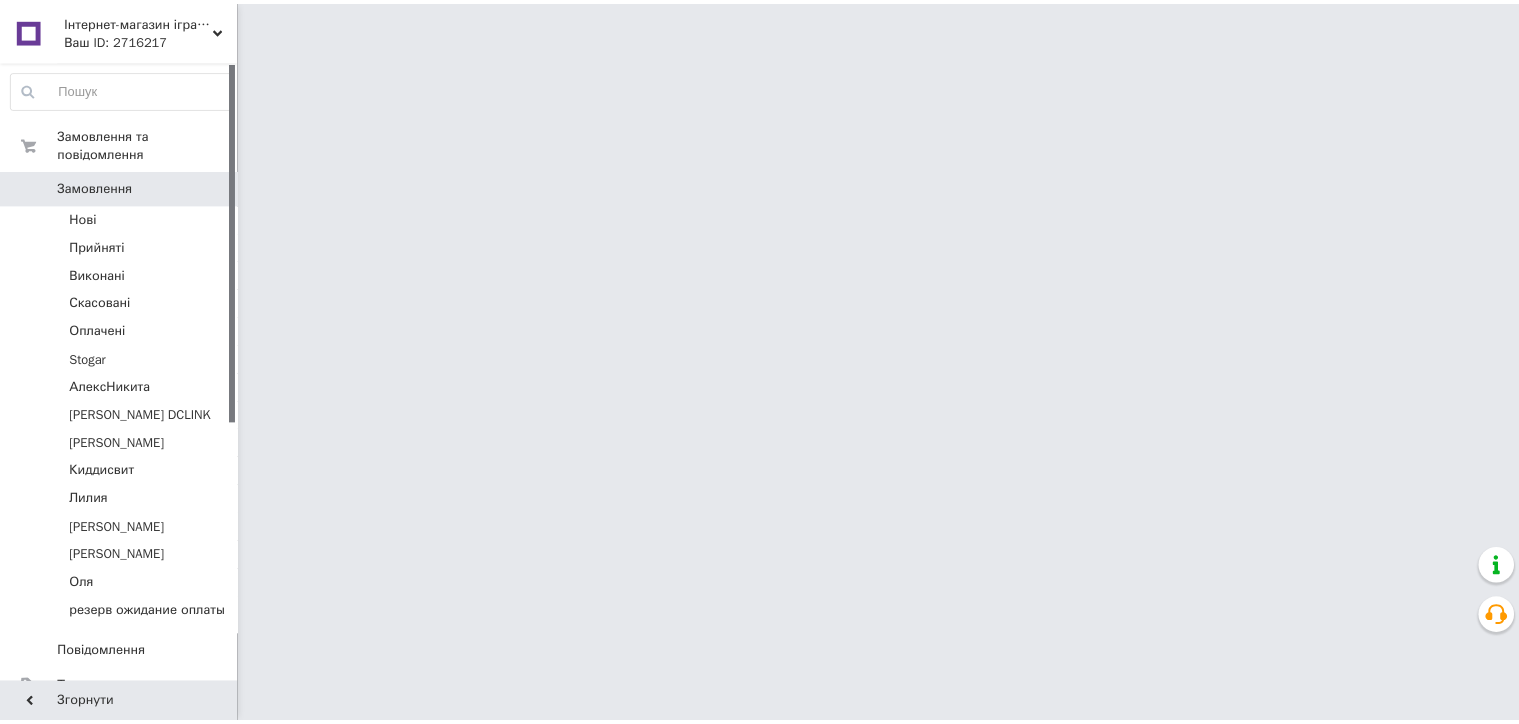 scroll, scrollTop: 0, scrollLeft: 0, axis: both 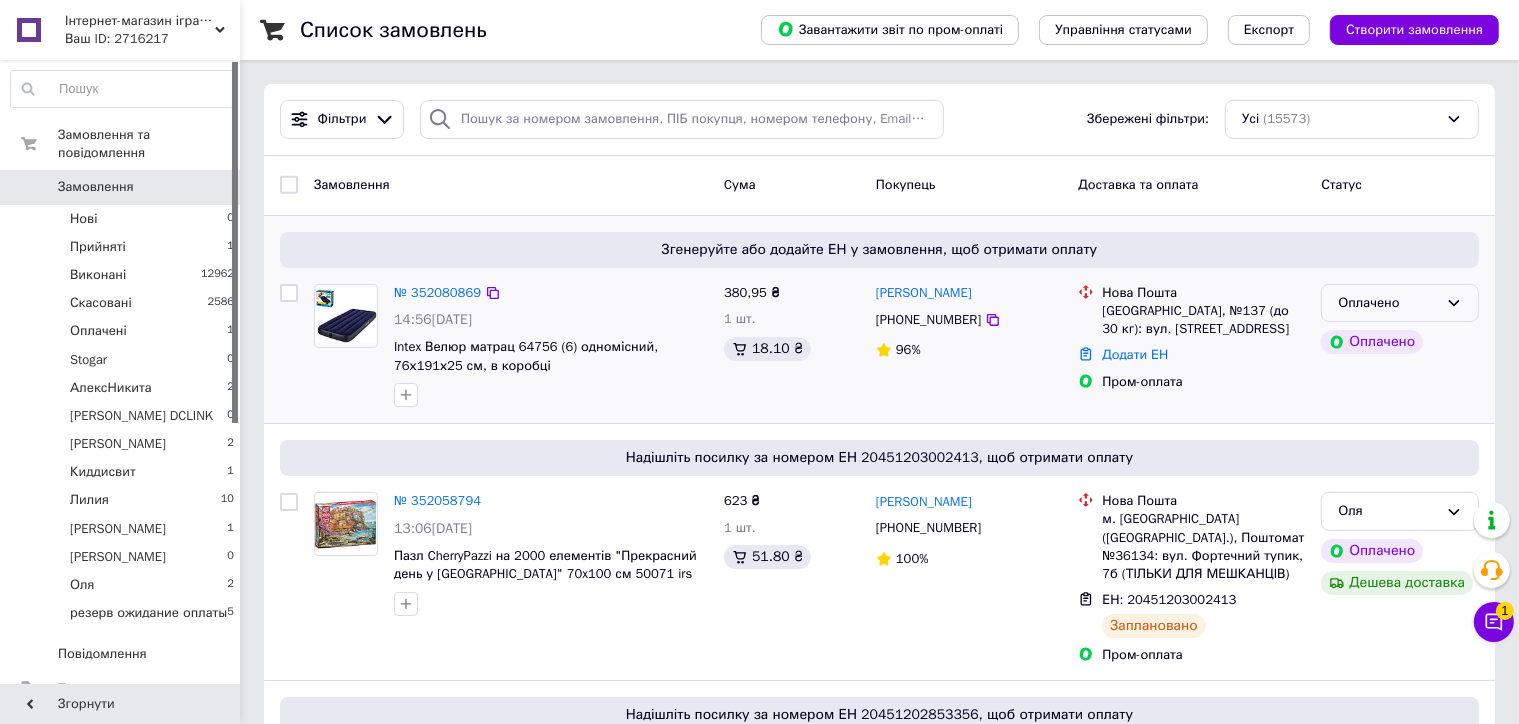 drag, startPoint x: 1443, startPoint y: 304, endPoint x: 1436, endPoint y: 318, distance: 15.652476 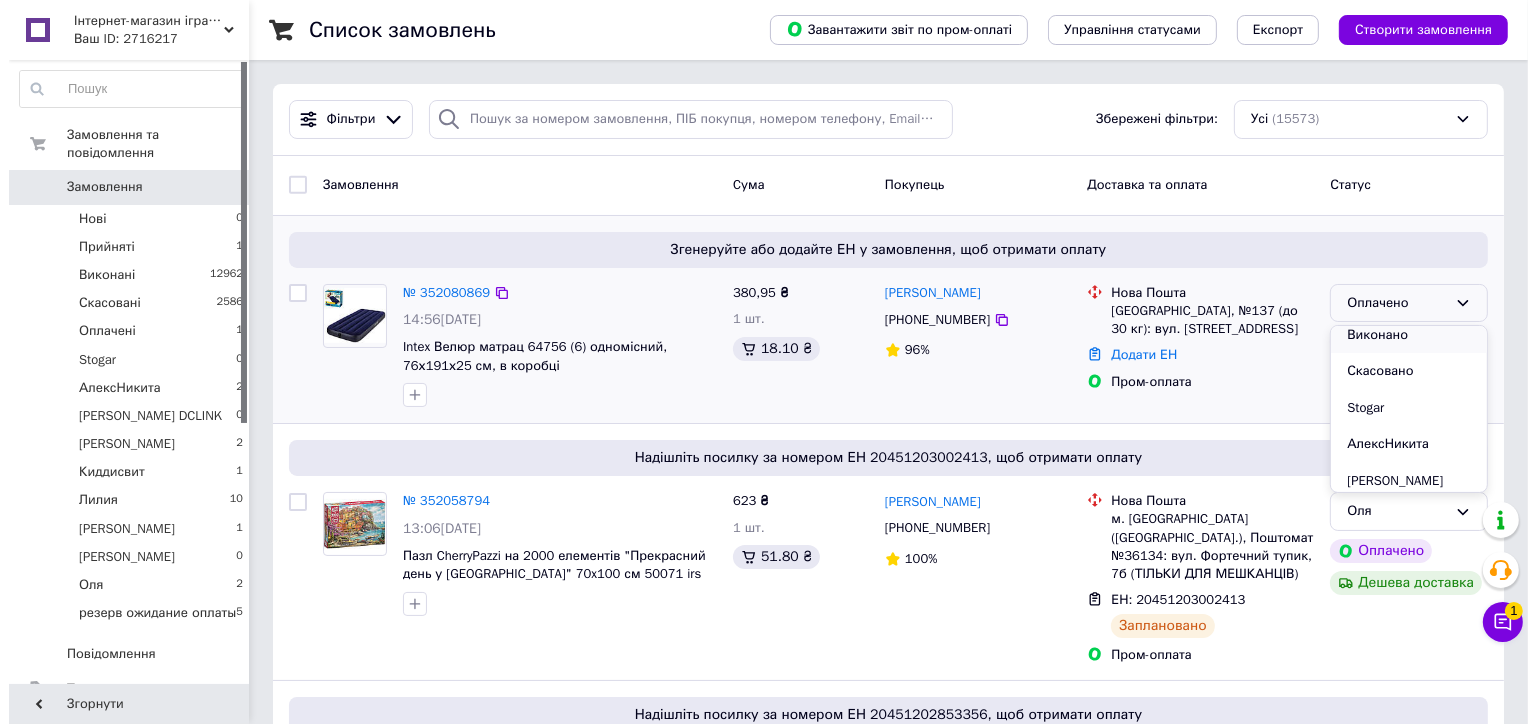 scroll, scrollTop: 0, scrollLeft: 0, axis: both 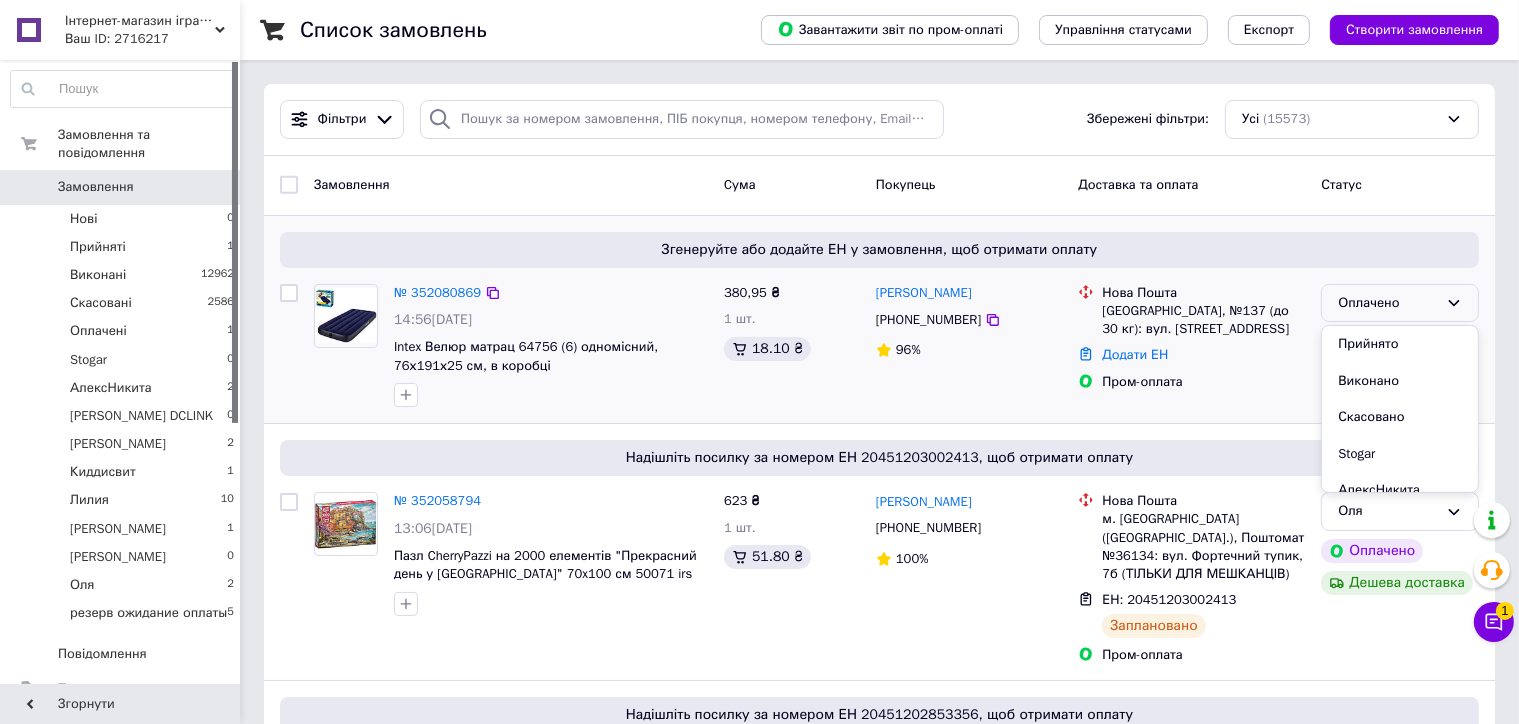 drag, startPoint x: 1374, startPoint y: 343, endPoint x: 1078, endPoint y: 328, distance: 296.37982 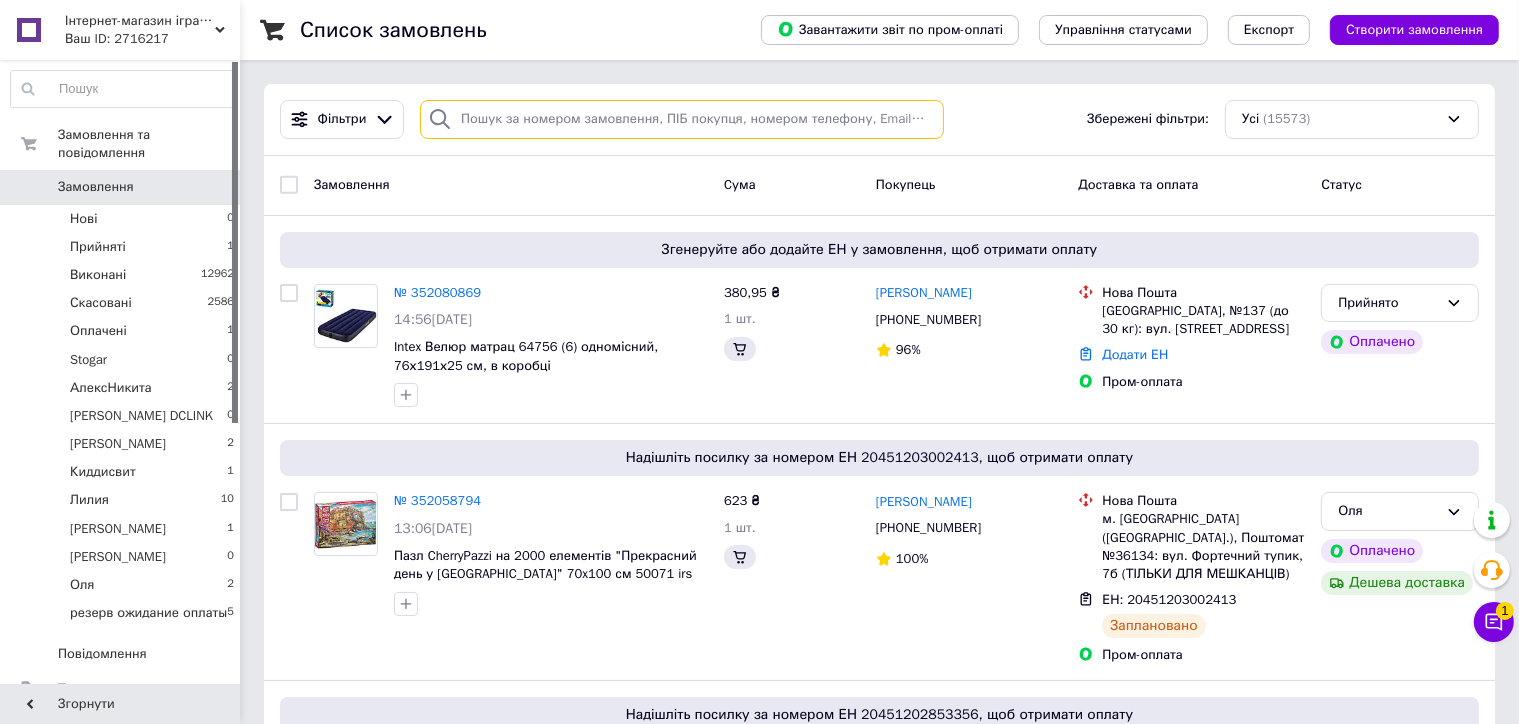 click at bounding box center (682, 119) 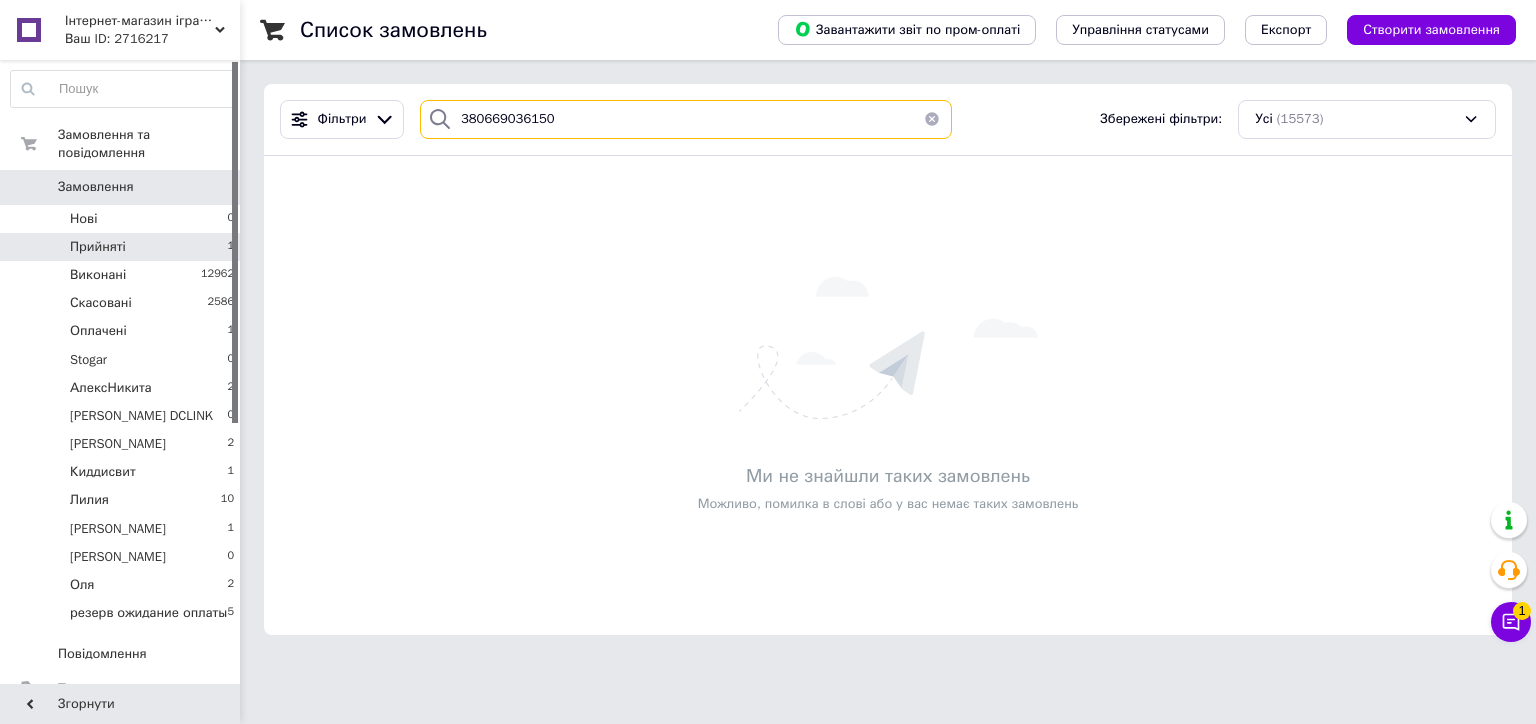 type on "380669036150" 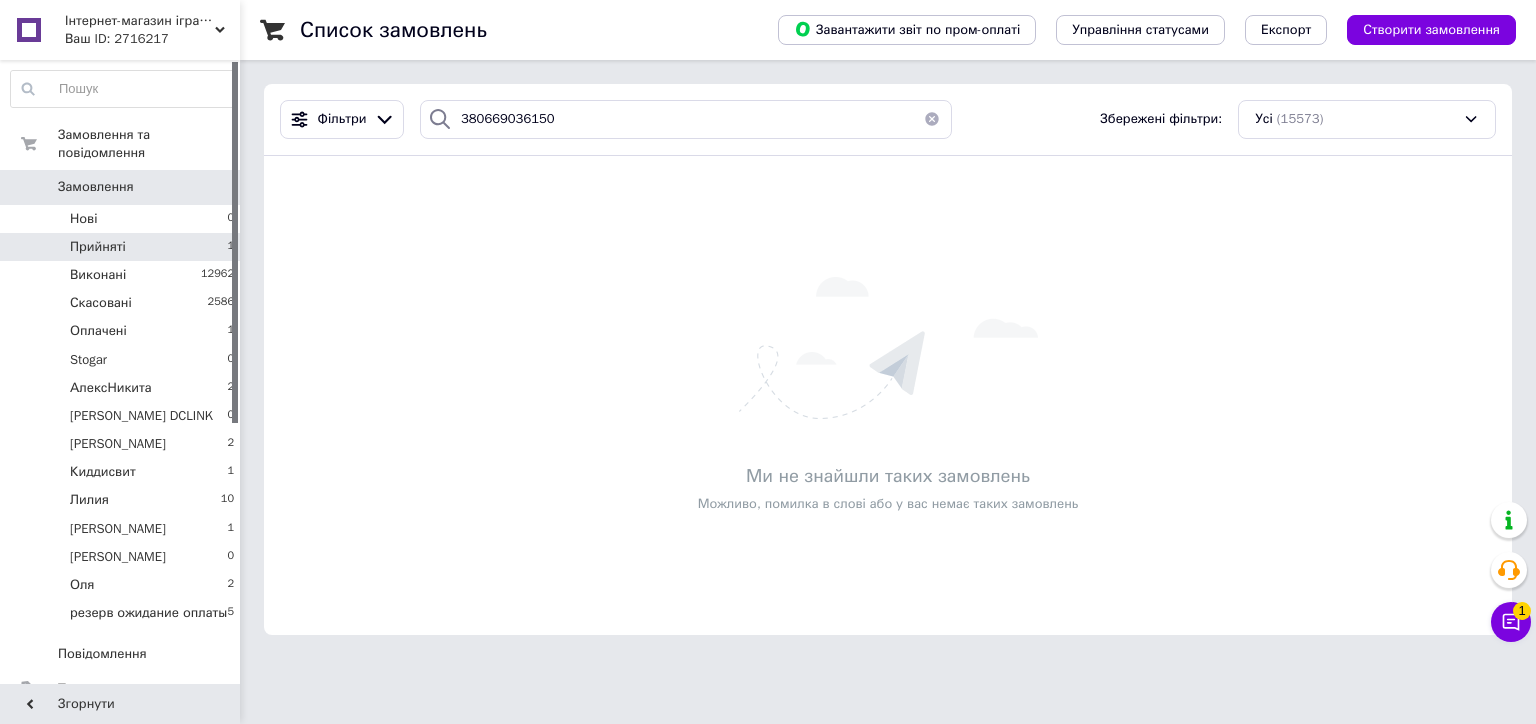 click on "Прийняті 1" at bounding box center (123, 247) 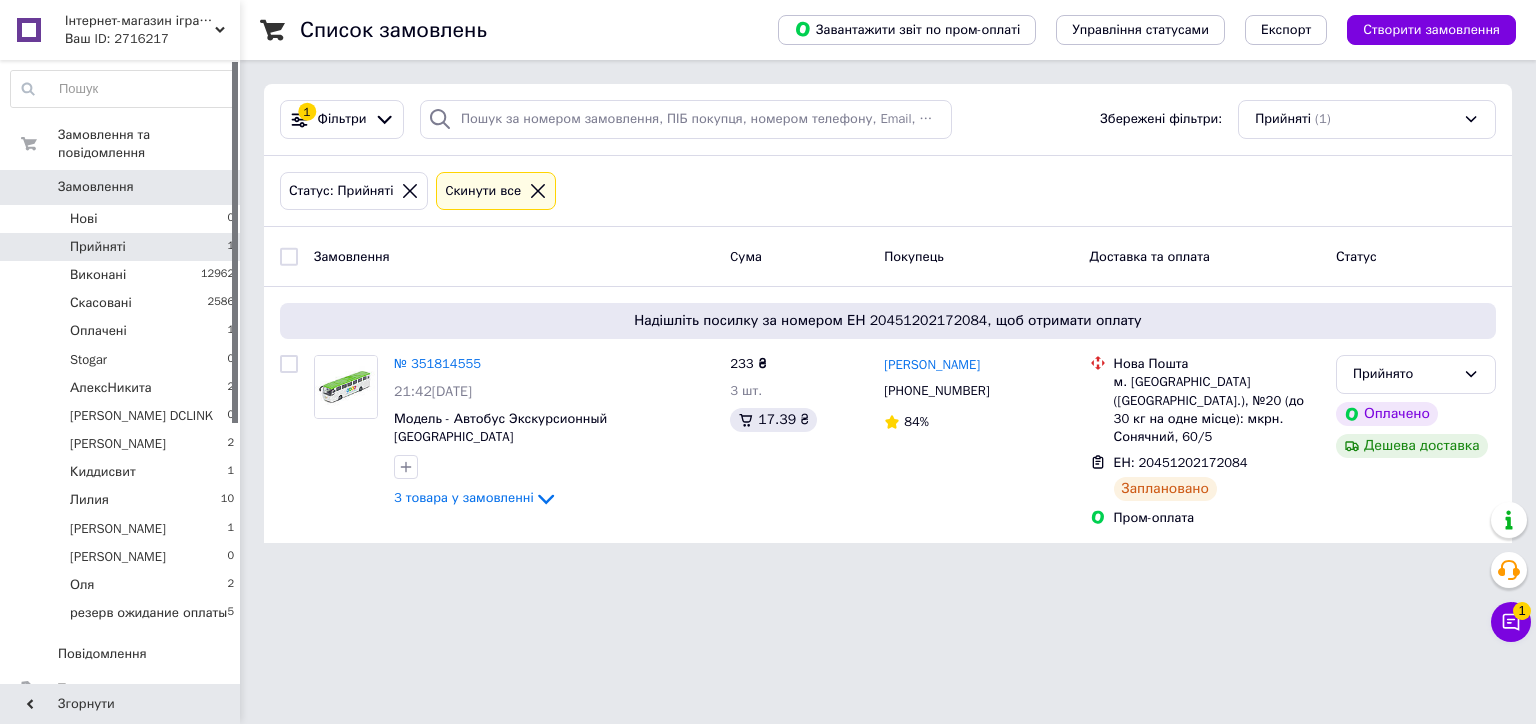 click on "Інтернет-магазин іграшок "IRISHOPUA"" at bounding box center (140, 21) 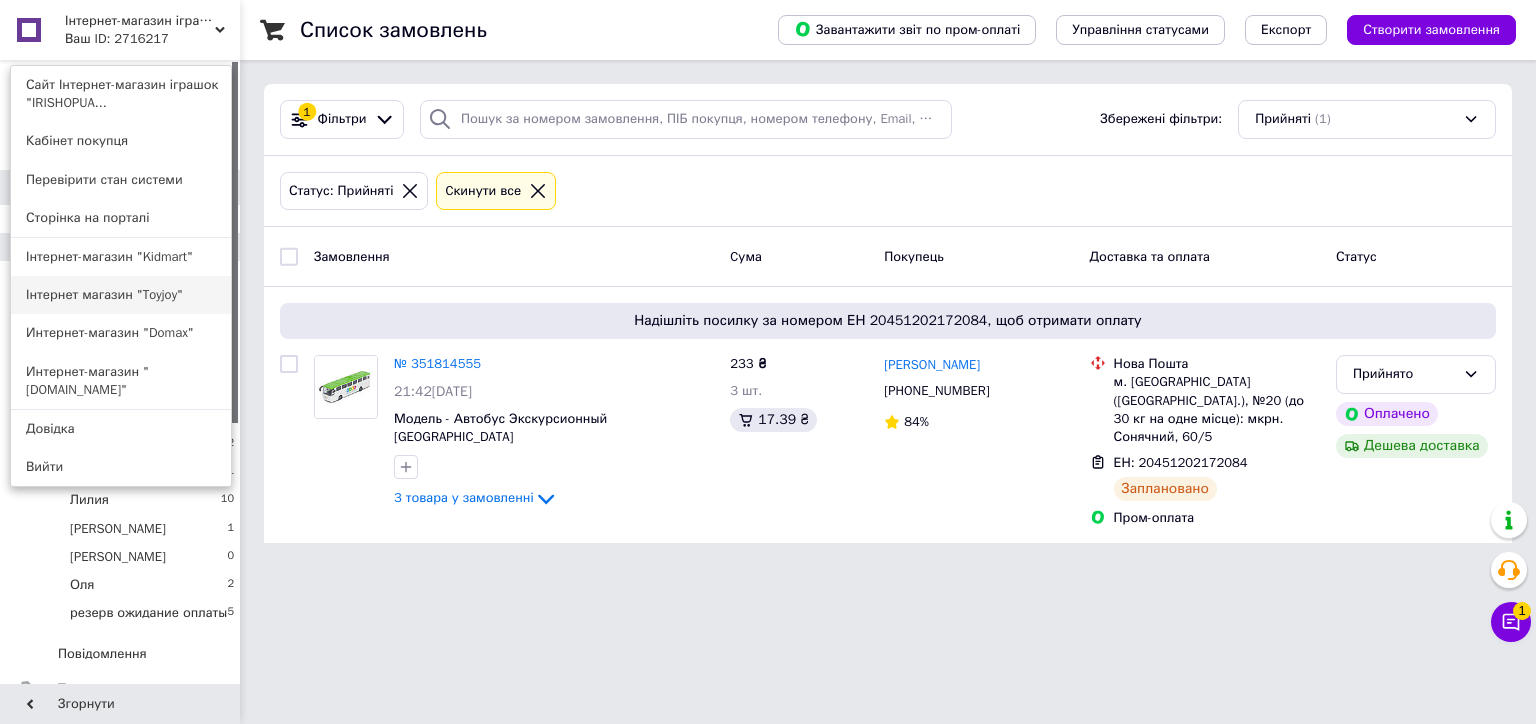 click on "Інтернет магазин  "Toyjoy"" at bounding box center (121, 295) 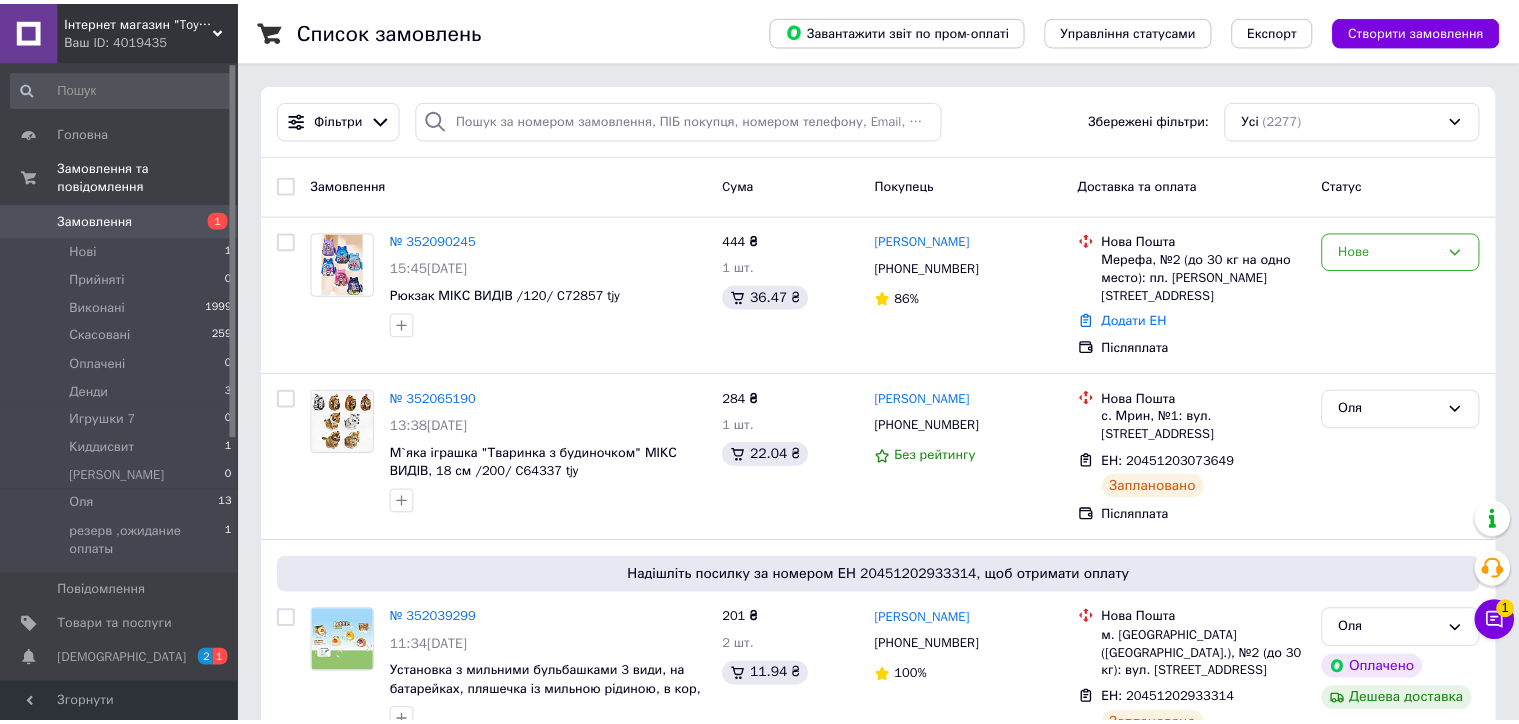 scroll, scrollTop: 0, scrollLeft: 0, axis: both 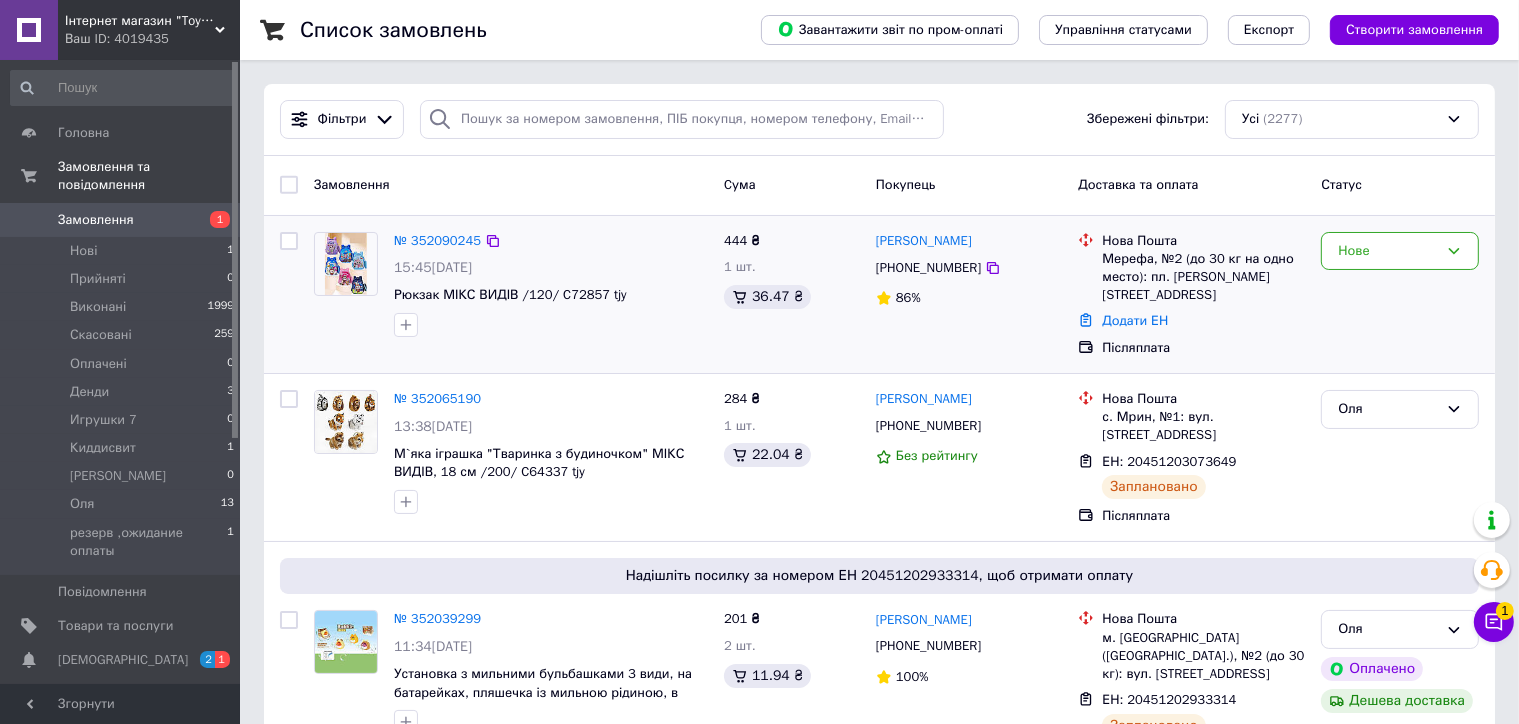 drag, startPoint x: 1440, startPoint y: 258, endPoint x: 1431, endPoint y: 270, distance: 15 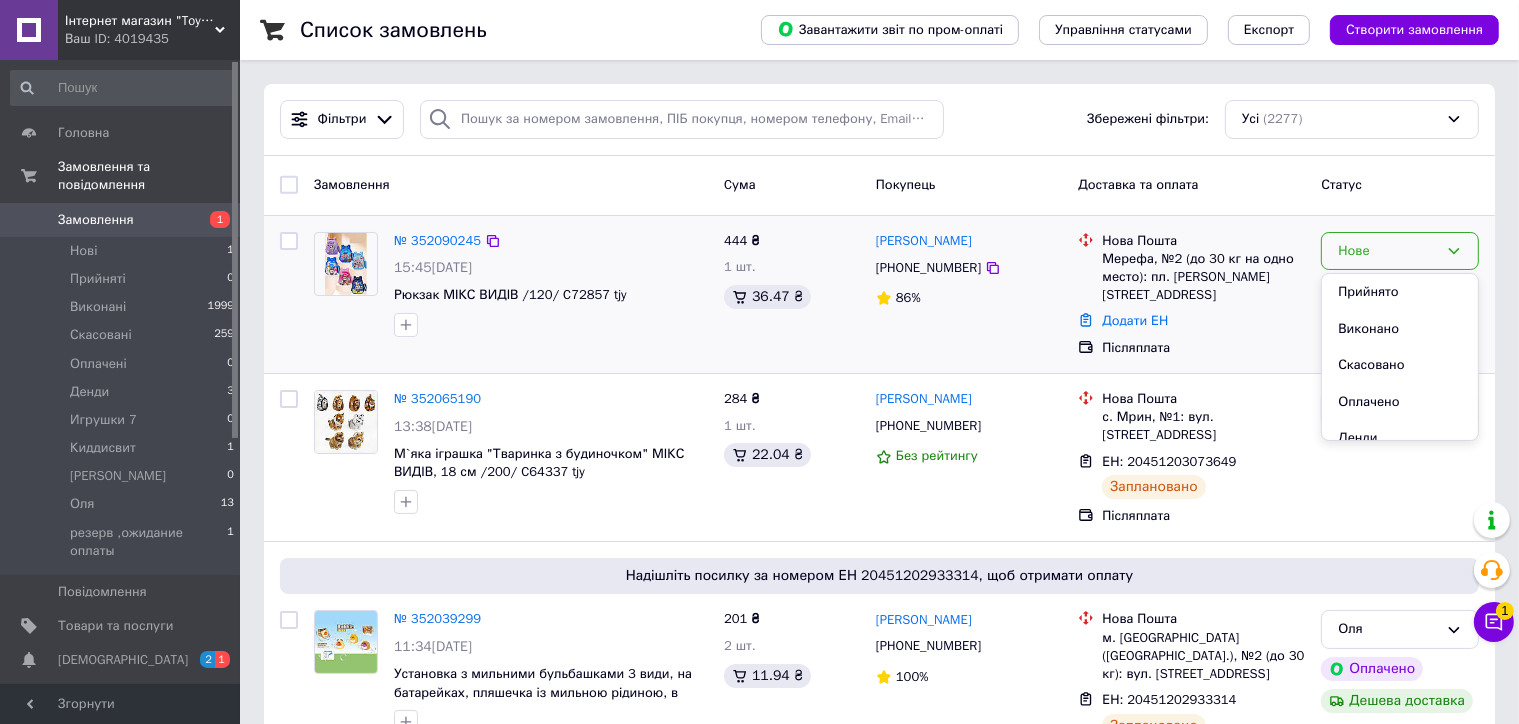 click on "Прийнято" at bounding box center [1400, 292] 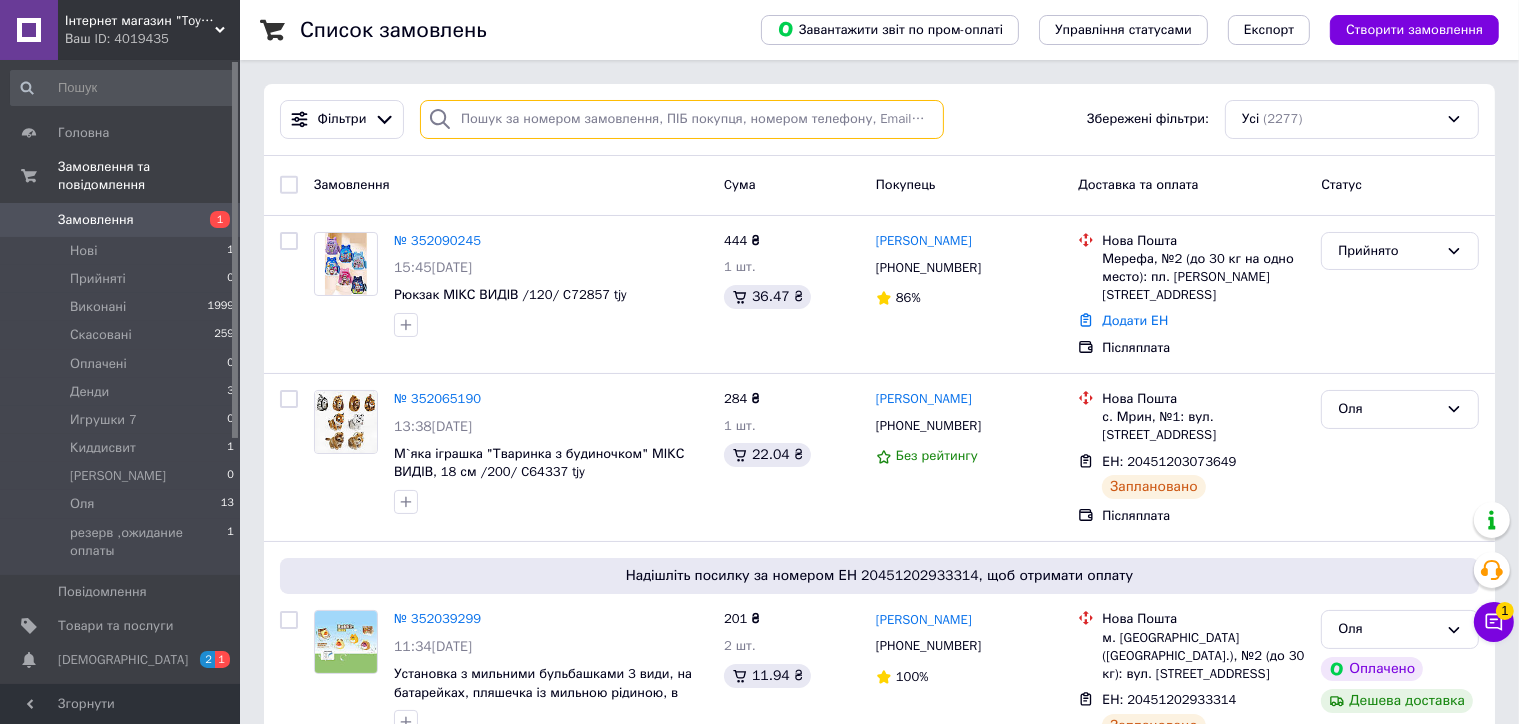 click at bounding box center [682, 119] 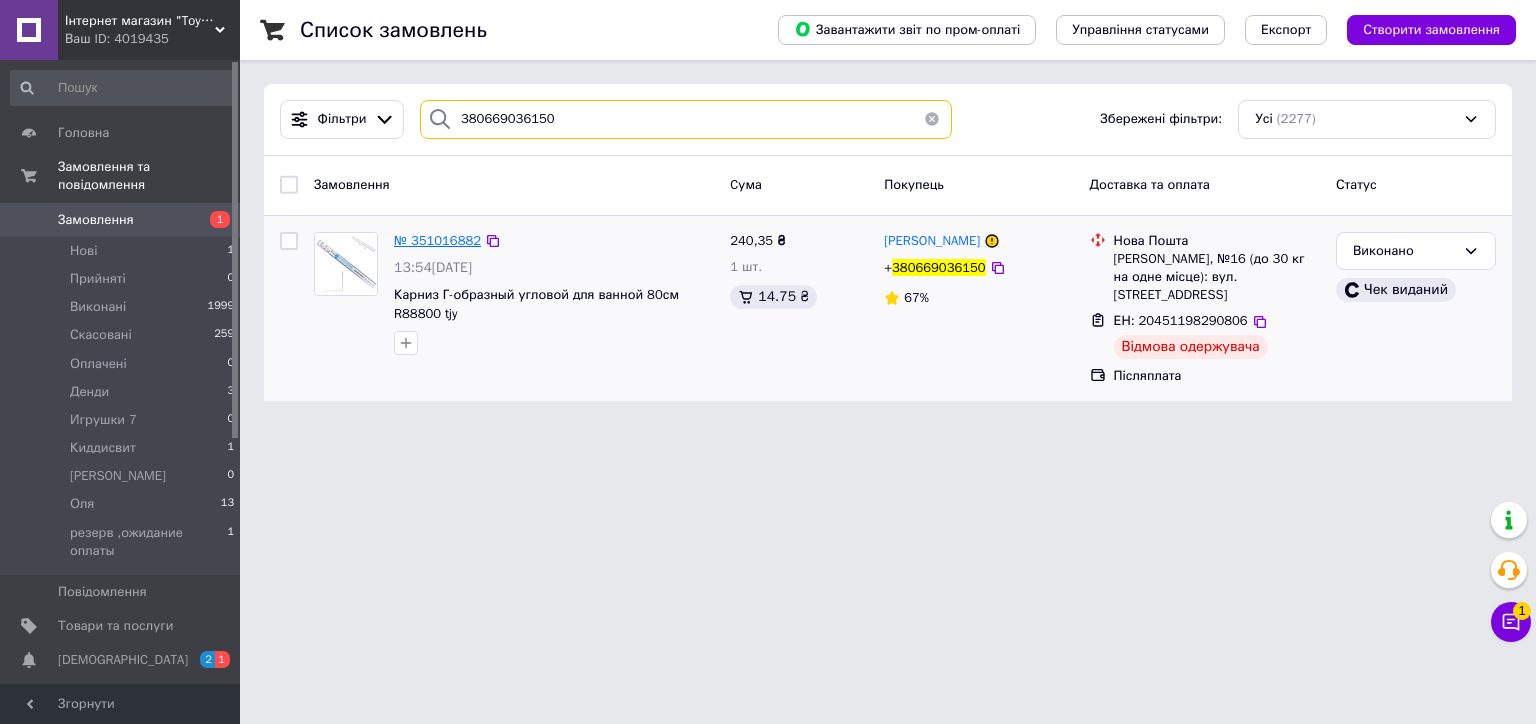 type on "380669036150" 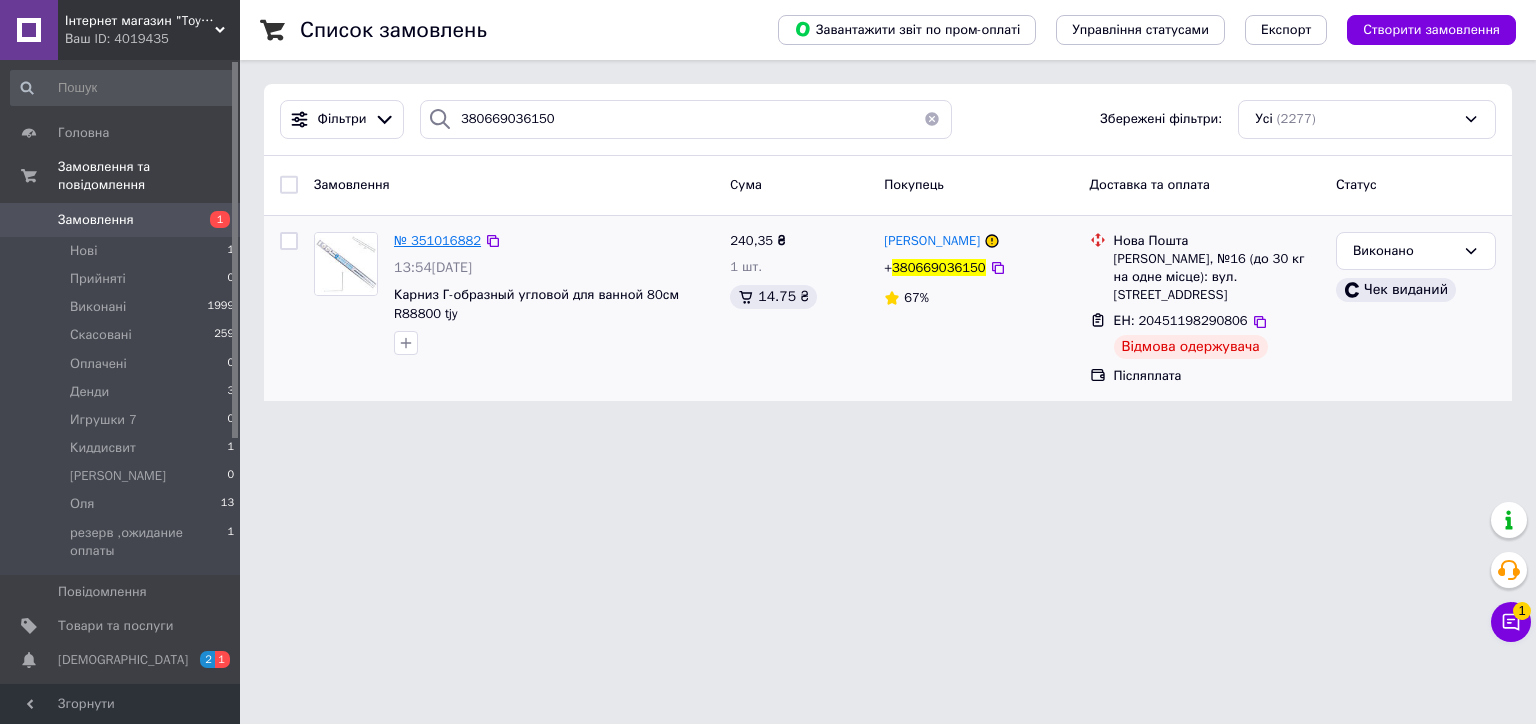 click on "№ 351016882" at bounding box center [437, 240] 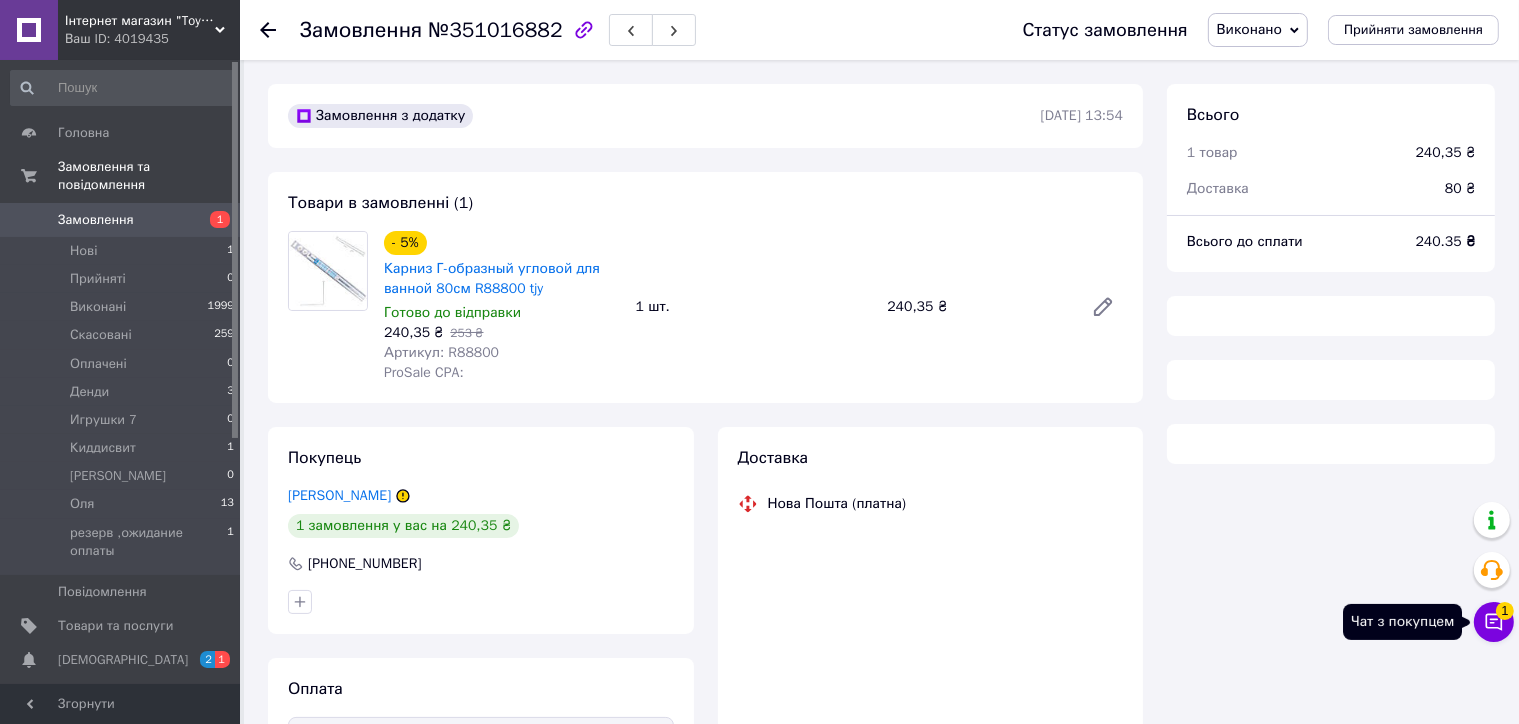 click 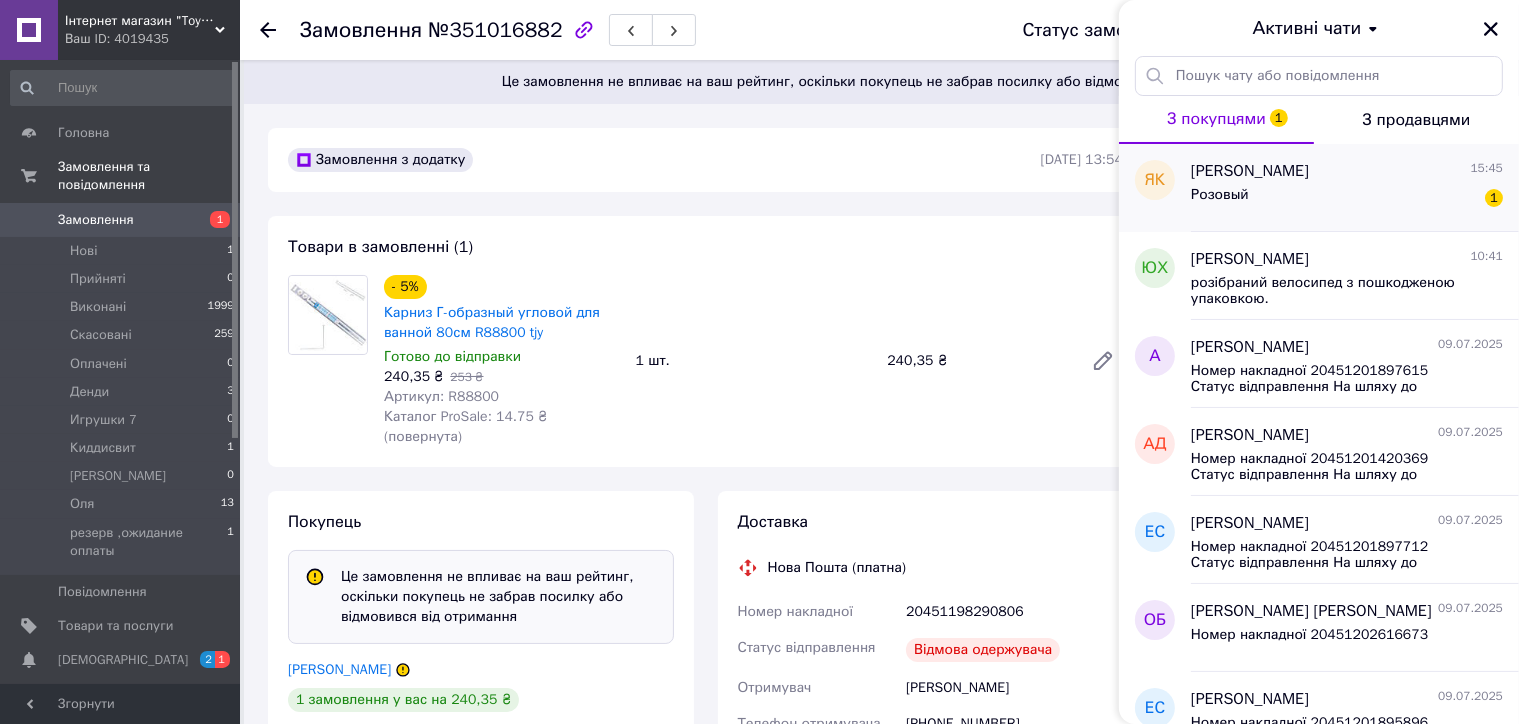 click on "Розовый 1" at bounding box center [1347, 199] 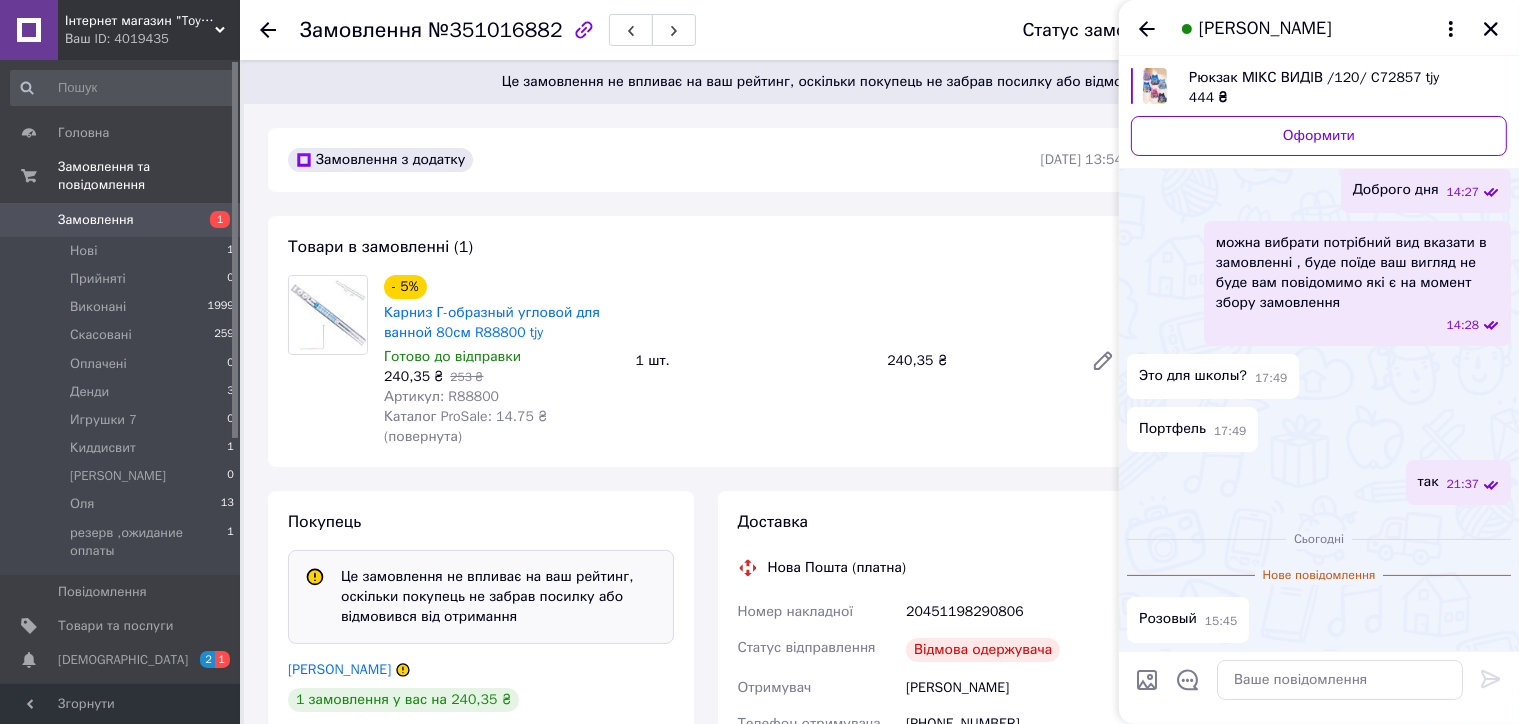 scroll, scrollTop: 152, scrollLeft: 0, axis: vertical 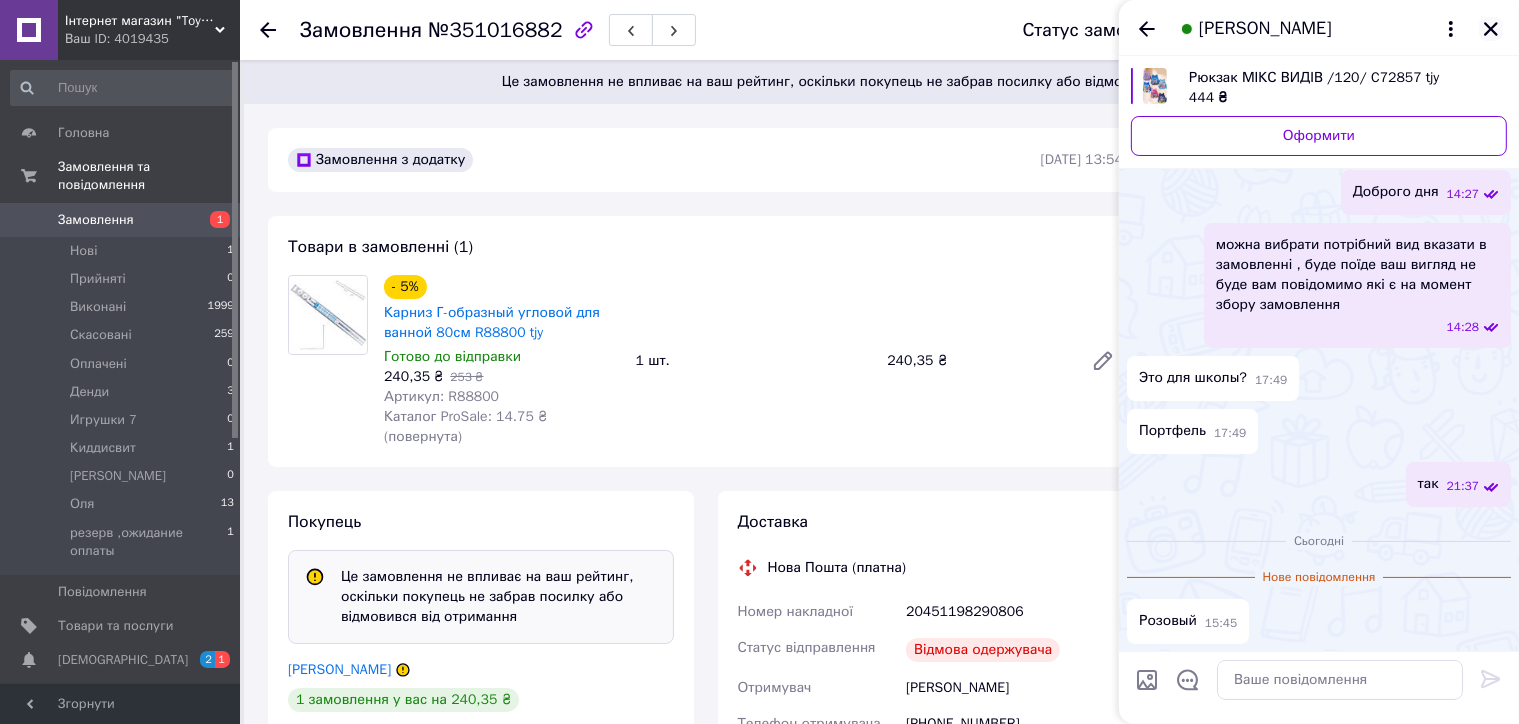click 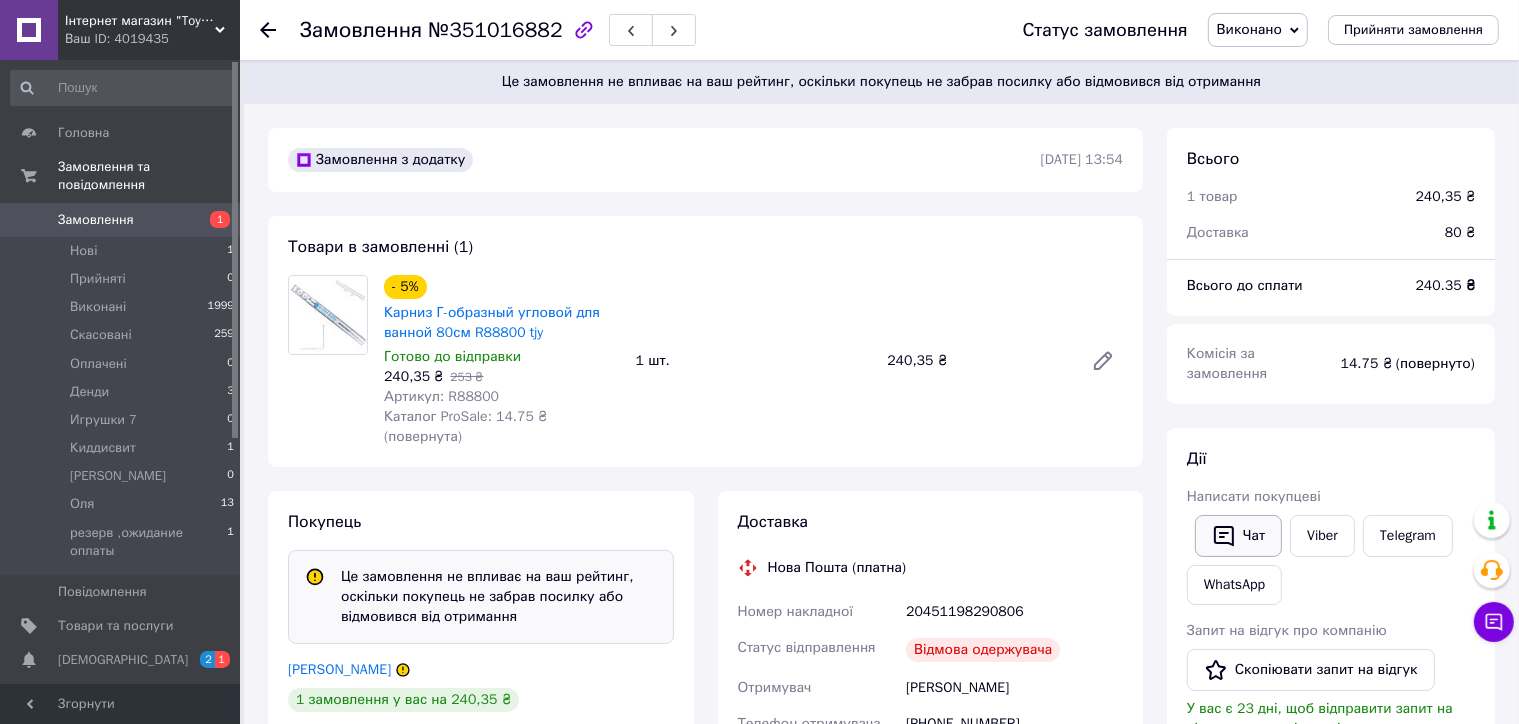 click on "Чат" at bounding box center (1238, 536) 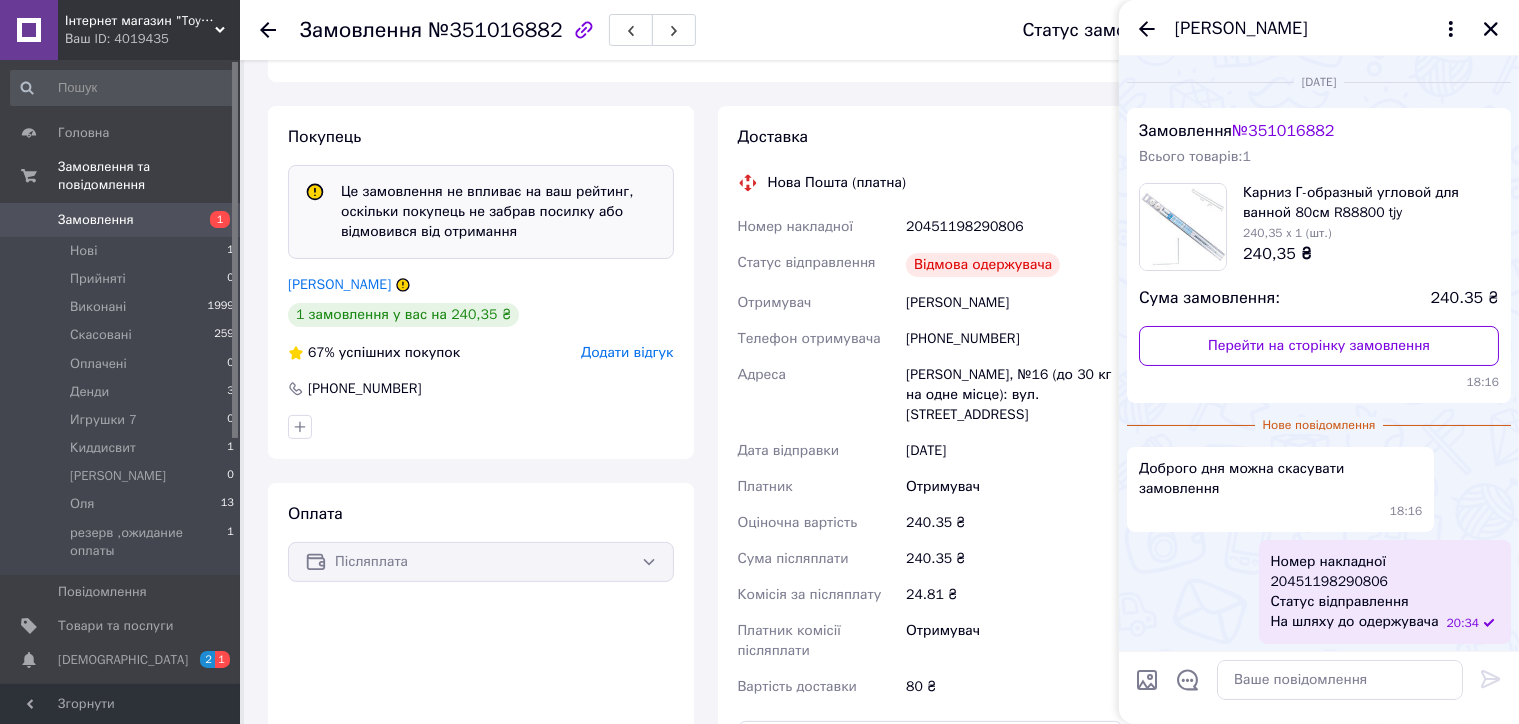scroll, scrollTop: 0, scrollLeft: 0, axis: both 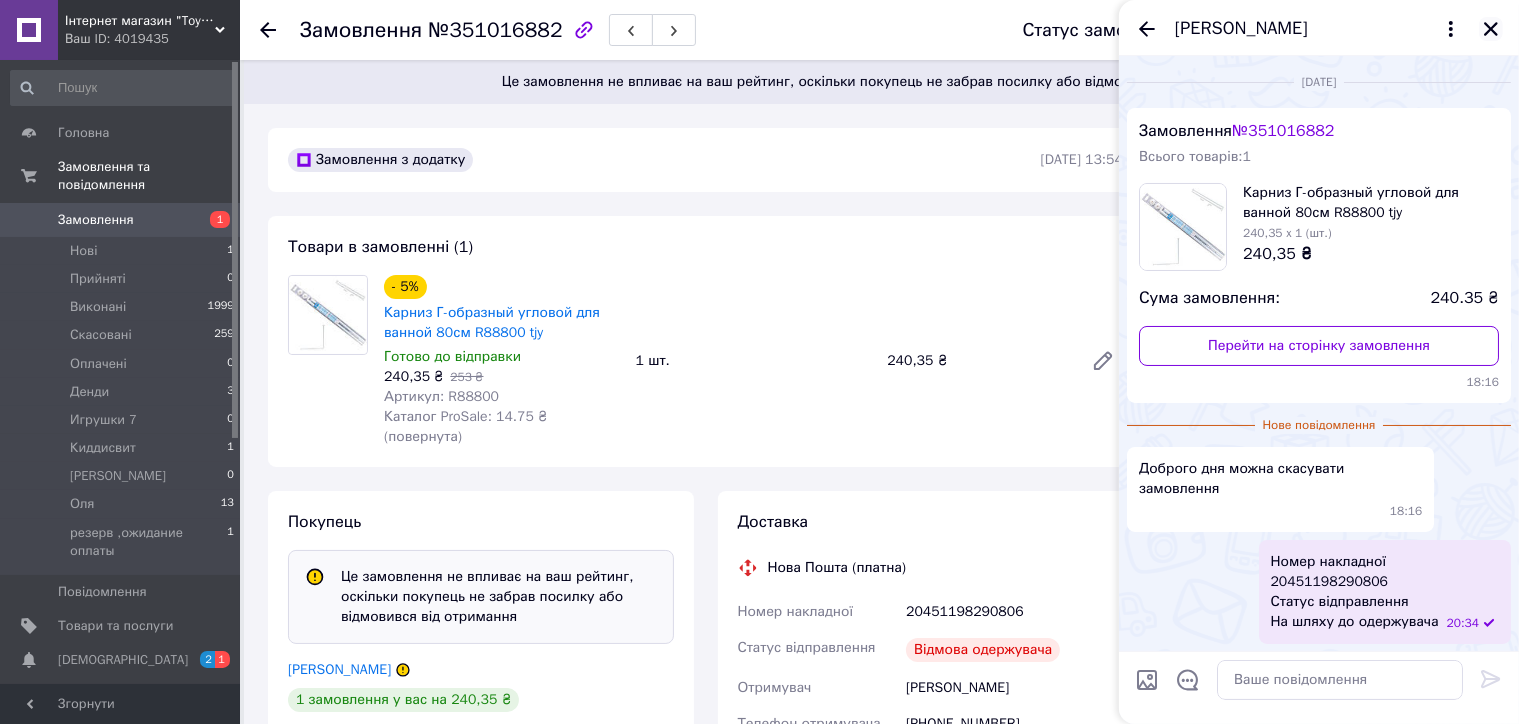 click 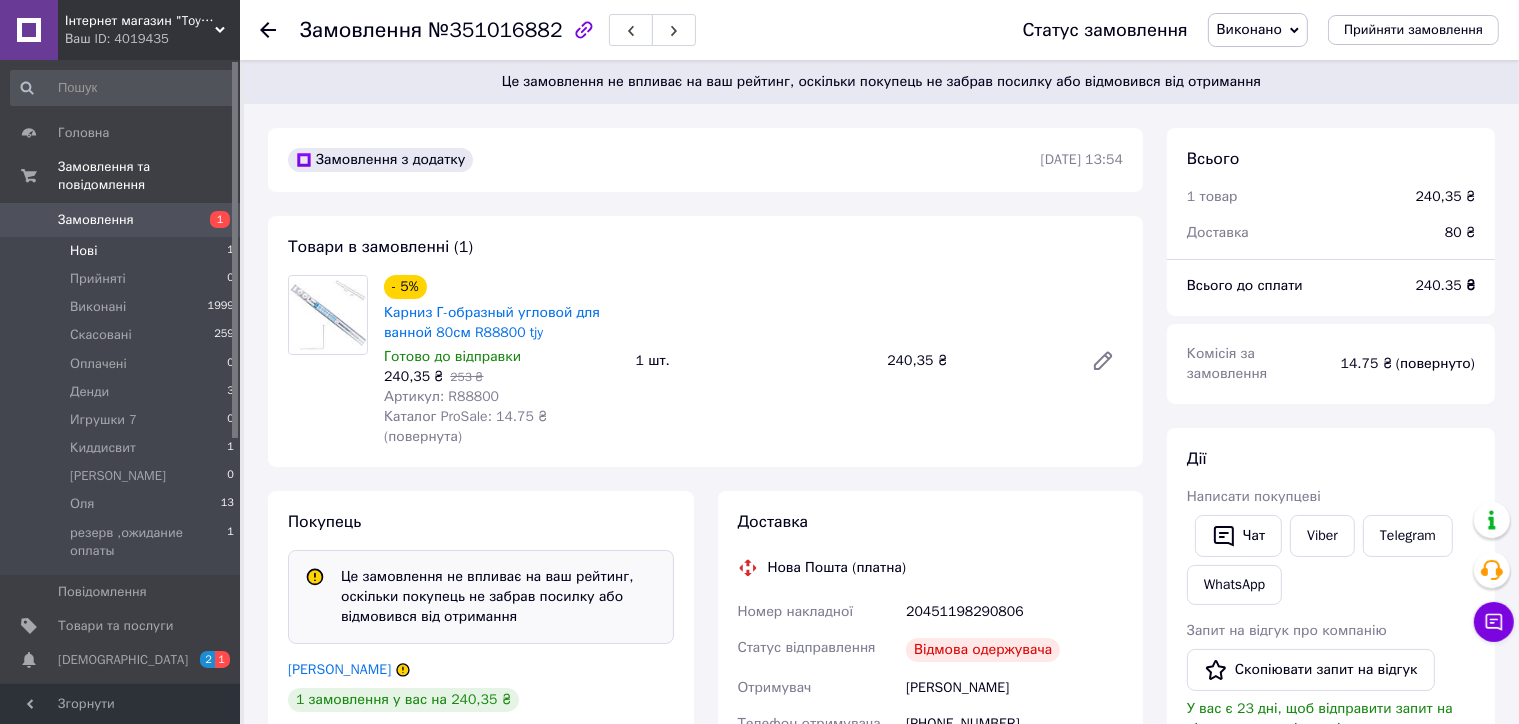 click on "Нові" at bounding box center (83, 251) 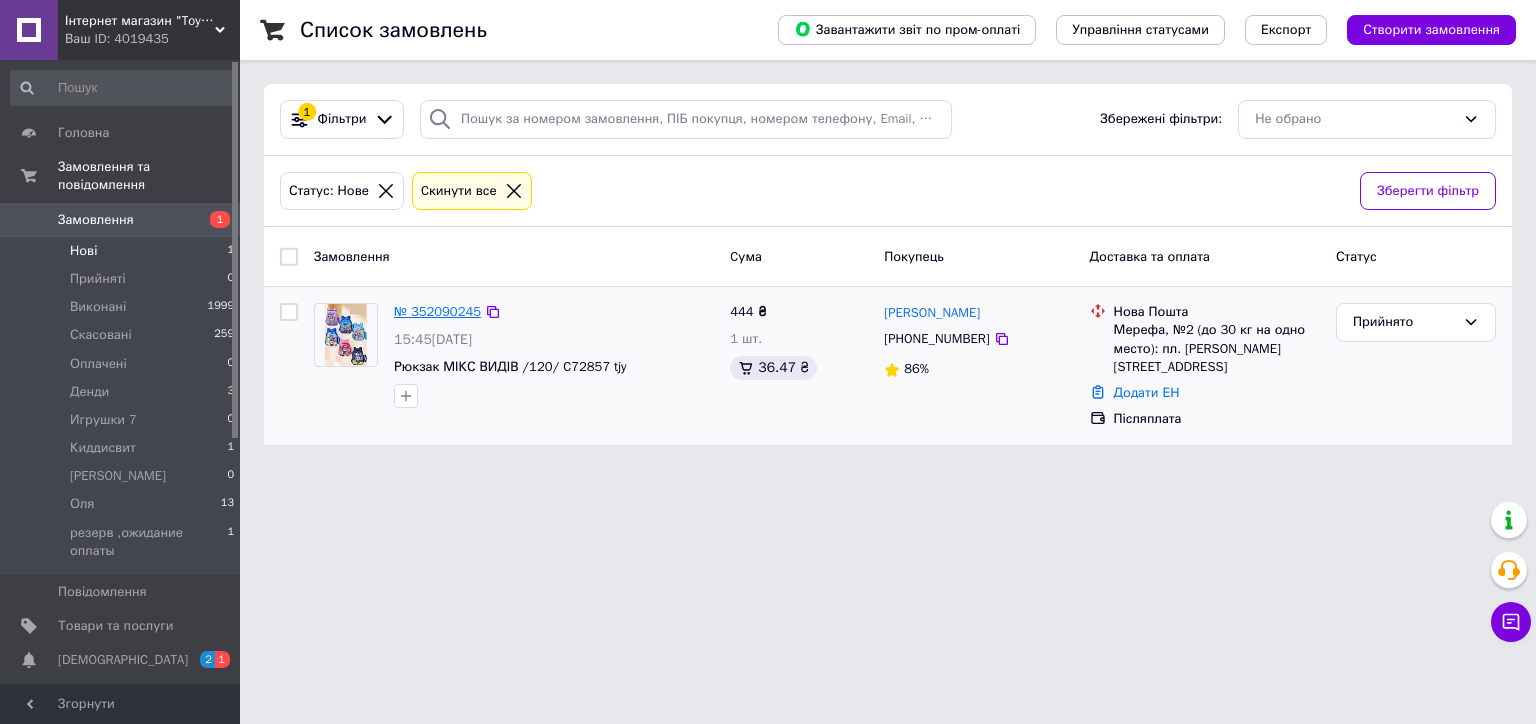 click on "№ 352090245" at bounding box center [437, 311] 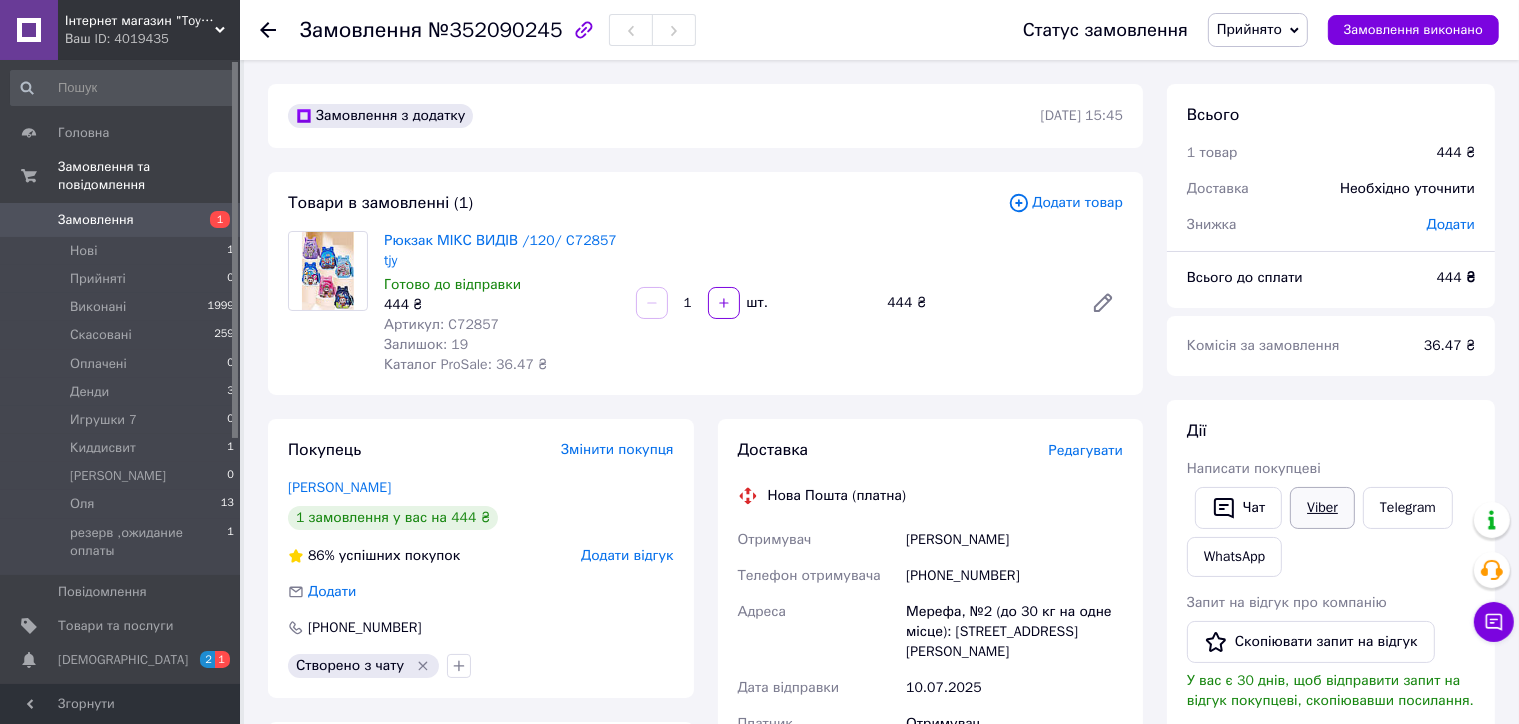 click on "Viber" at bounding box center [1322, 508] 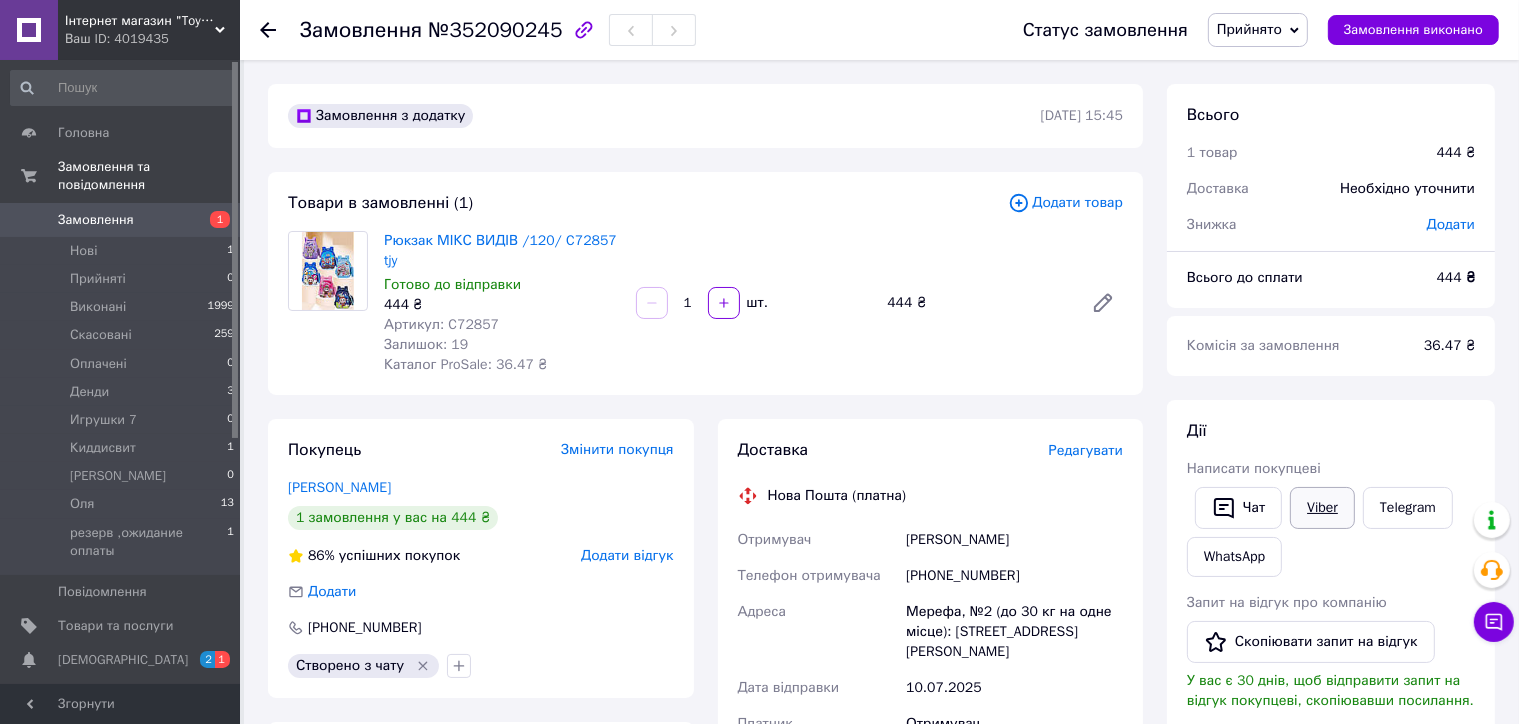 click on "Viber" at bounding box center (1322, 508) 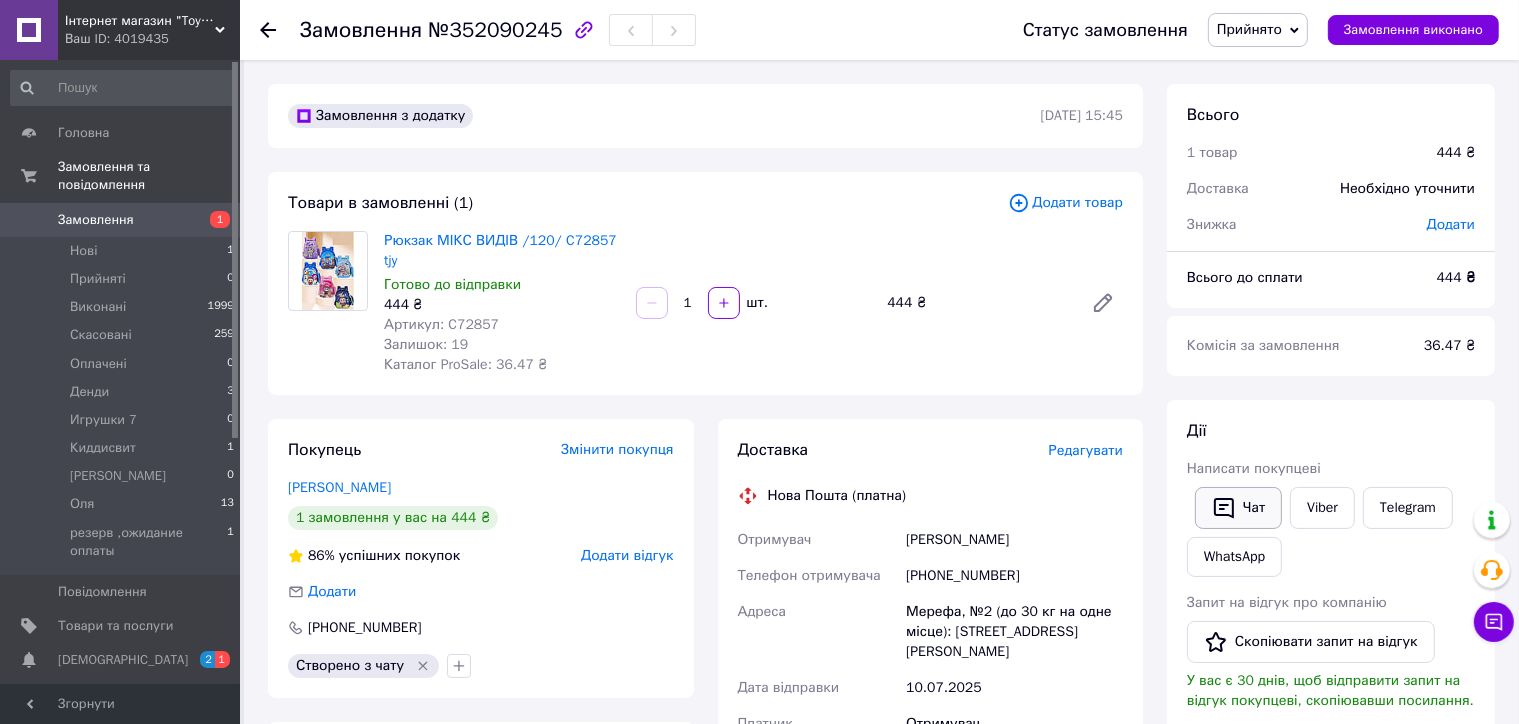 click on "Чат" at bounding box center (1238, 508) 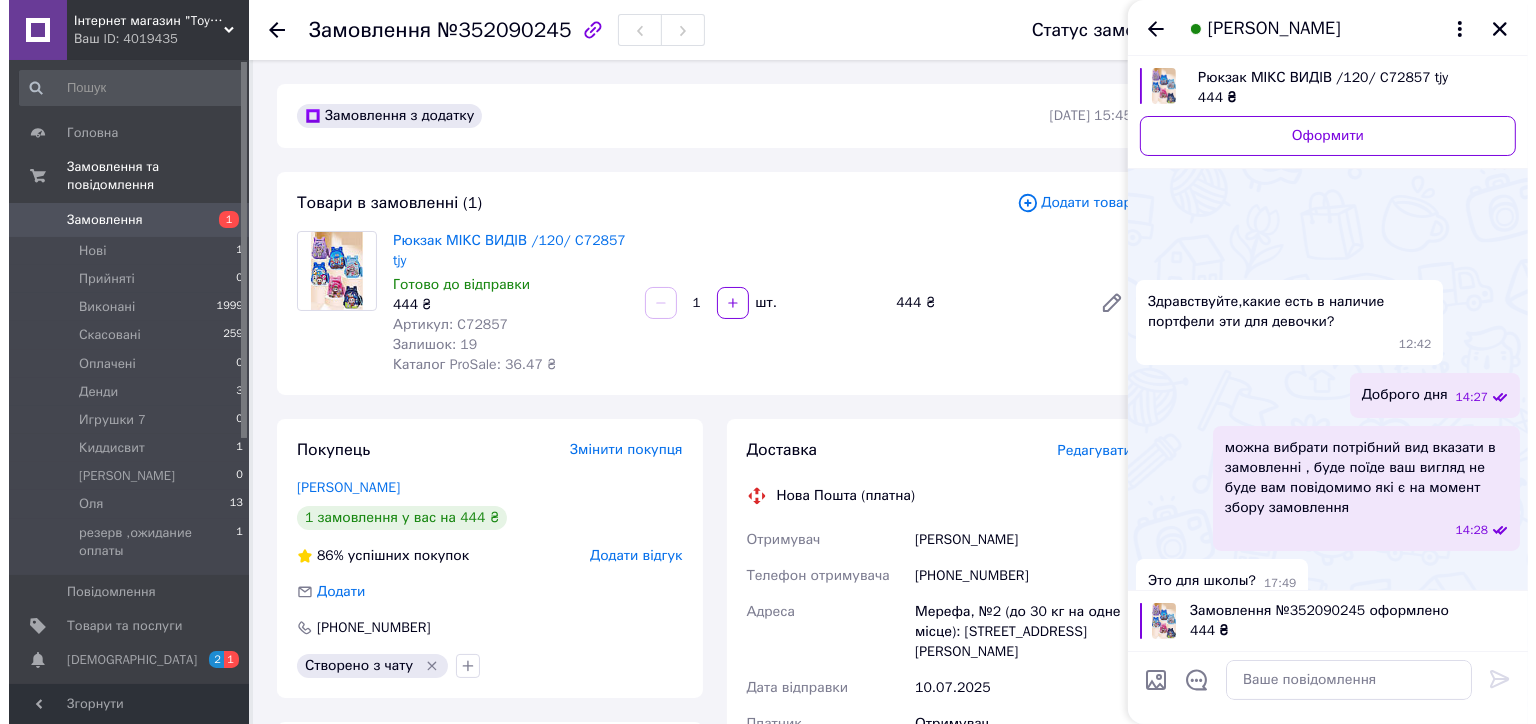 scroll, scrollTop: 233, scrollLeft: 0, axis: vertical 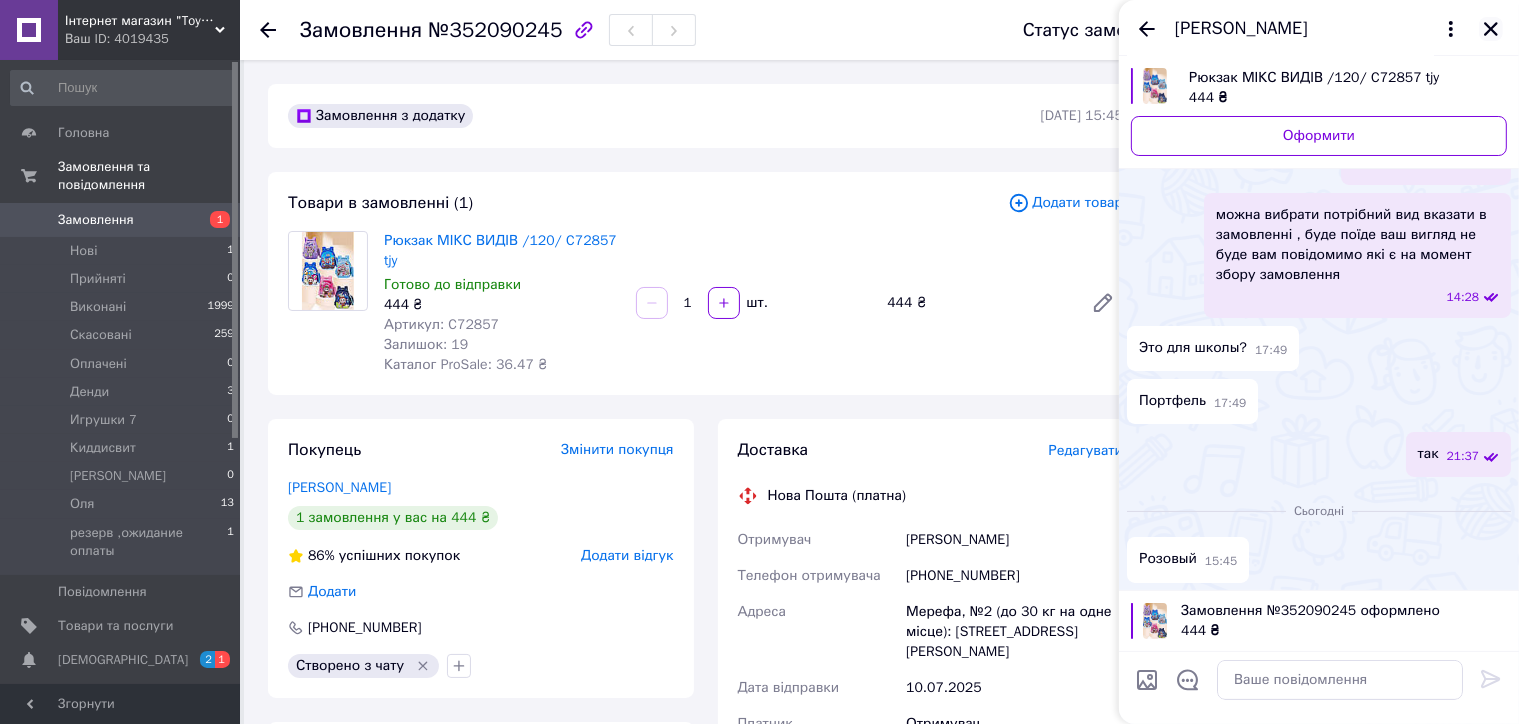 click 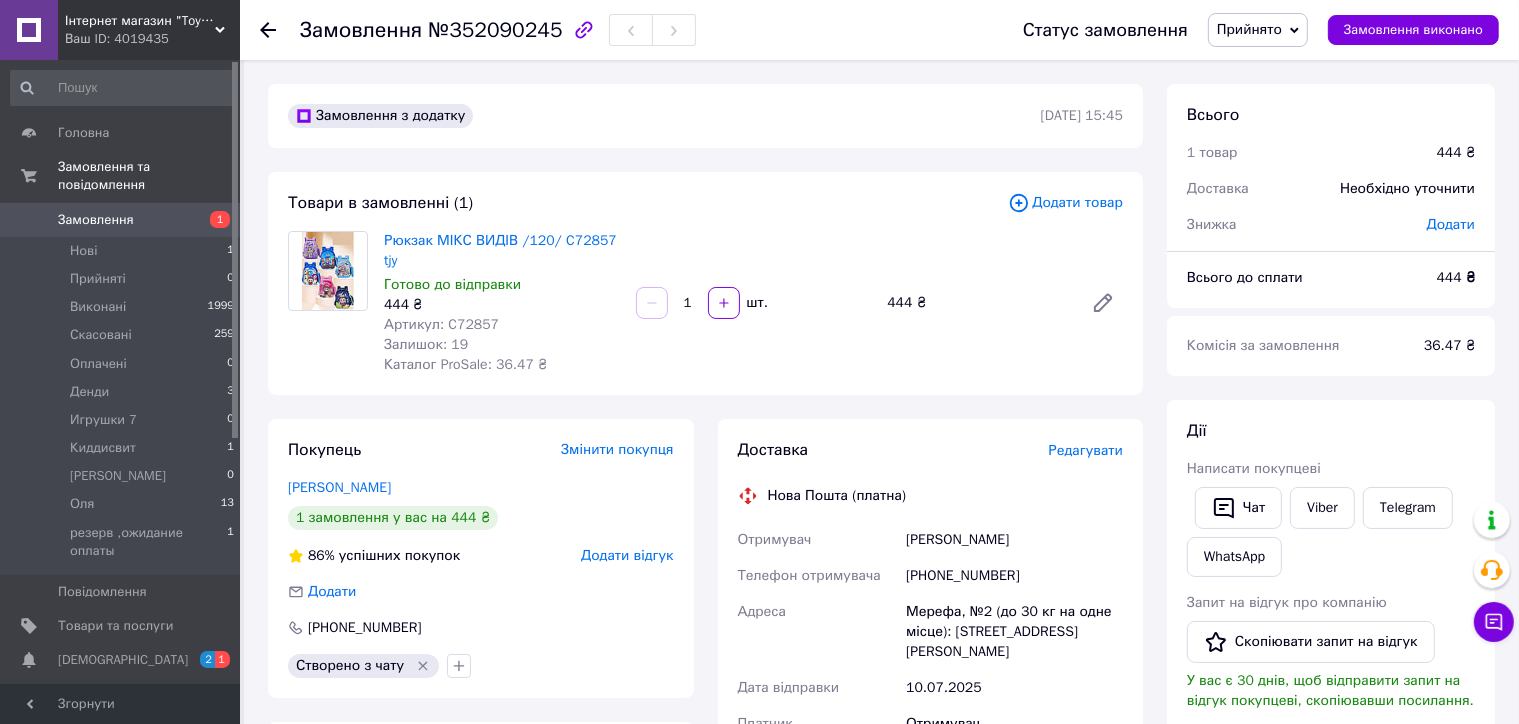 click on "Редагувати" at bounding box center (1086, 450) 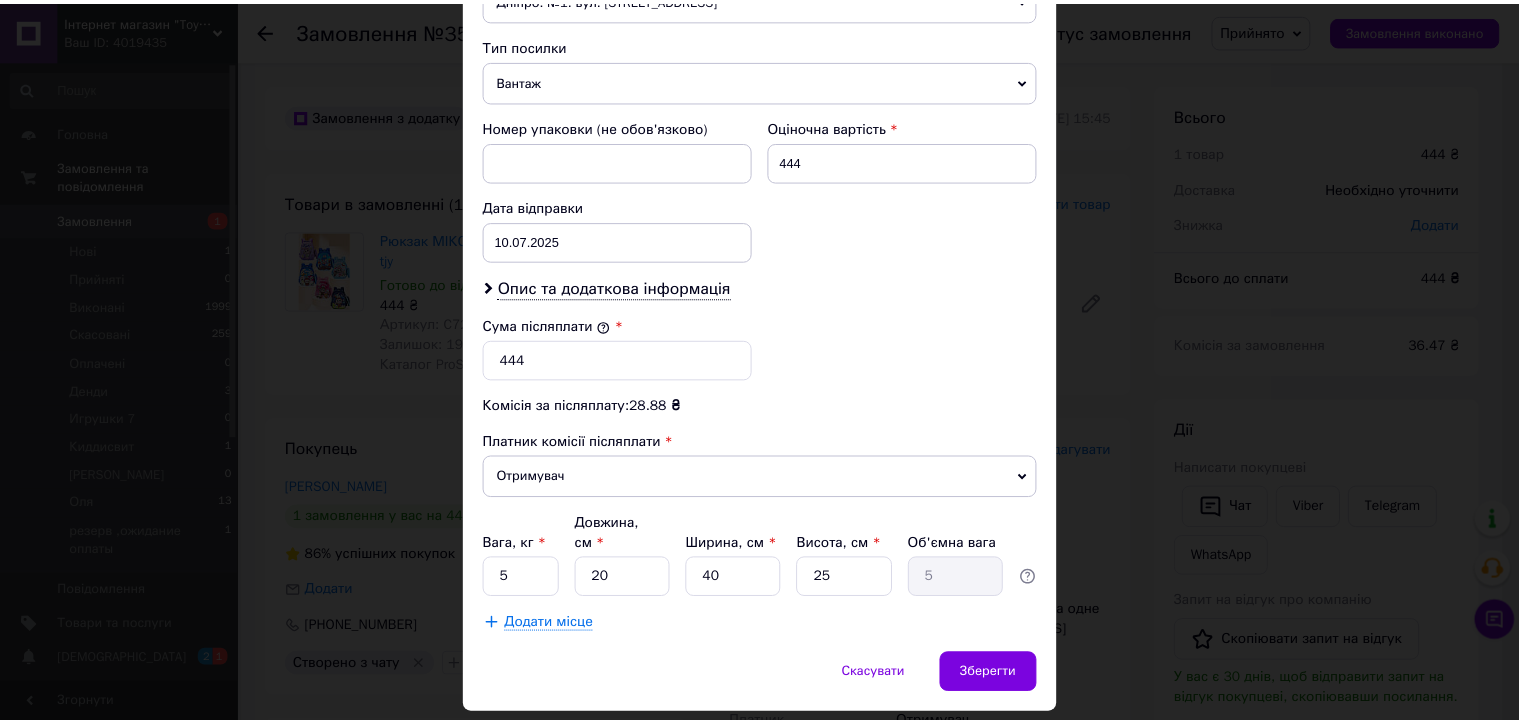 scroll, scrollTop: 796, scrollLeft: 0, axis: vertical 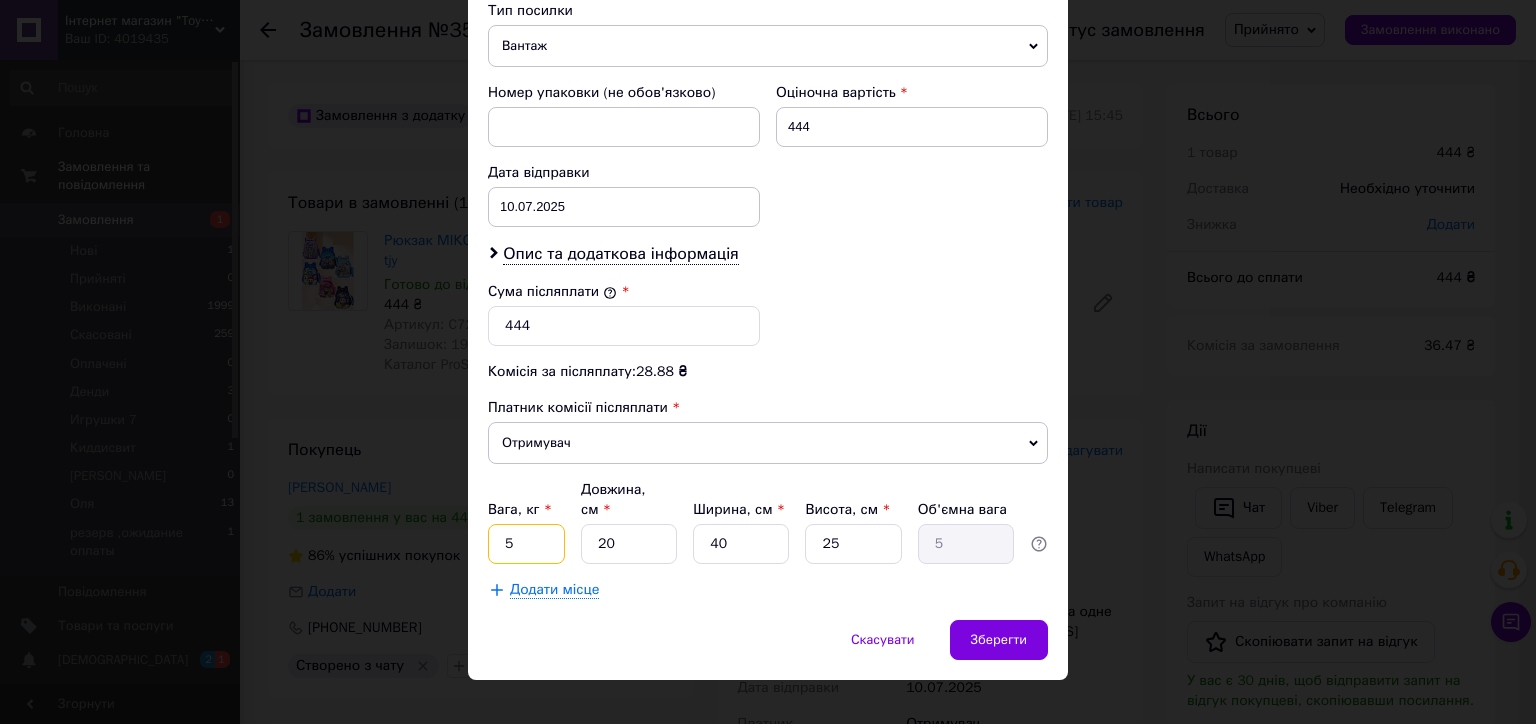 drag, startPoint x: 529, startPoint y: 520, endPoint x: 504, endPoint y: 520, distance: 25 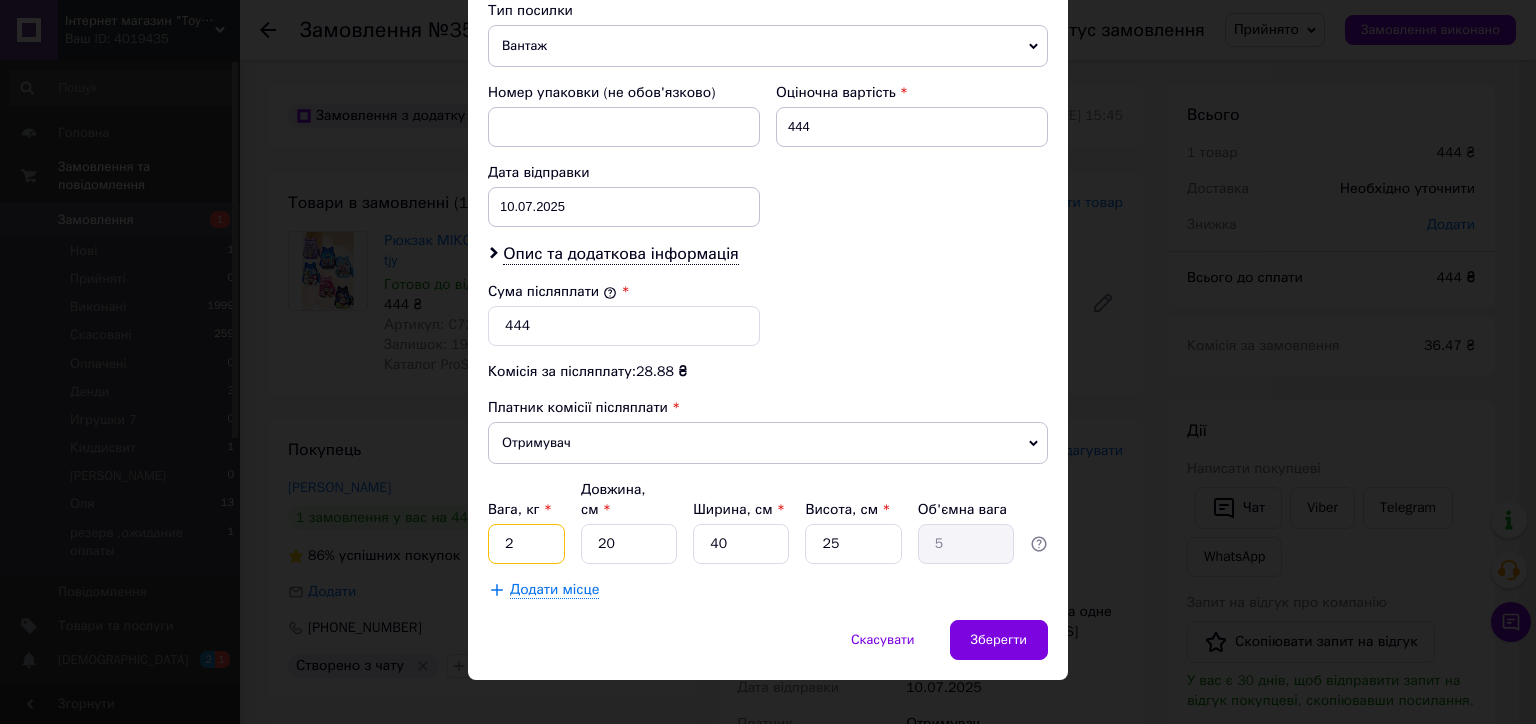 type on "2" 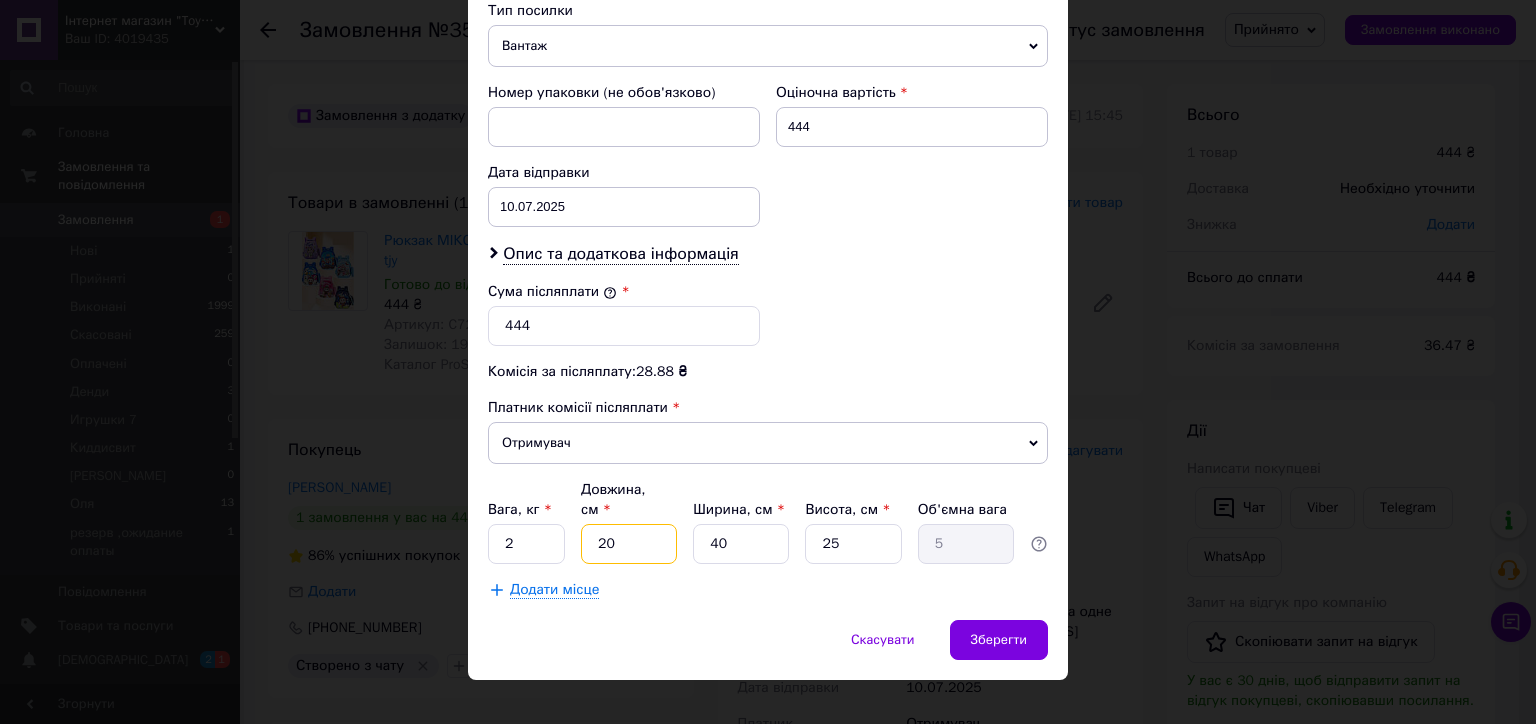 type on "3" 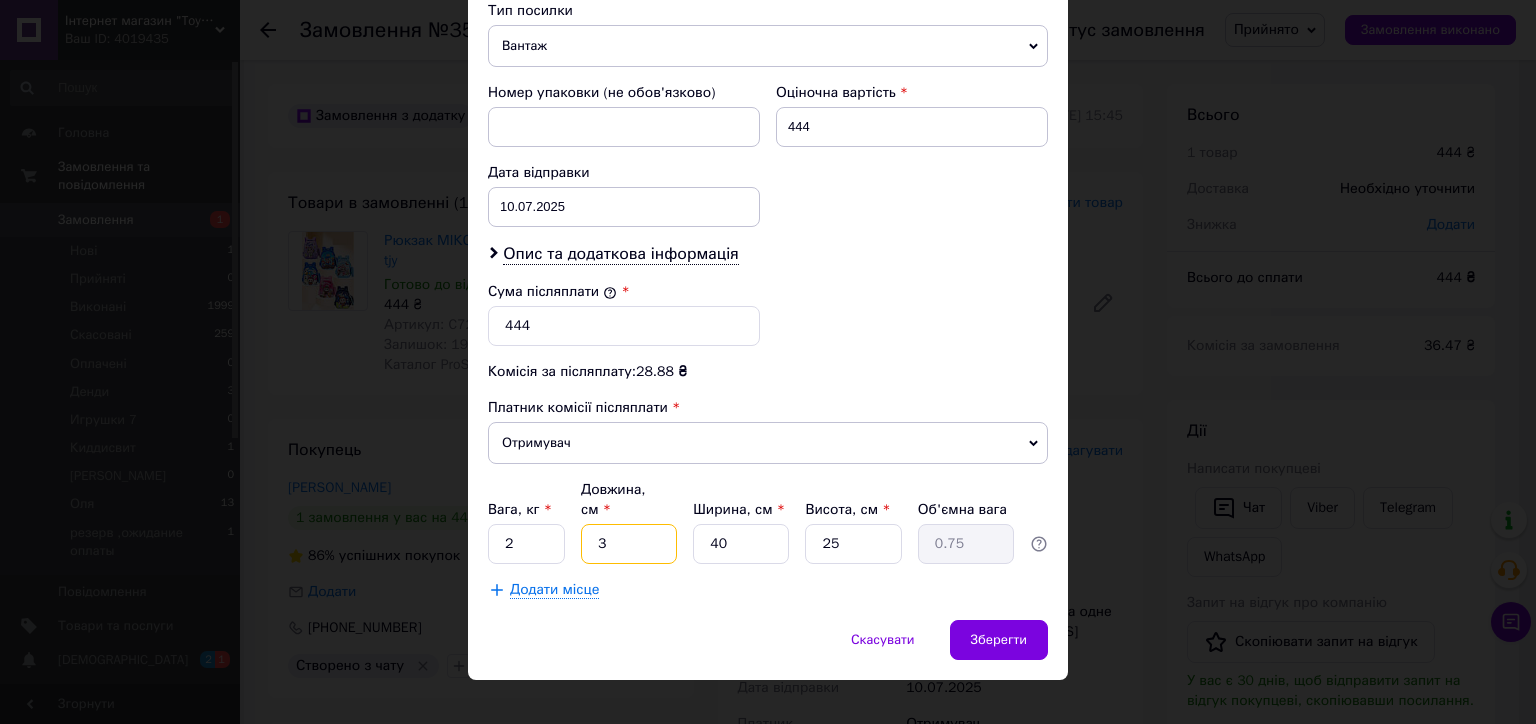 type on "30" 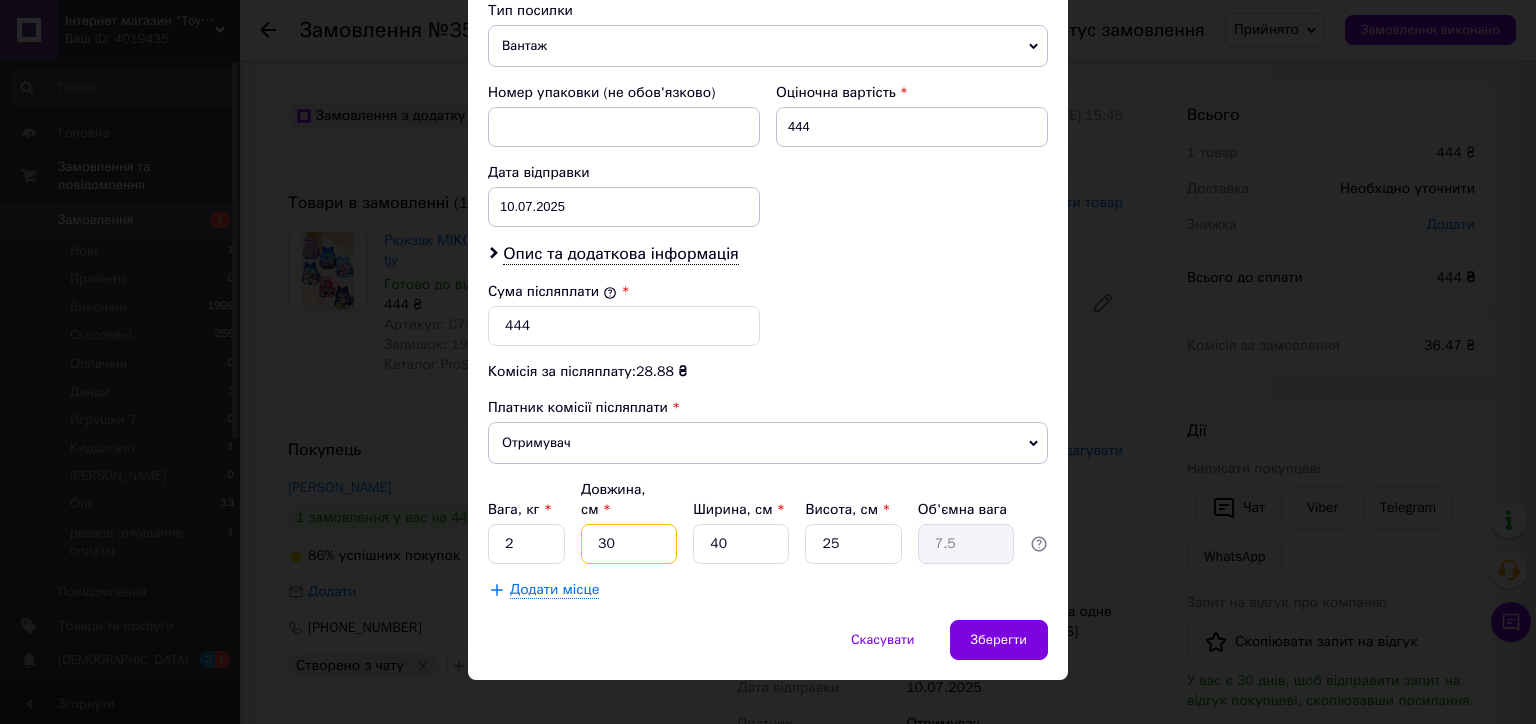 type on "30" 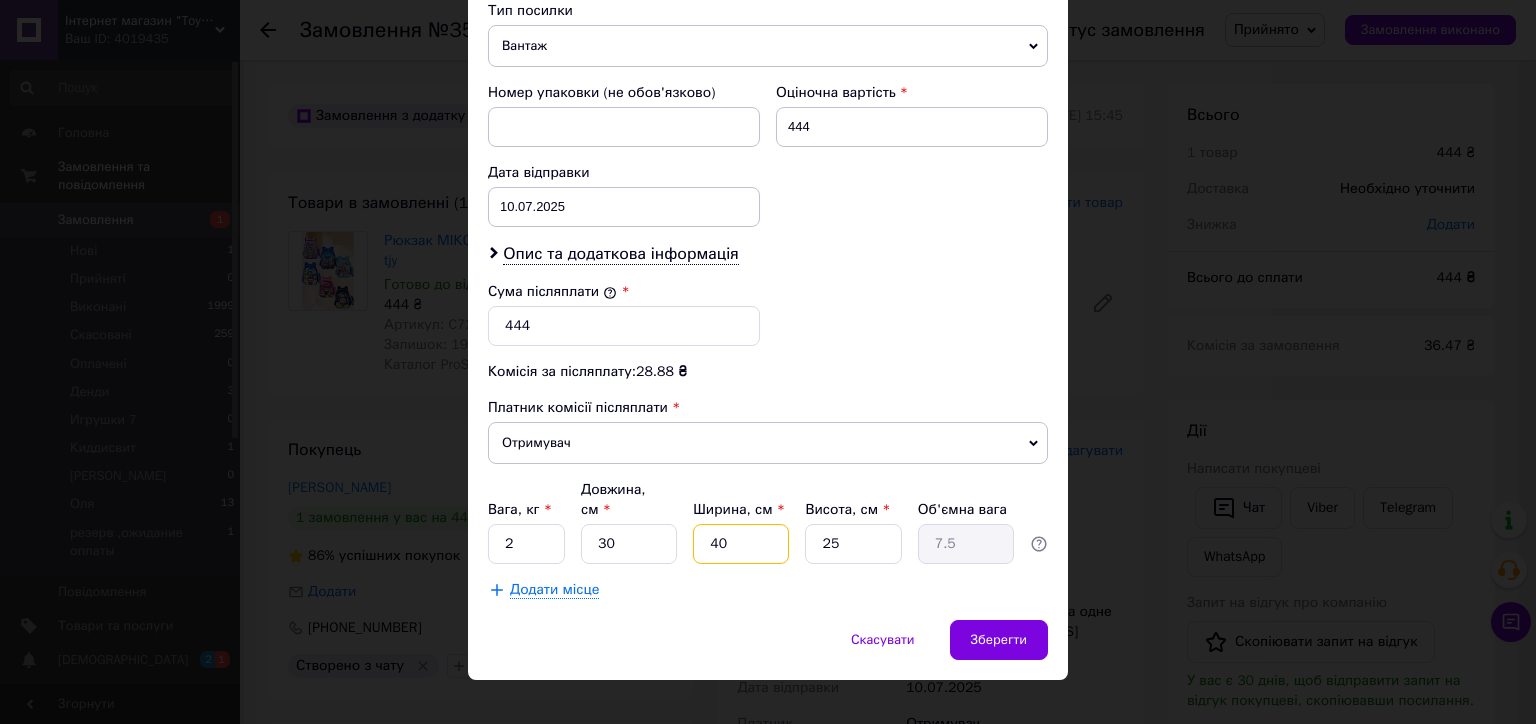 type on "2" 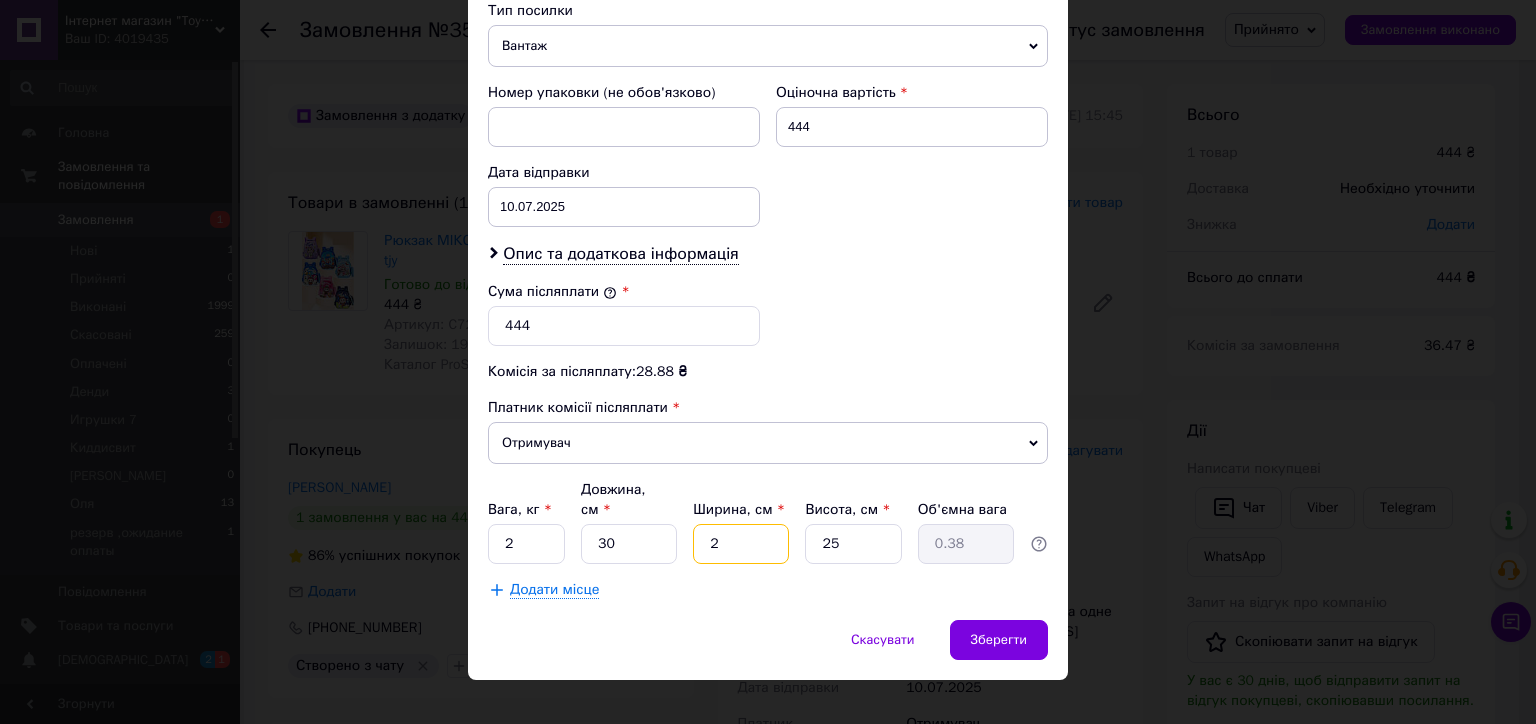 type on "20" 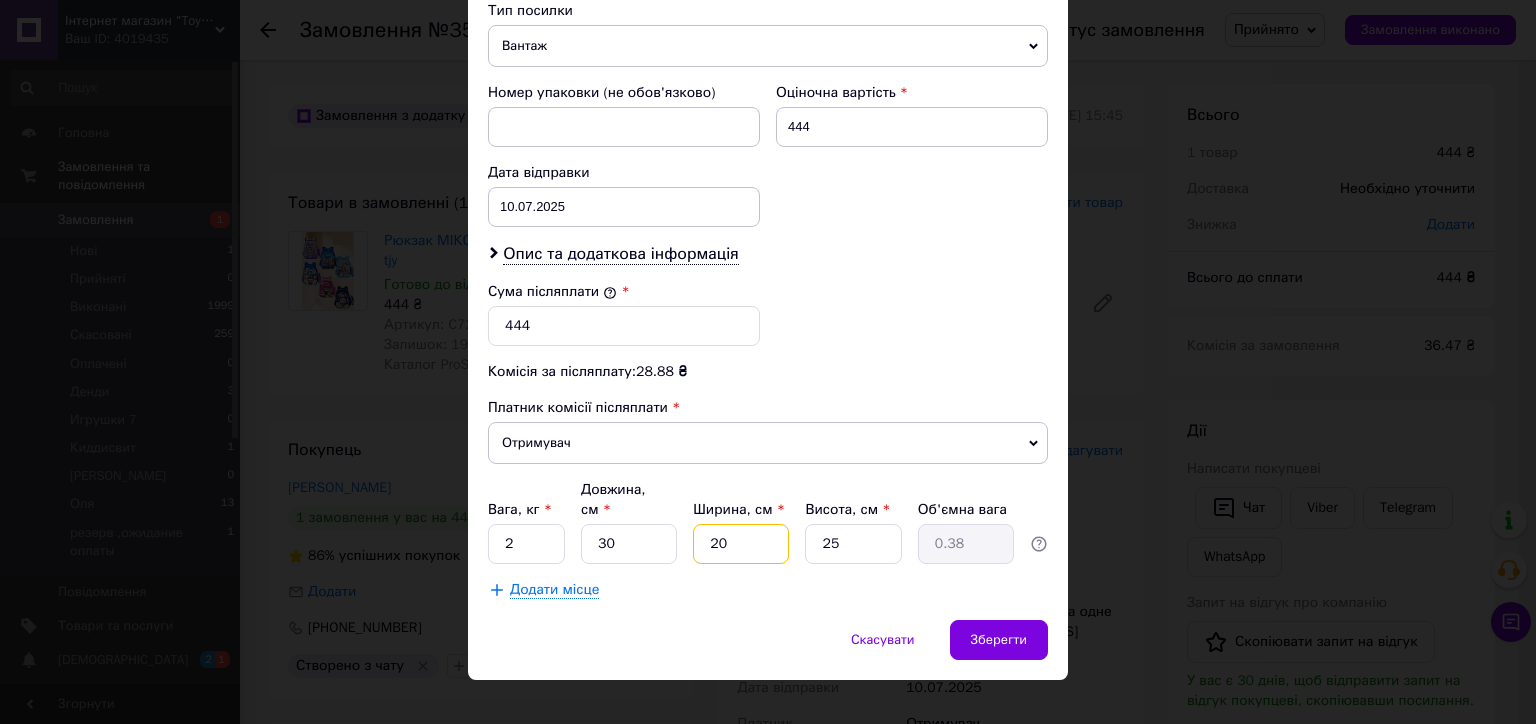 type on "3.75" 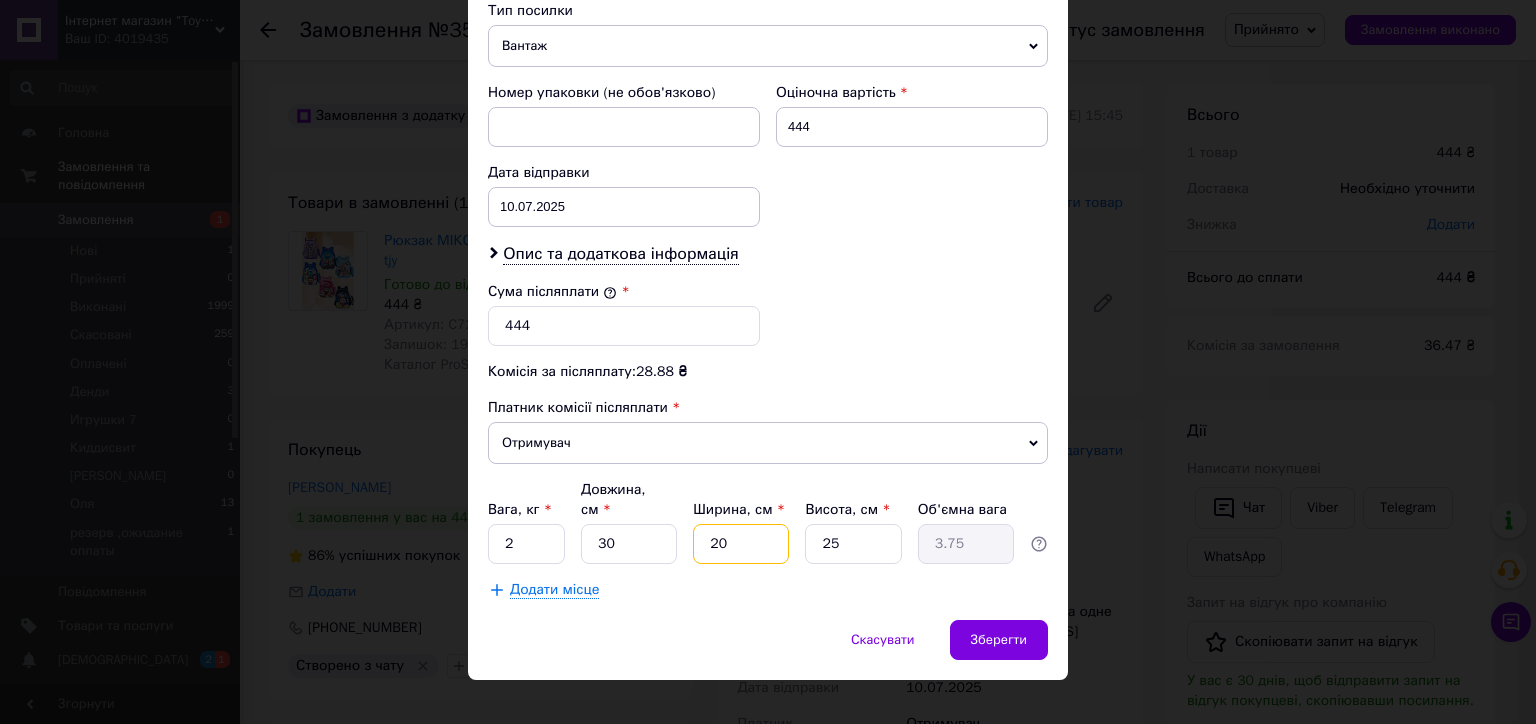 type on "20" 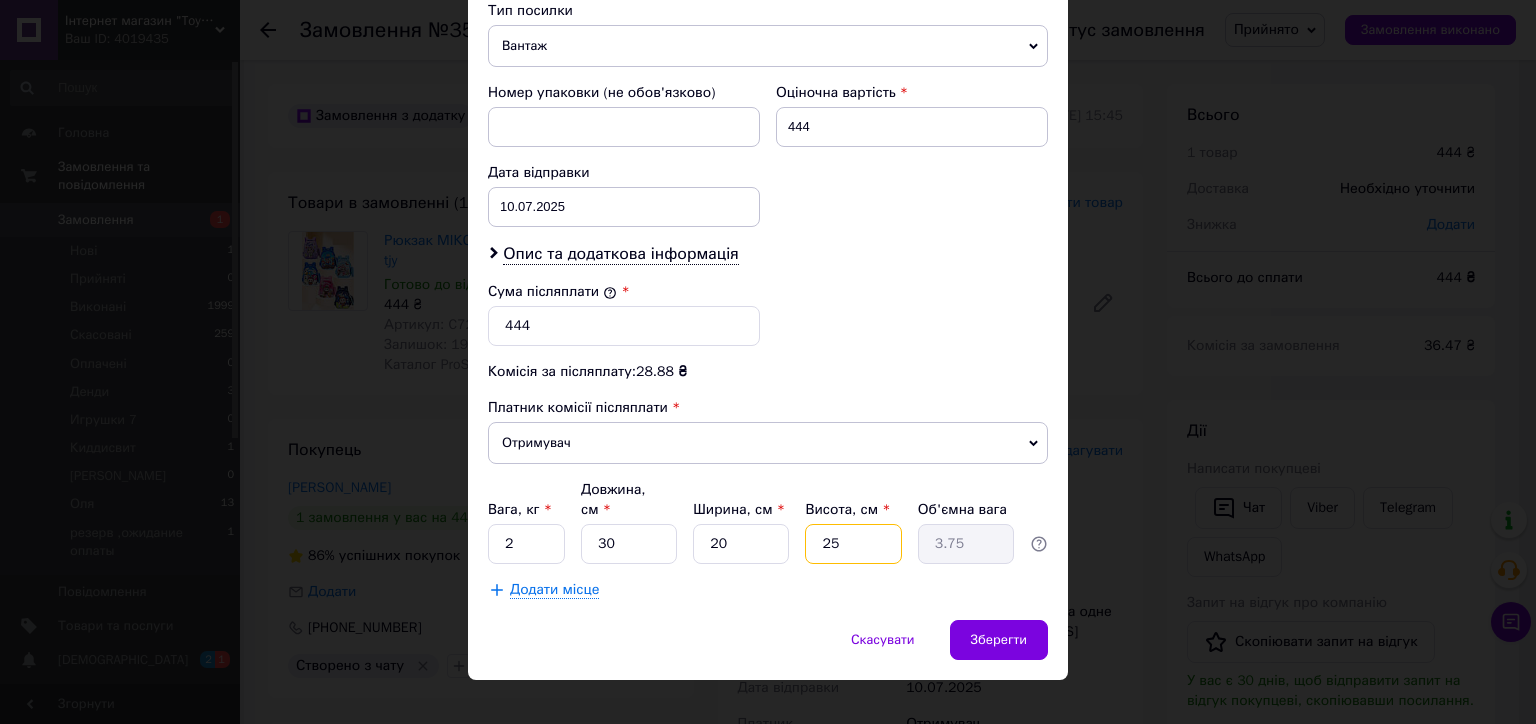type on "1" 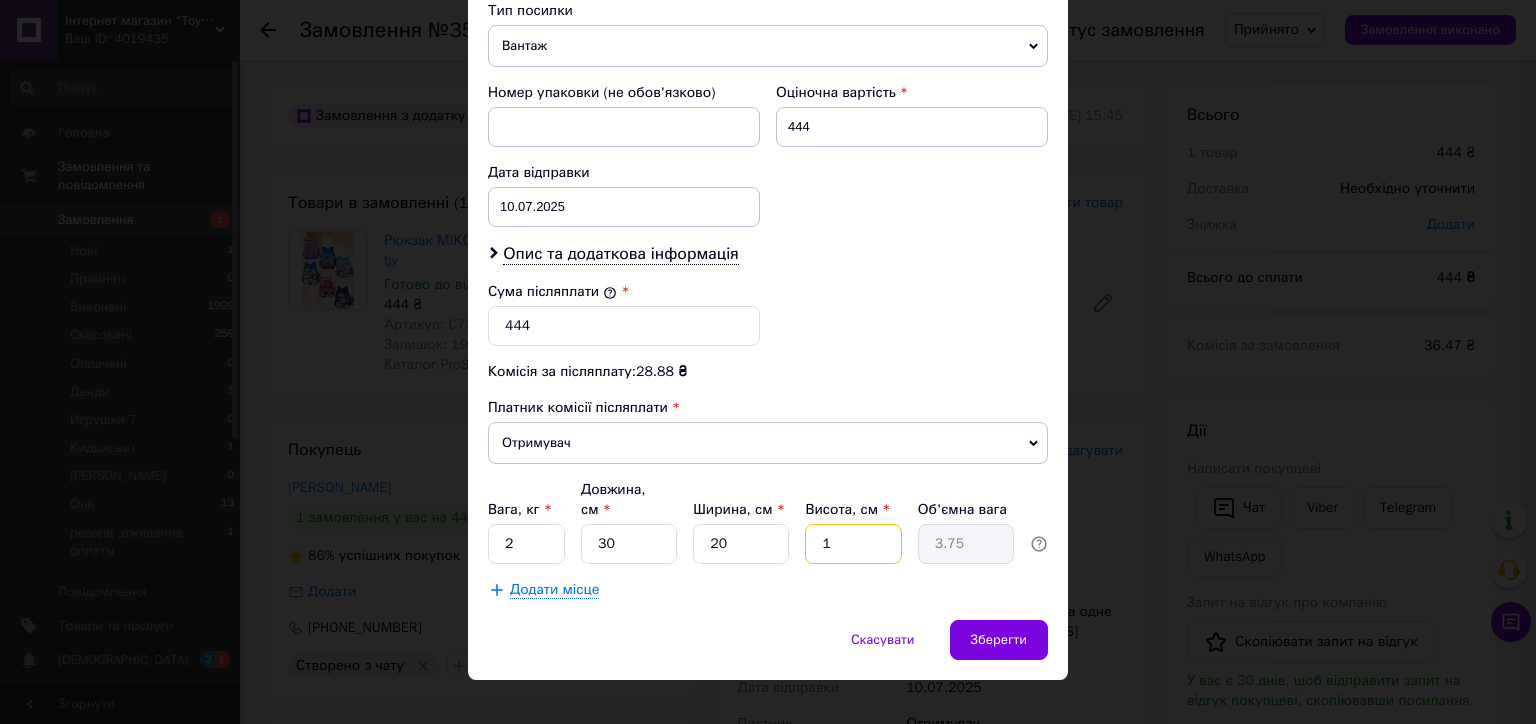 type on "0.15" 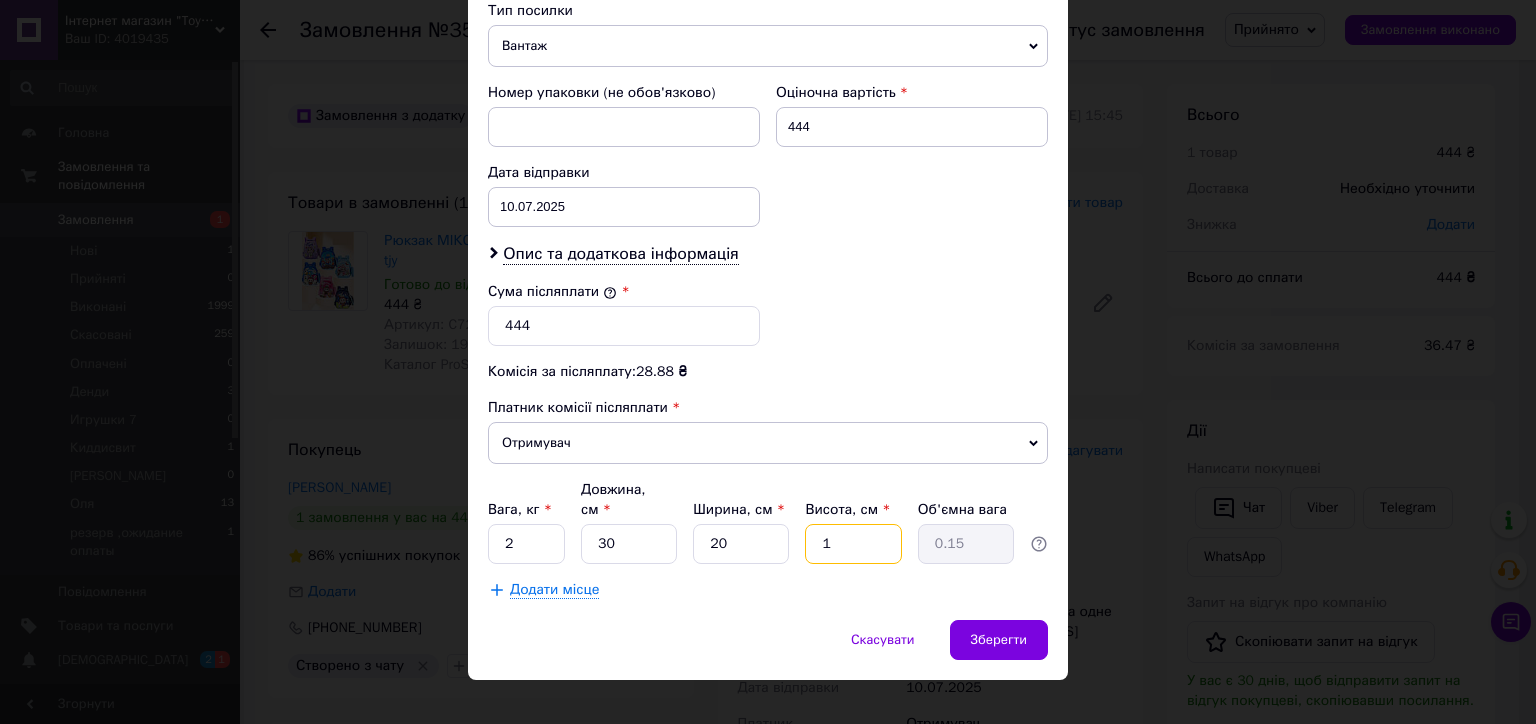 type on "10" 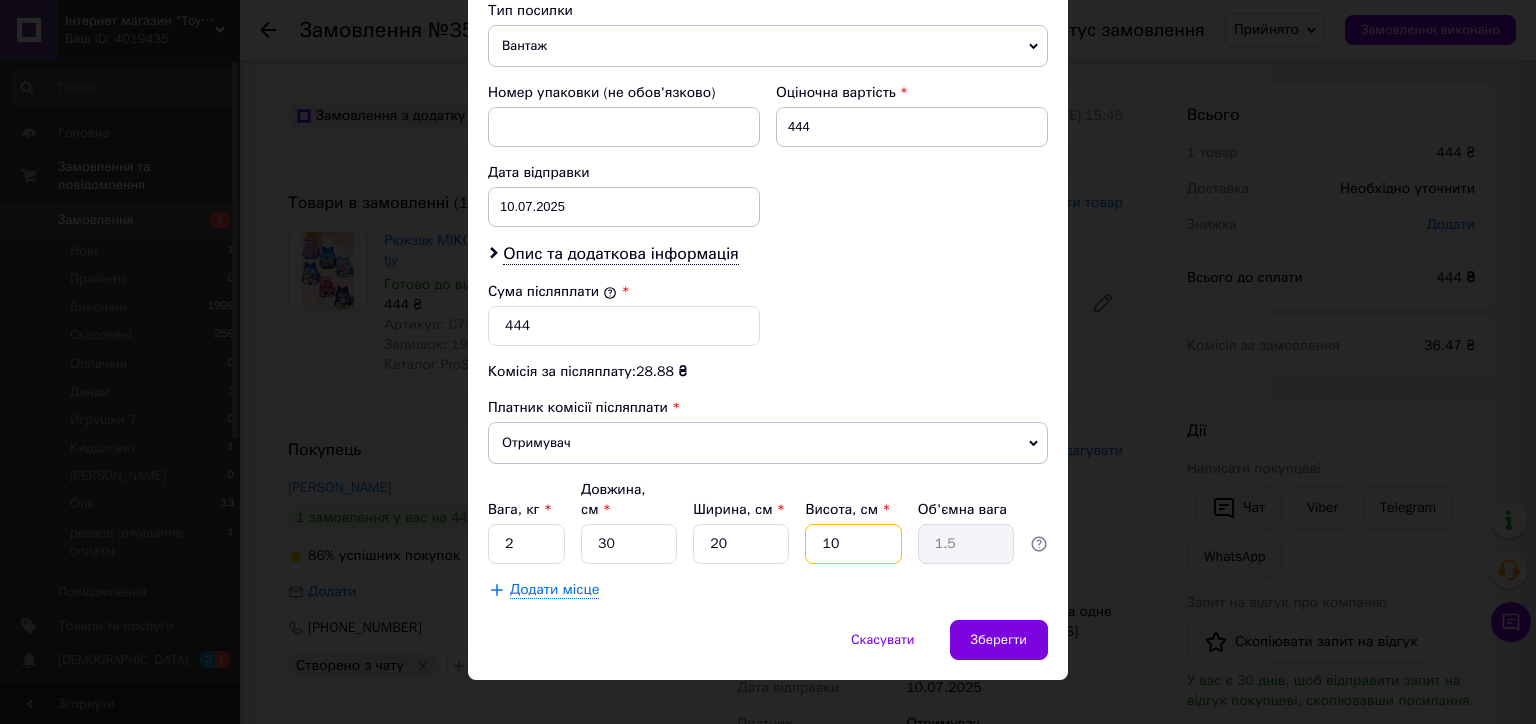 type on "10" 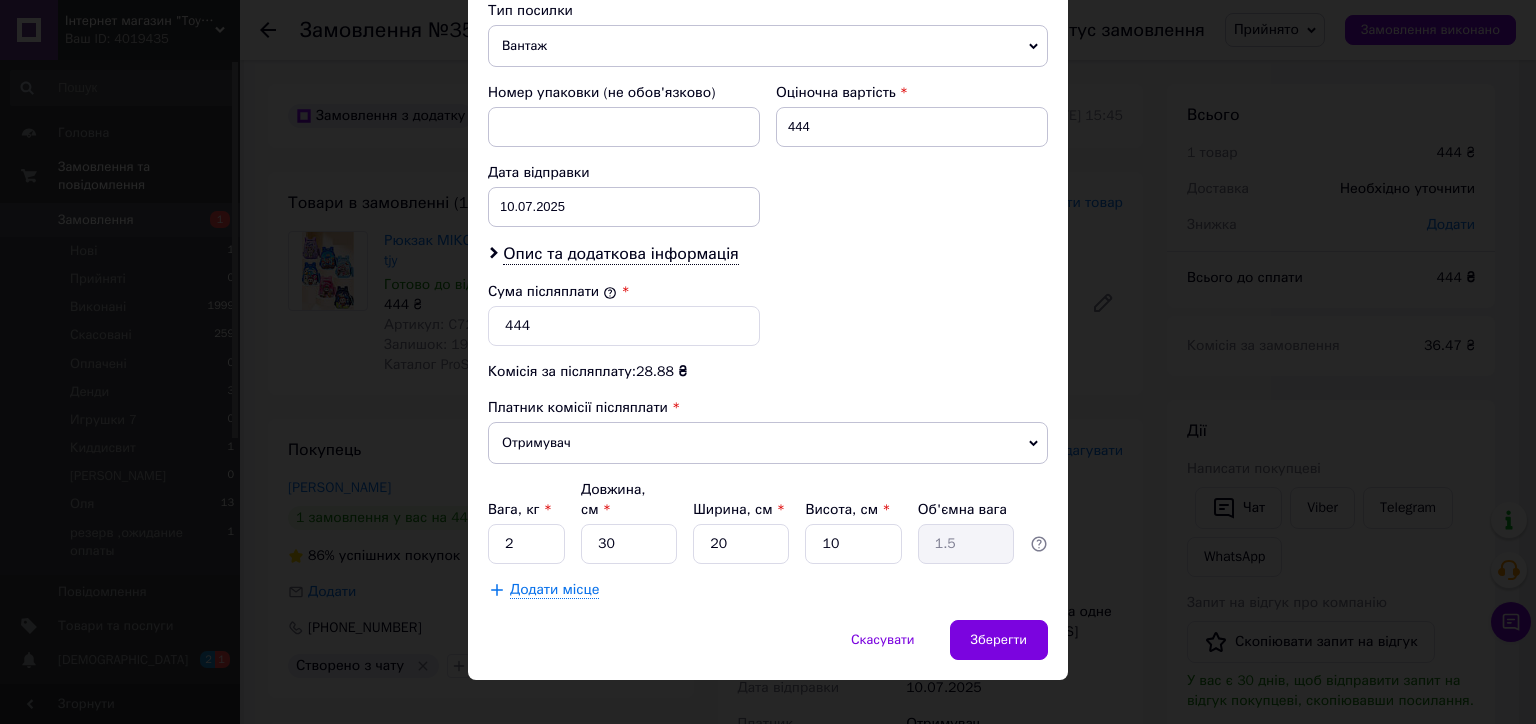 click on "Скасувати   Зберегти" at bounding box center (768, 650) 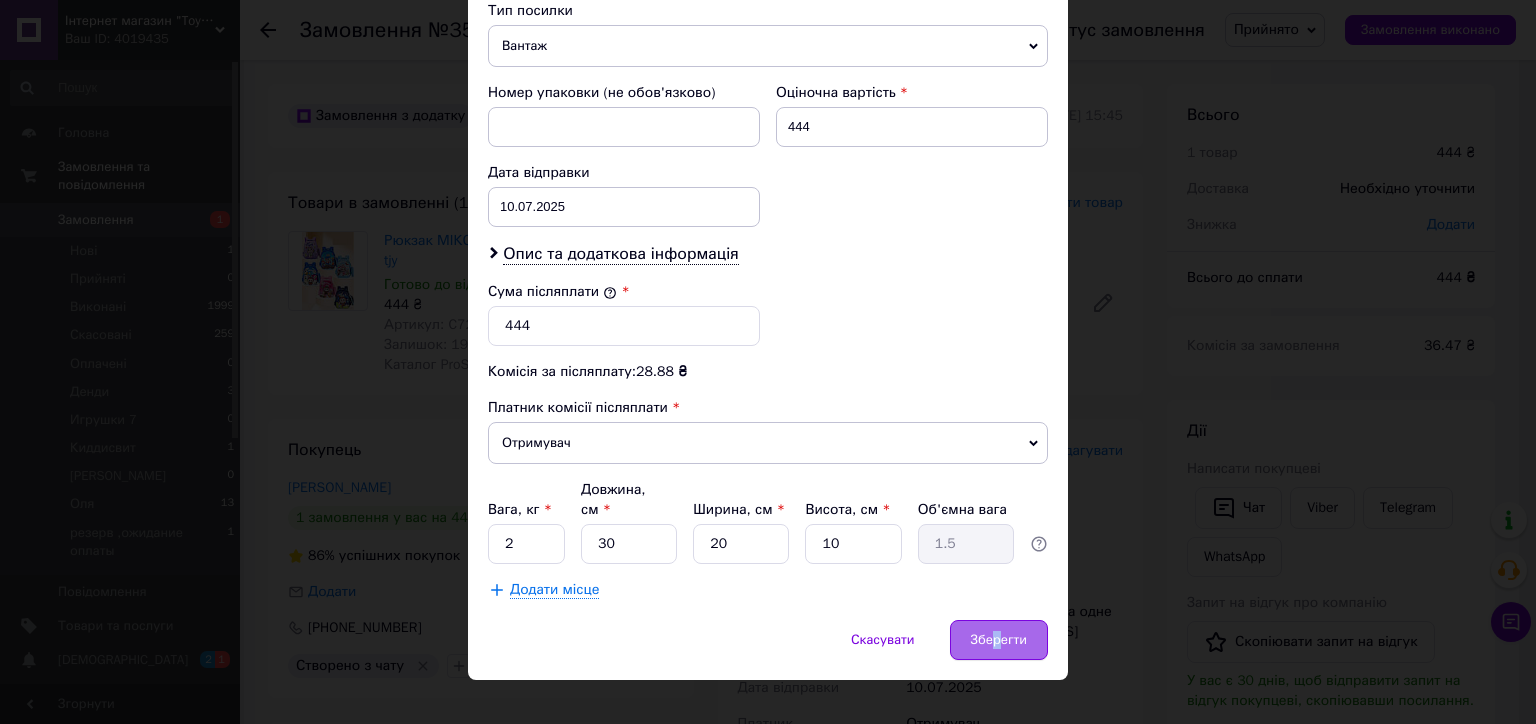 click on "Зберегти" at bounding box center [999, 640] 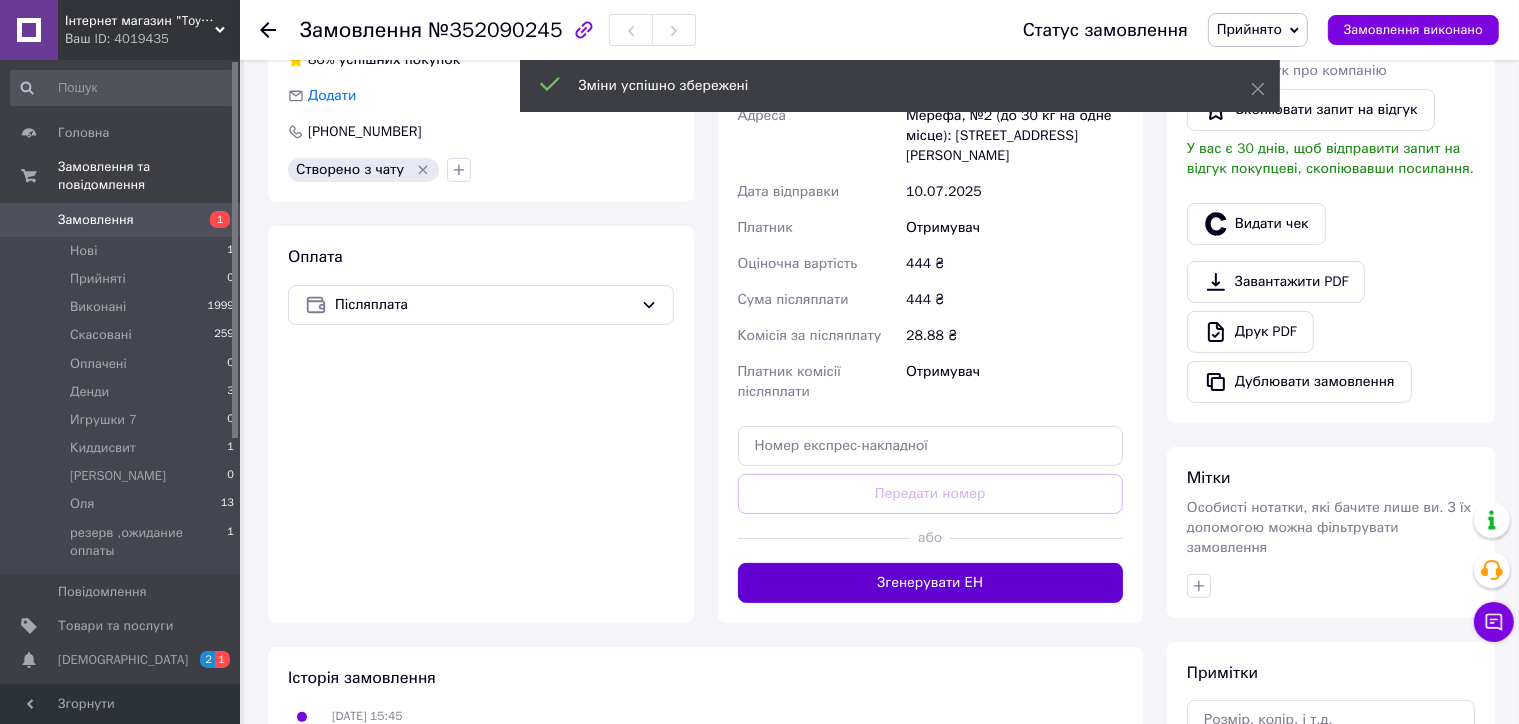 scroll, scrollTop: 500, scrollLeft: 0, axis: vertical 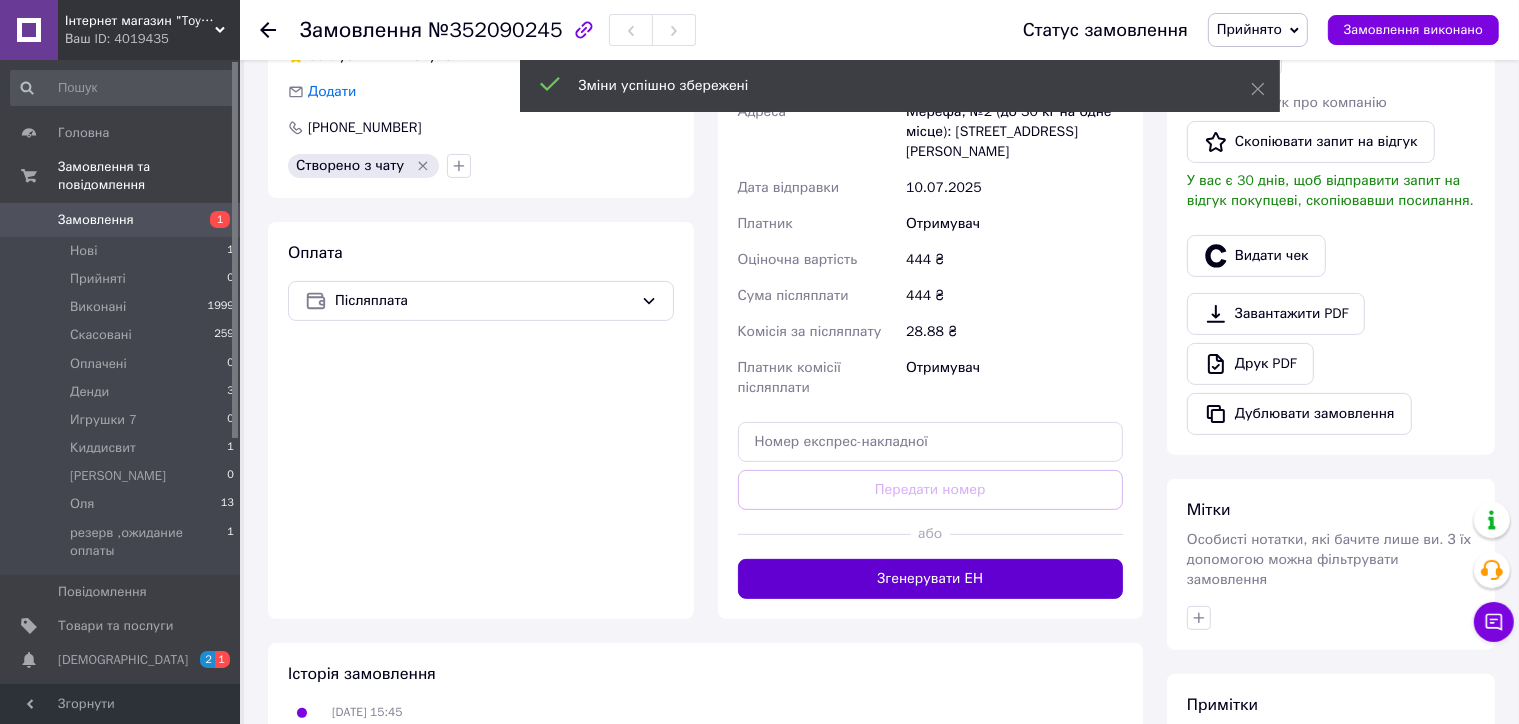 click on "Згенерувати ЕН" at bounding box center (931, 579) 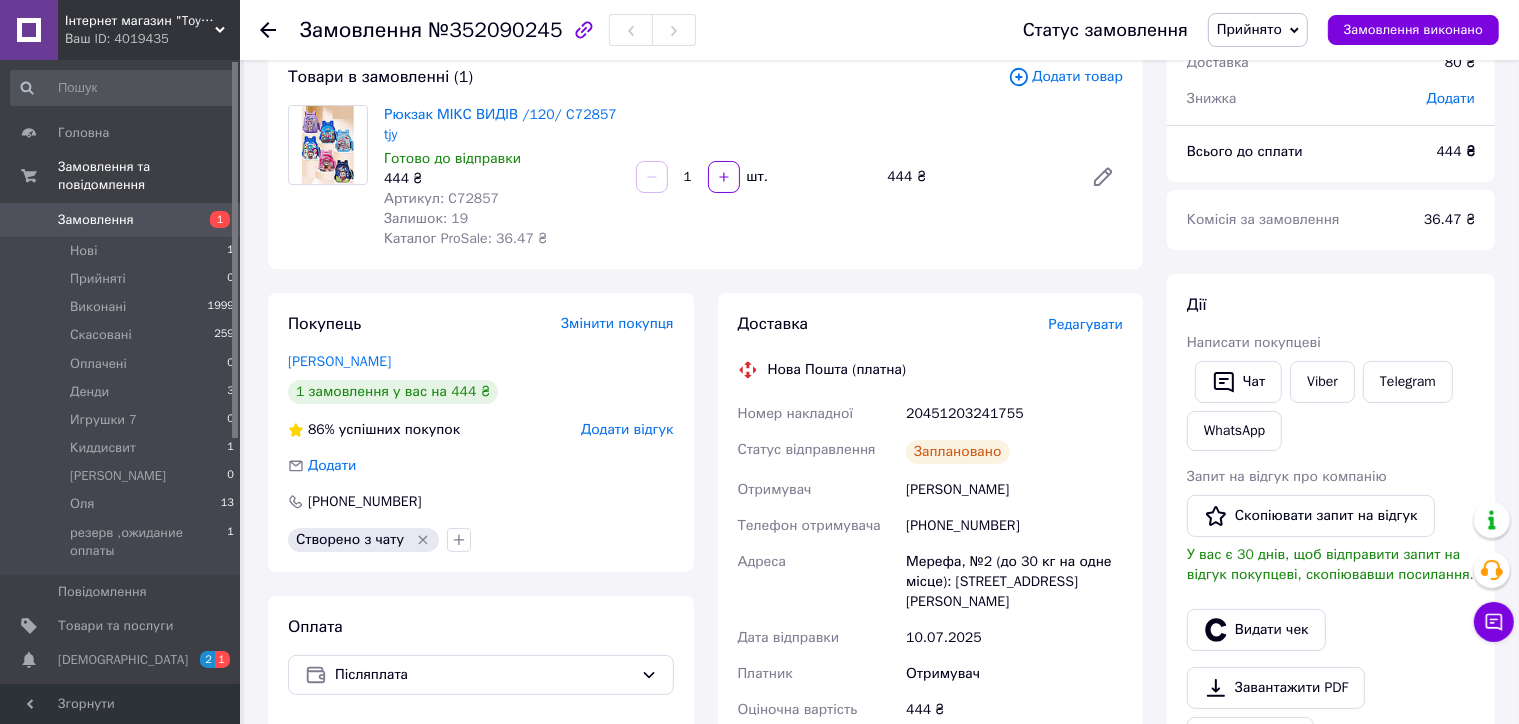 scroll, scrollTop: 0, scrollLeft: 0, axis: both 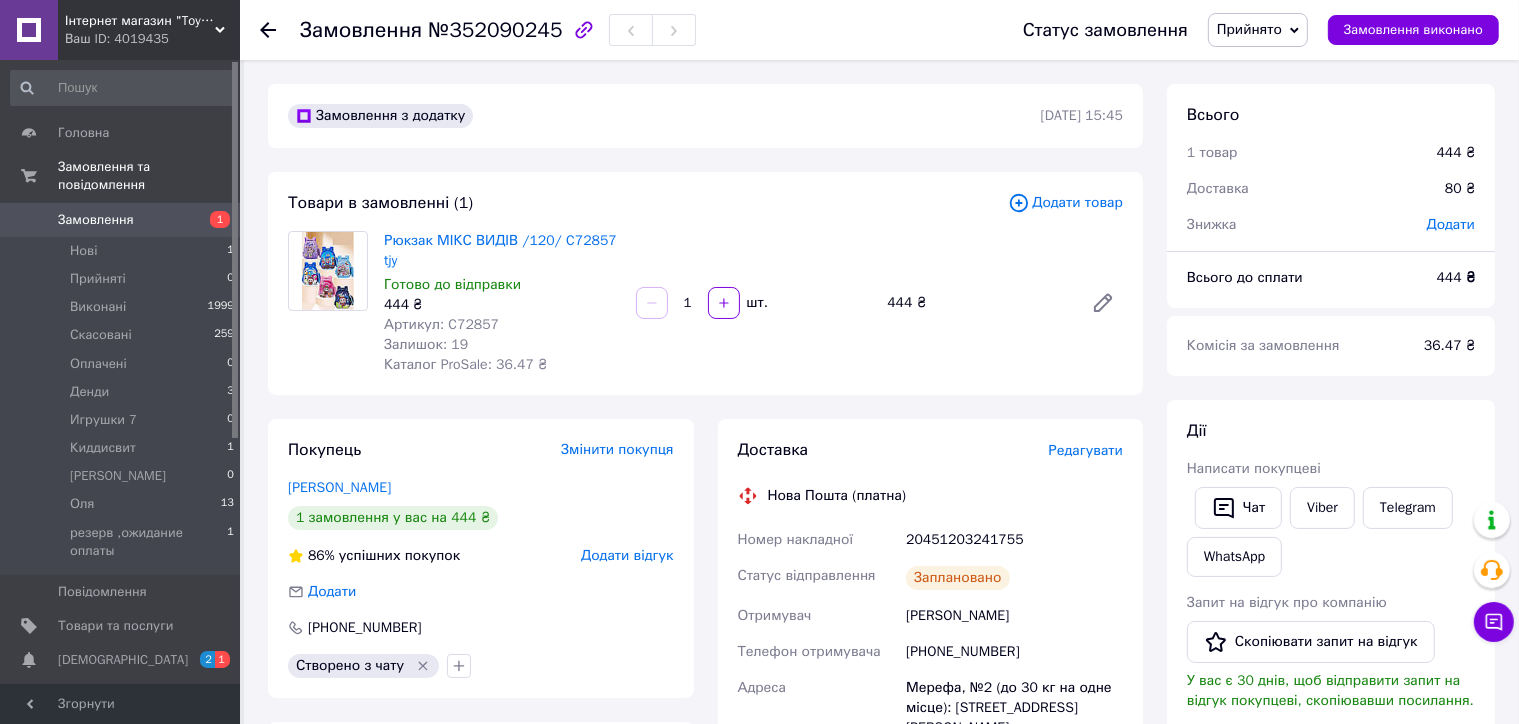 click on "Артикул: C72857" at bounding box center [441, 324] 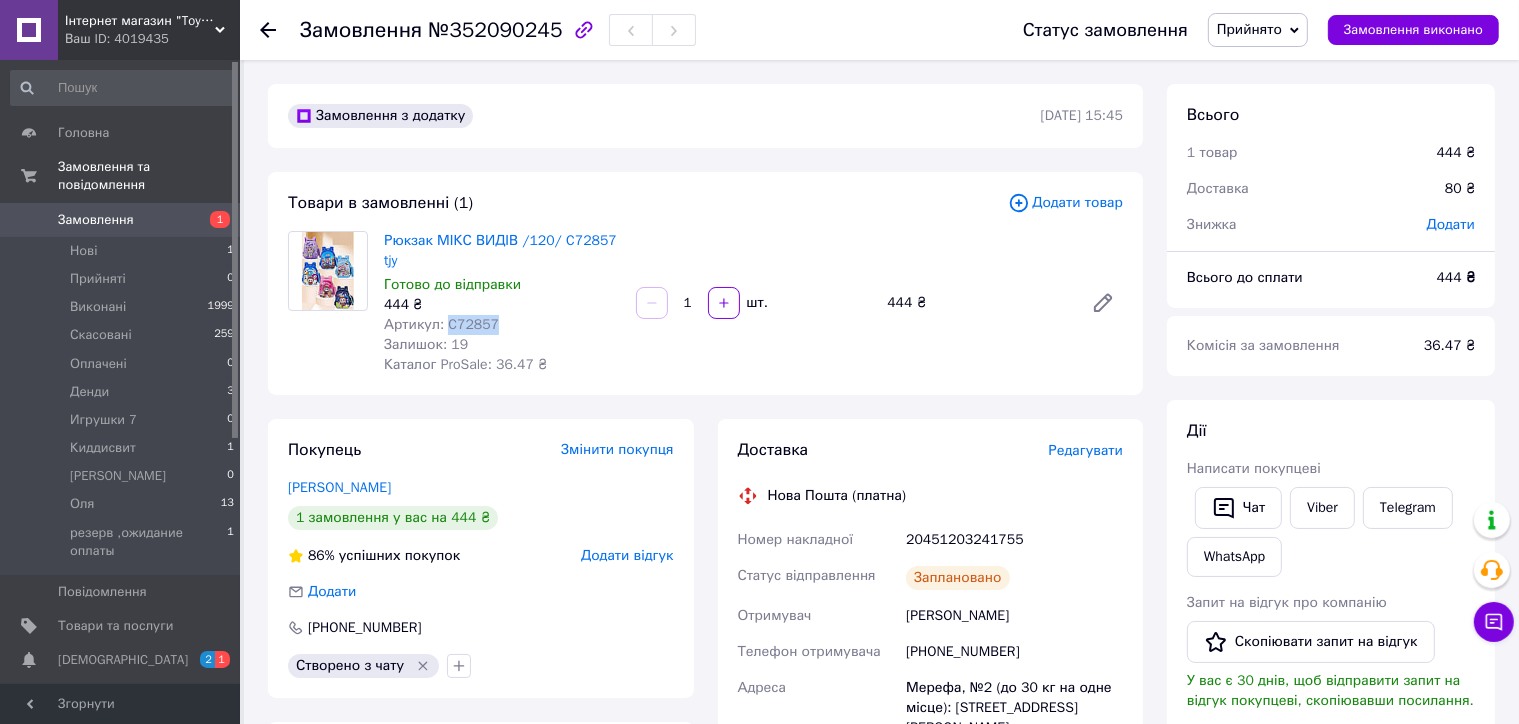 click on "Артикул: C72857" at bounding box center [441, 324] 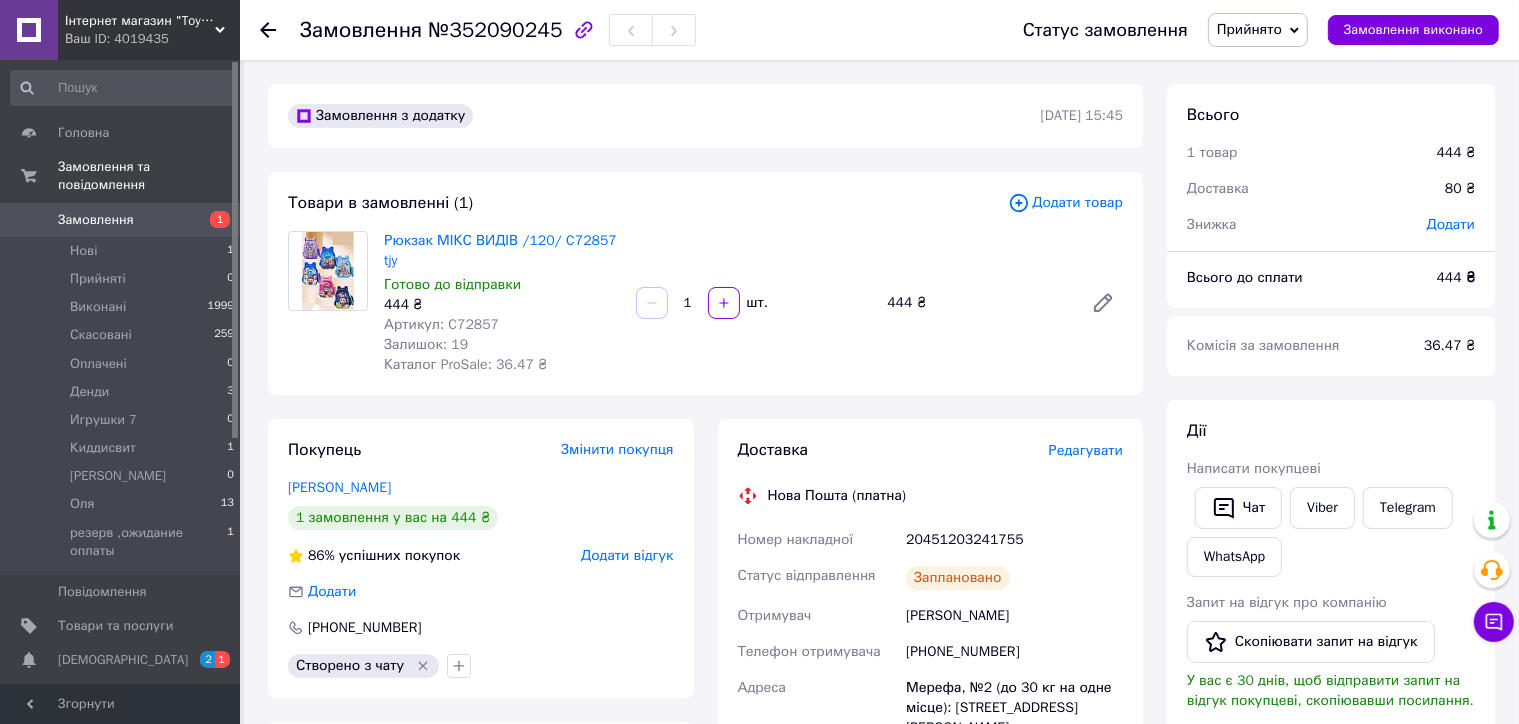 click on "Товари в замовленні (1)" at bounding box center [648, 203] 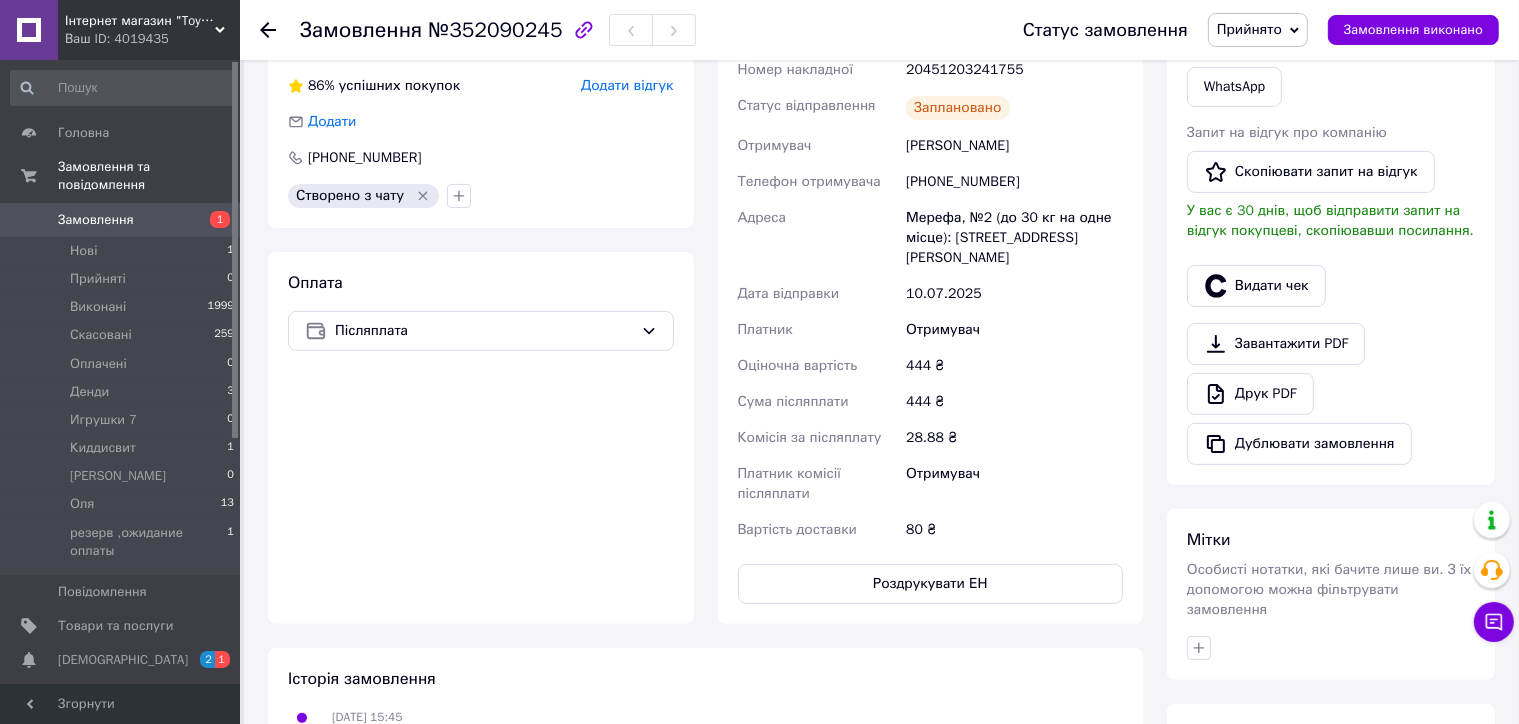 scroll, scrollTop: 500, scrollLeft: 0, axis: vertical 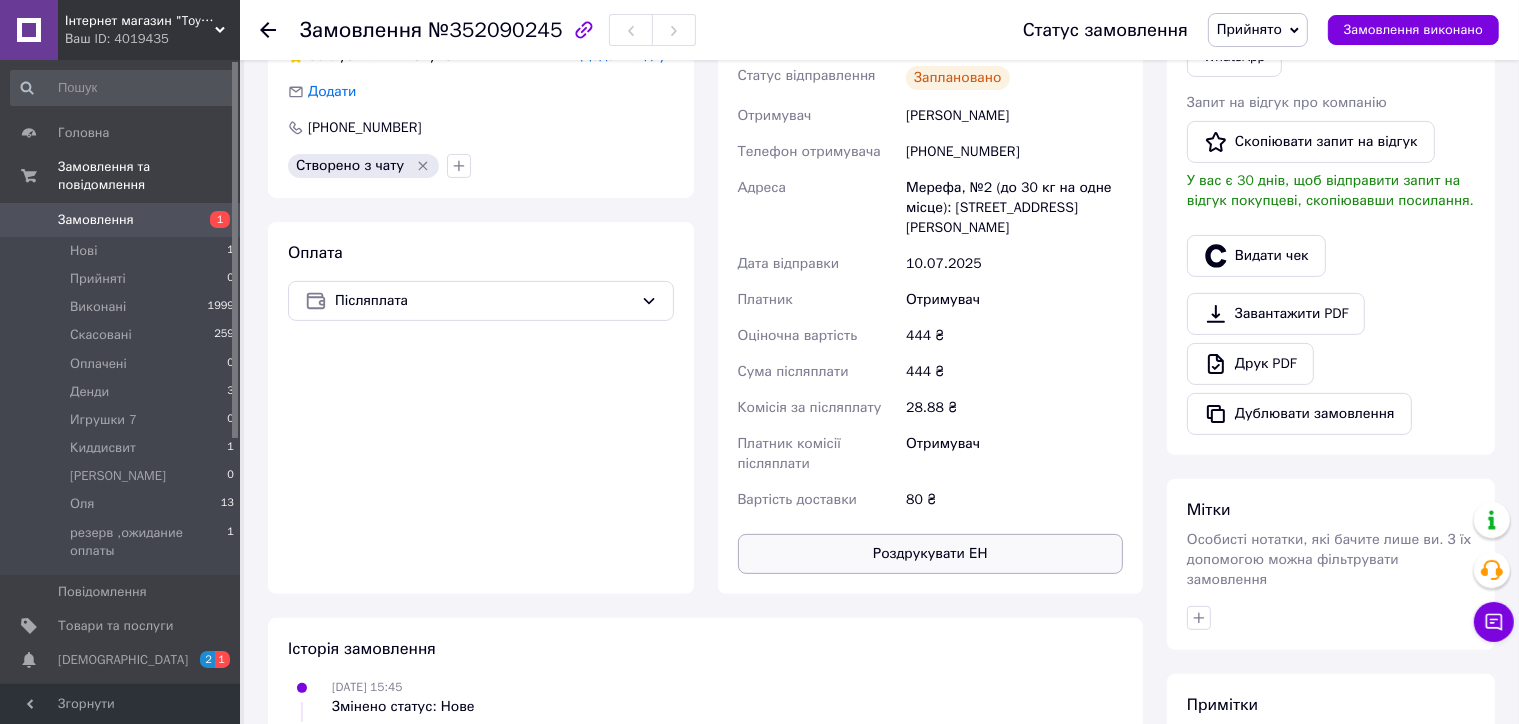 click on "Роздрукувати ЕН" at bounding box center (931, 554) 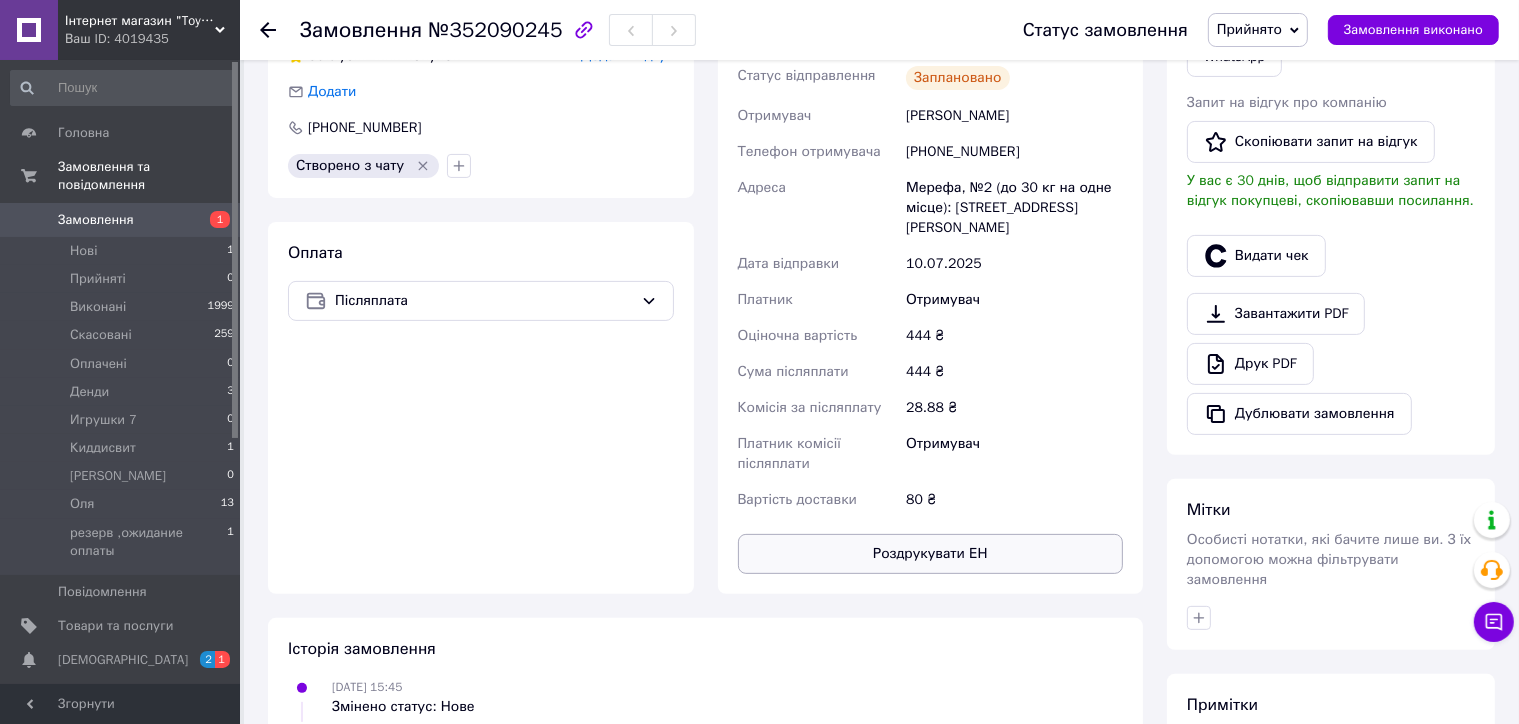 type 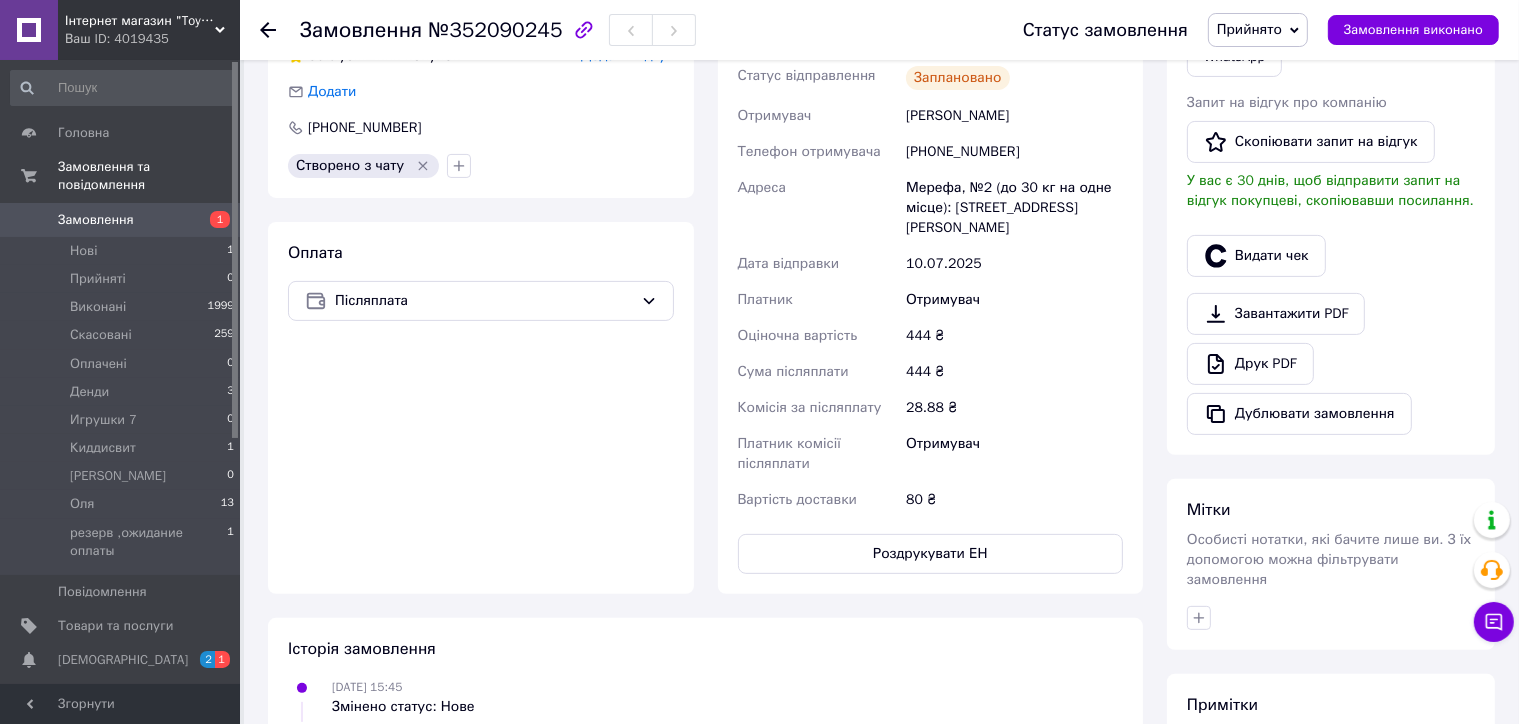 click on "Прийнято" at bounding box center [1249, 29] 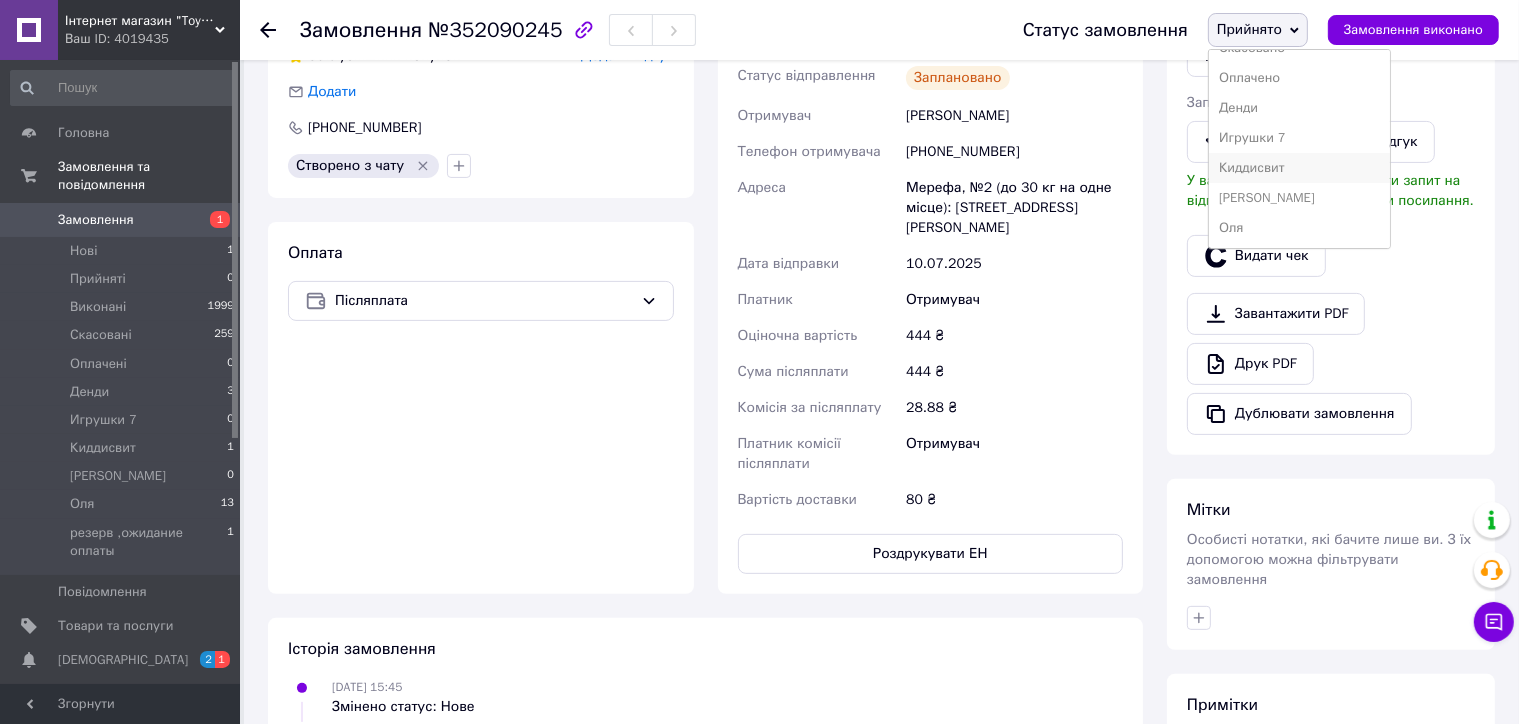 scroll, scrollTop: 81, scrollLeft: 0, axis: vertical 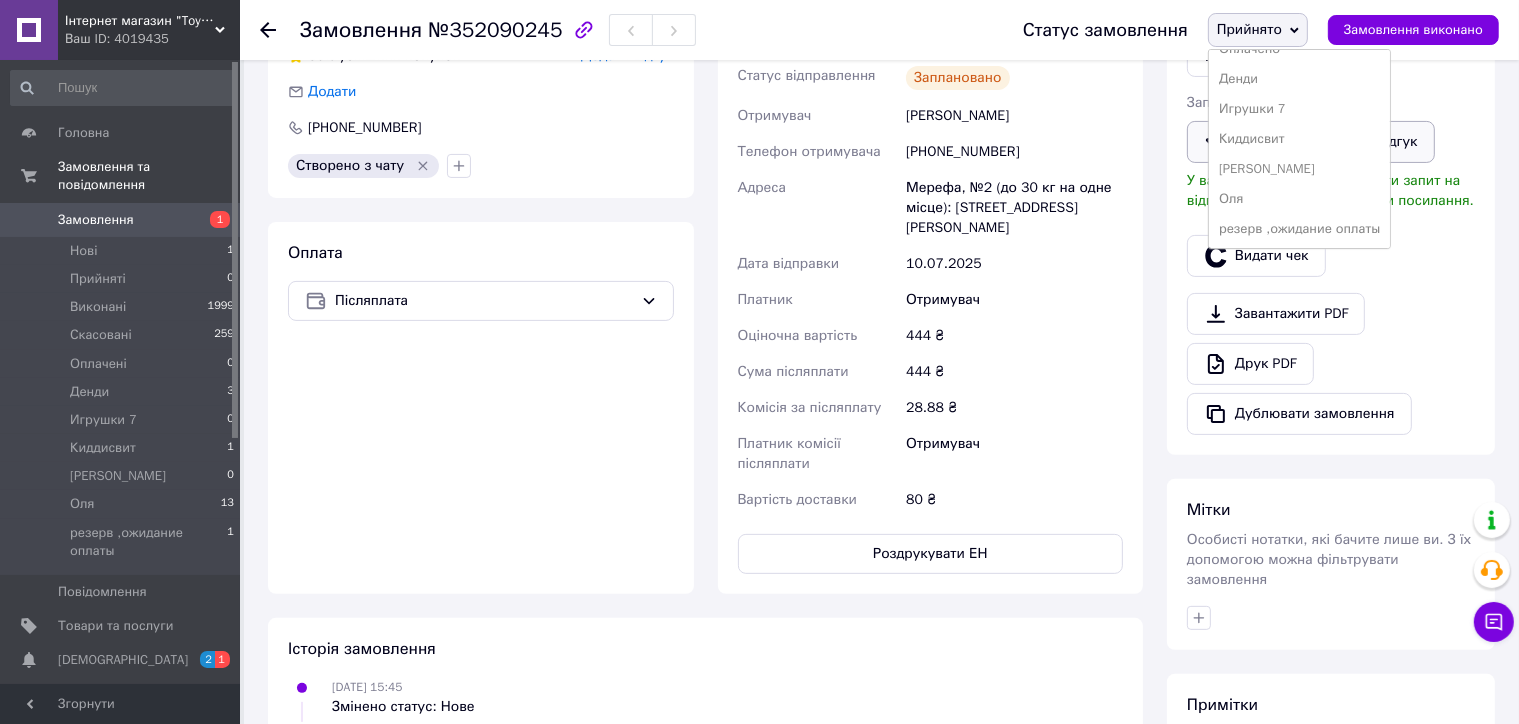 drag, startPoint x: 1283, startPoint y: 194, endPoint x: 1200, endPoint y: 160, distance: 89.693924 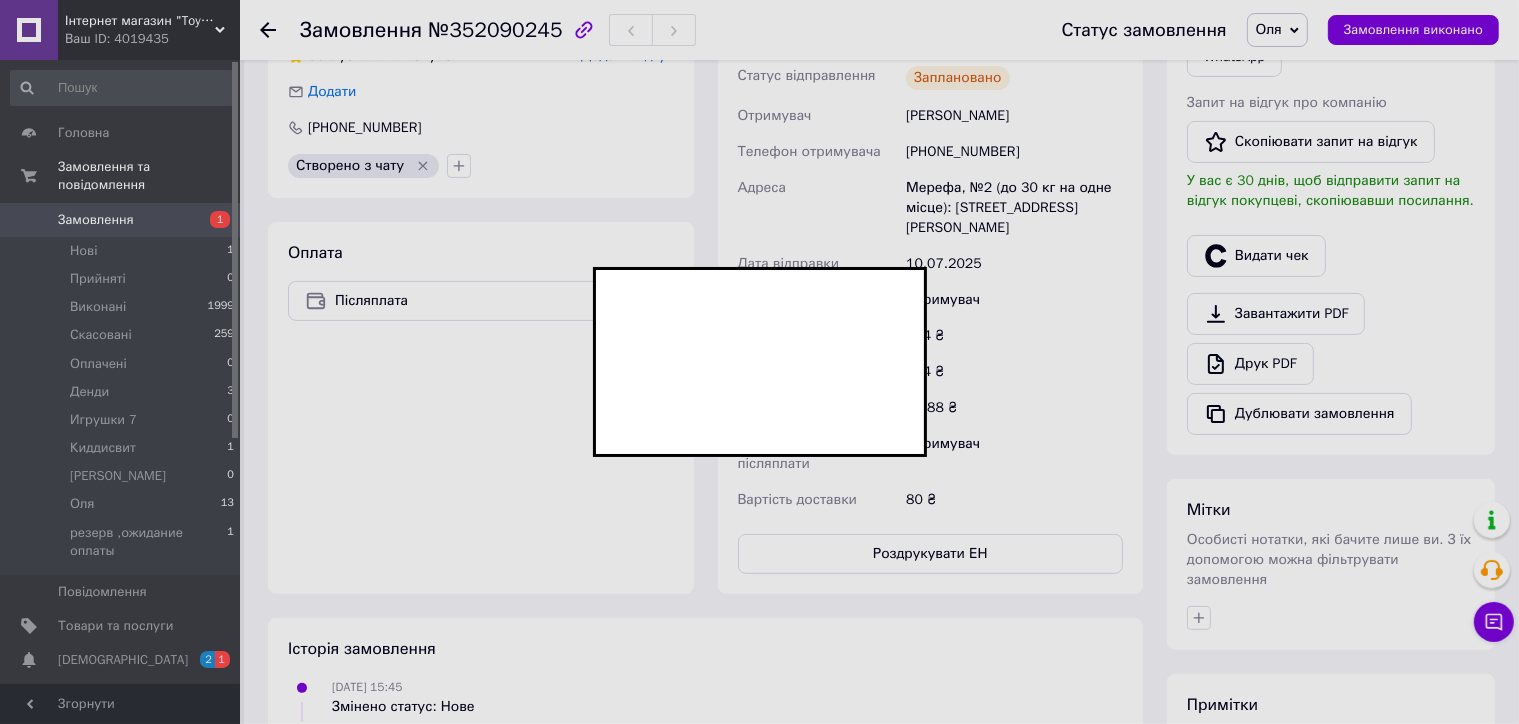 click at bounding box center (760, 362) 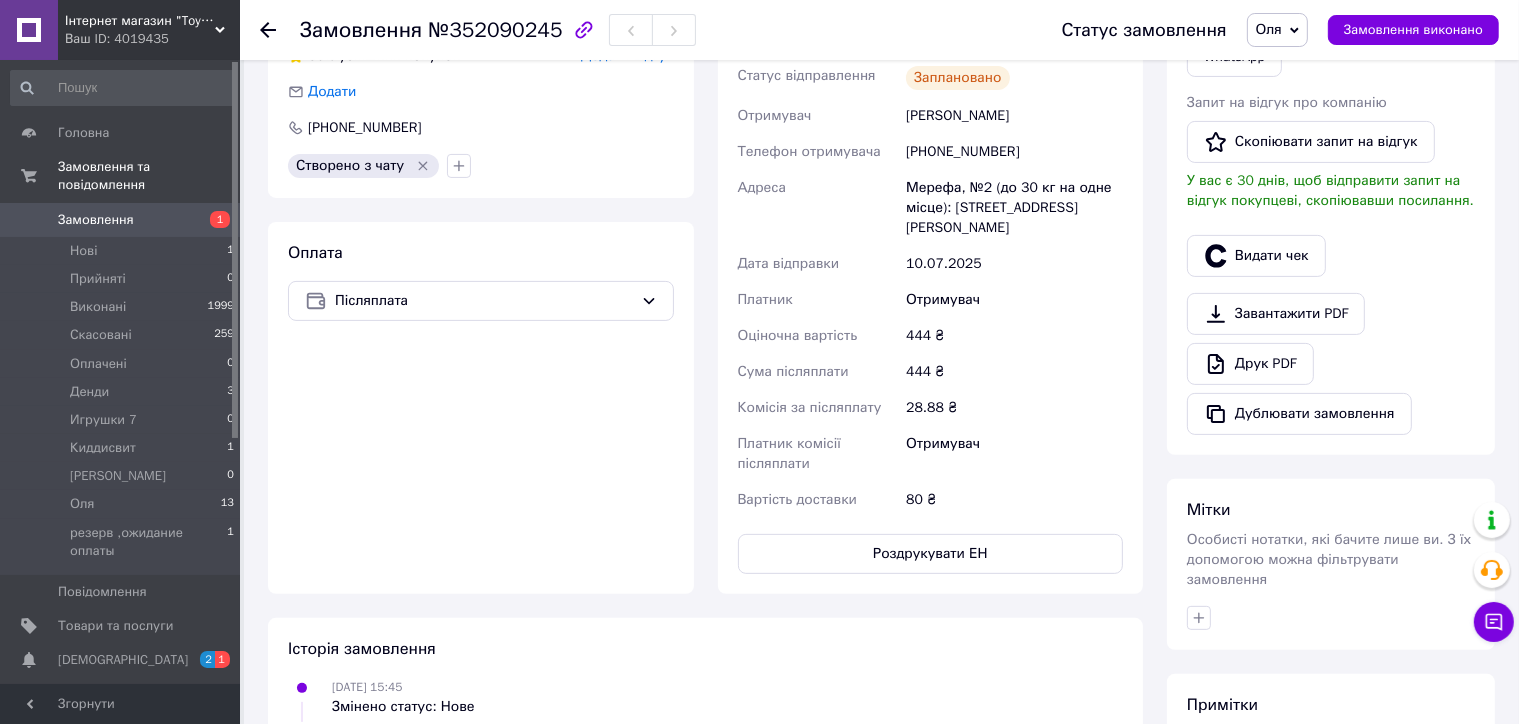 click on "Інтернет магазин  "Toyjoy"" at bounding box center (140, 21) 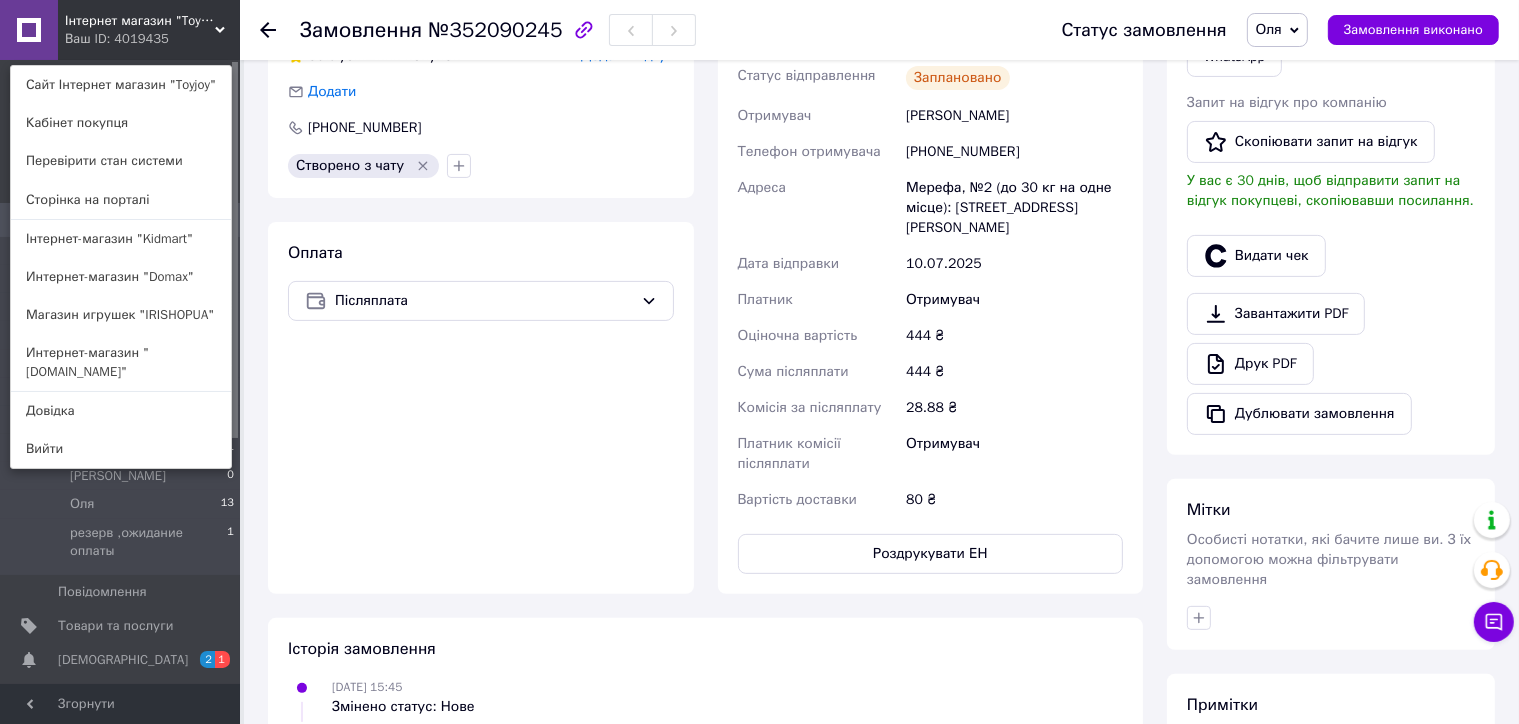 click on "Інтернет-магазин "Kidmart"" at bounding box center [121, 239] 